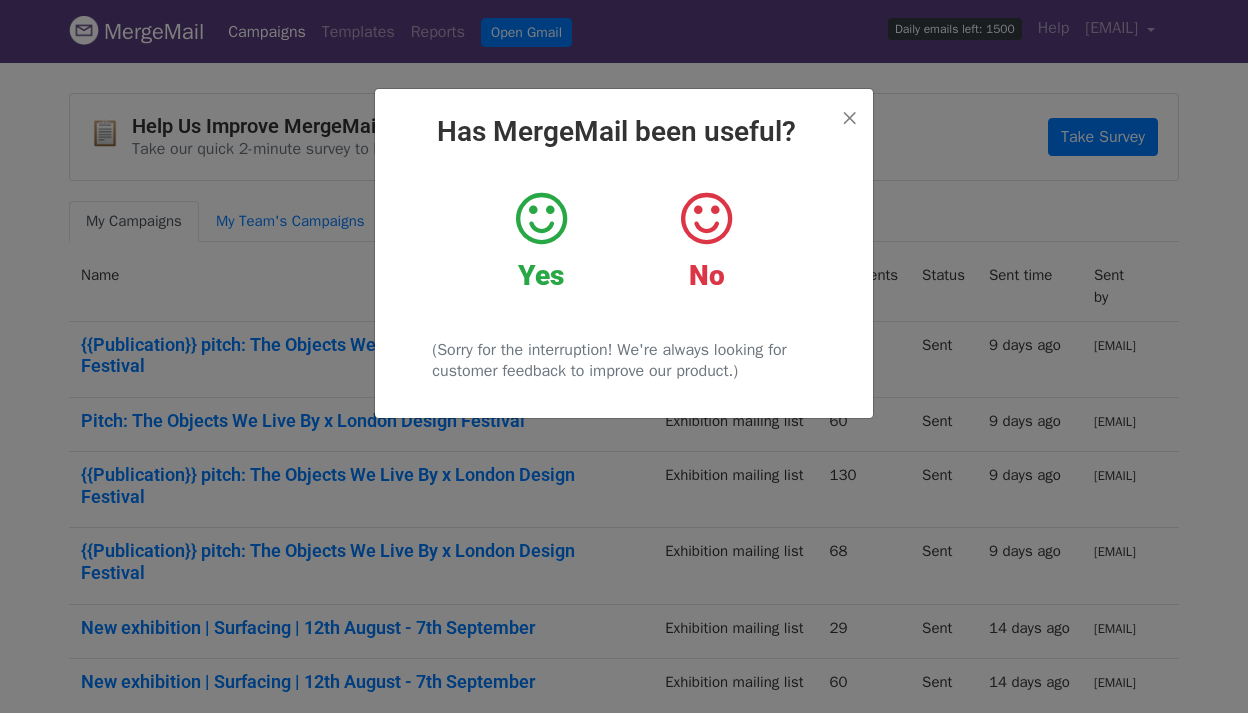 scroll, scrollTop: 0, scrollLeft: 0, axis: both 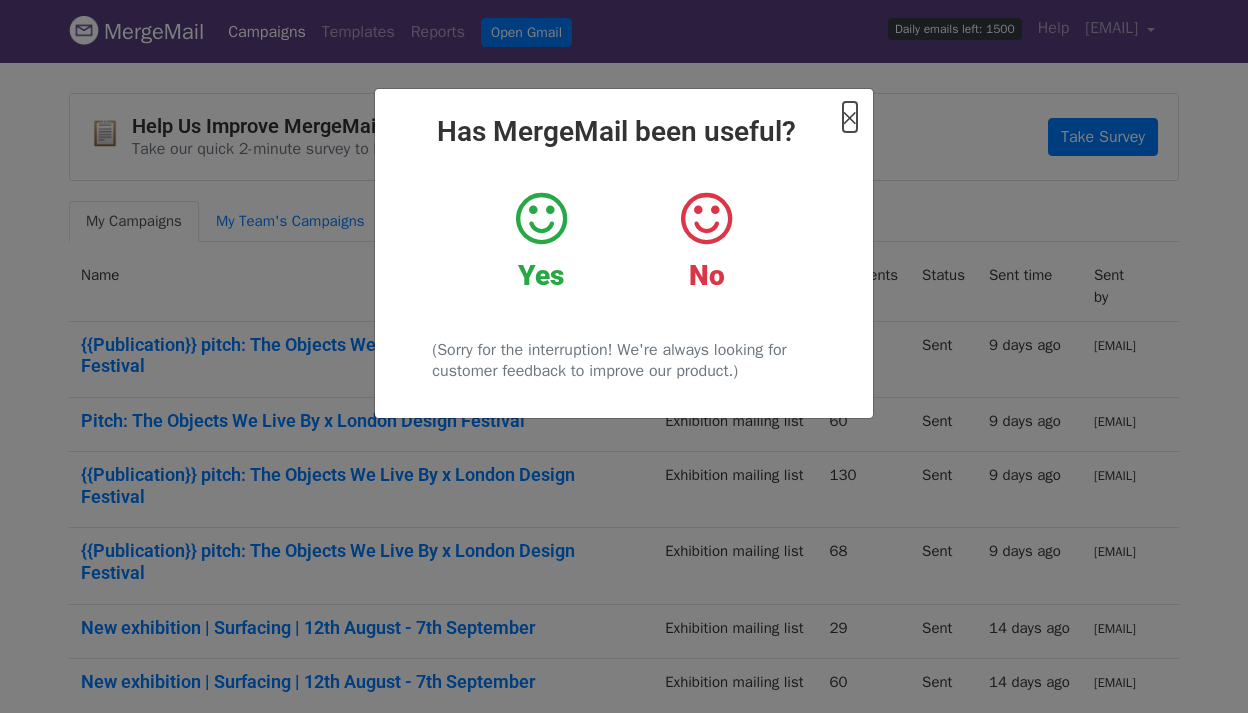 click on "×" at bounding box center (850, 117) 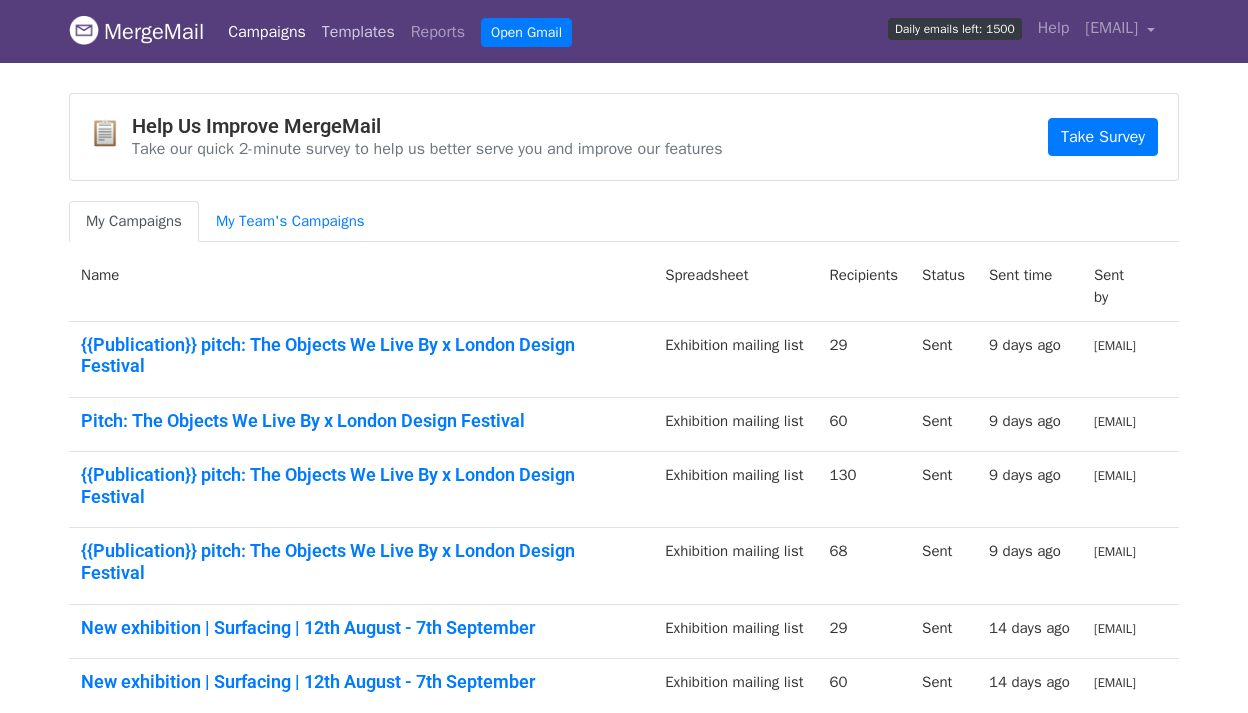 click on "Templates" at bounding box center (358, 32) 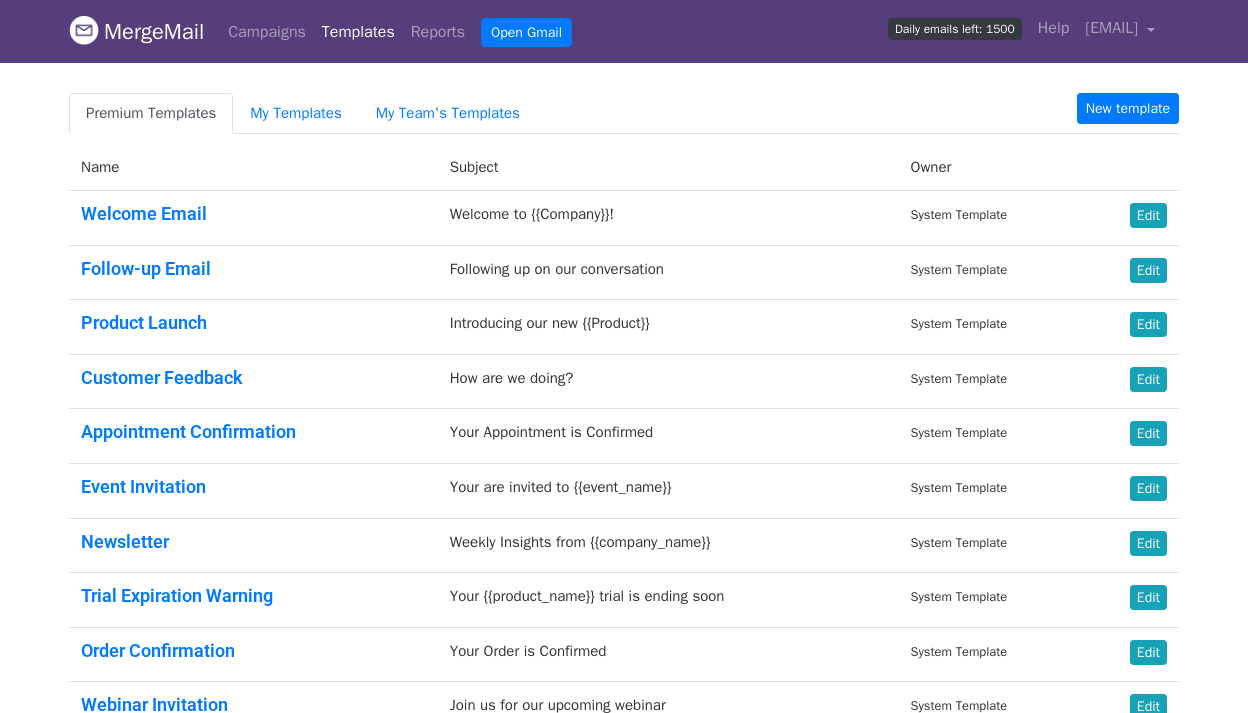 scroll, scrollTop: 0, scrollLeft: 0, axis: both 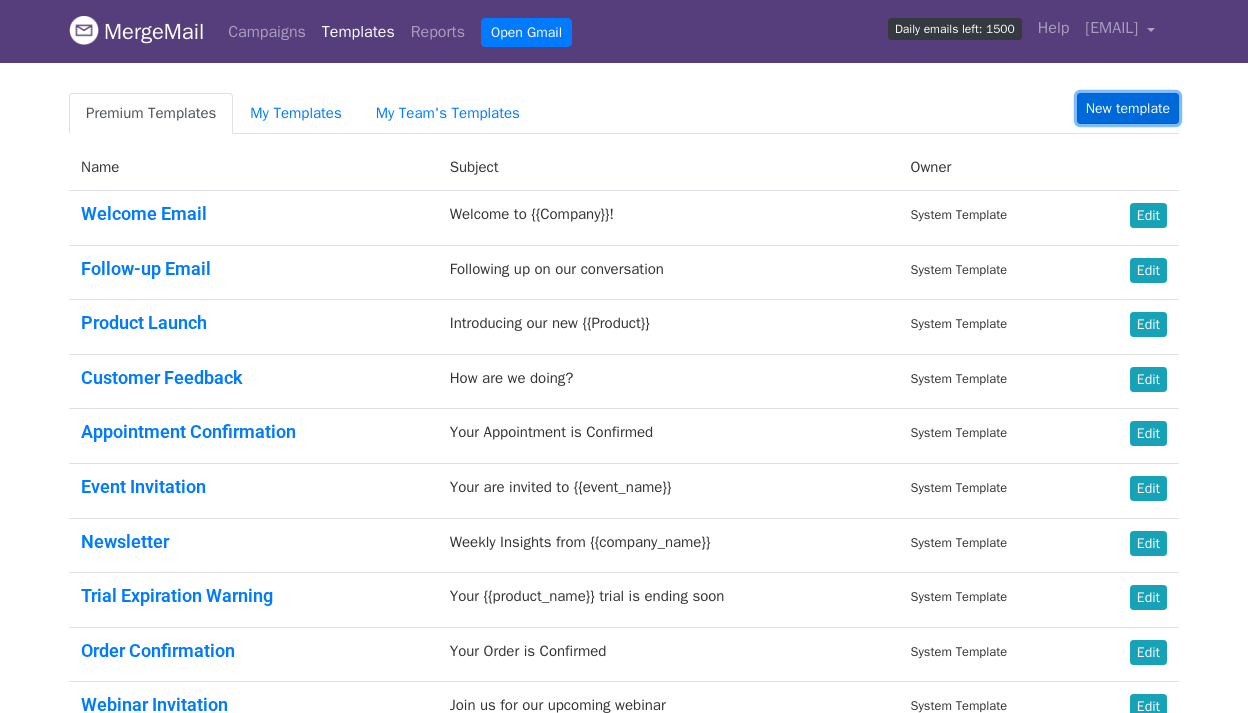 click on "New template" at bounding box center (1128, 108) 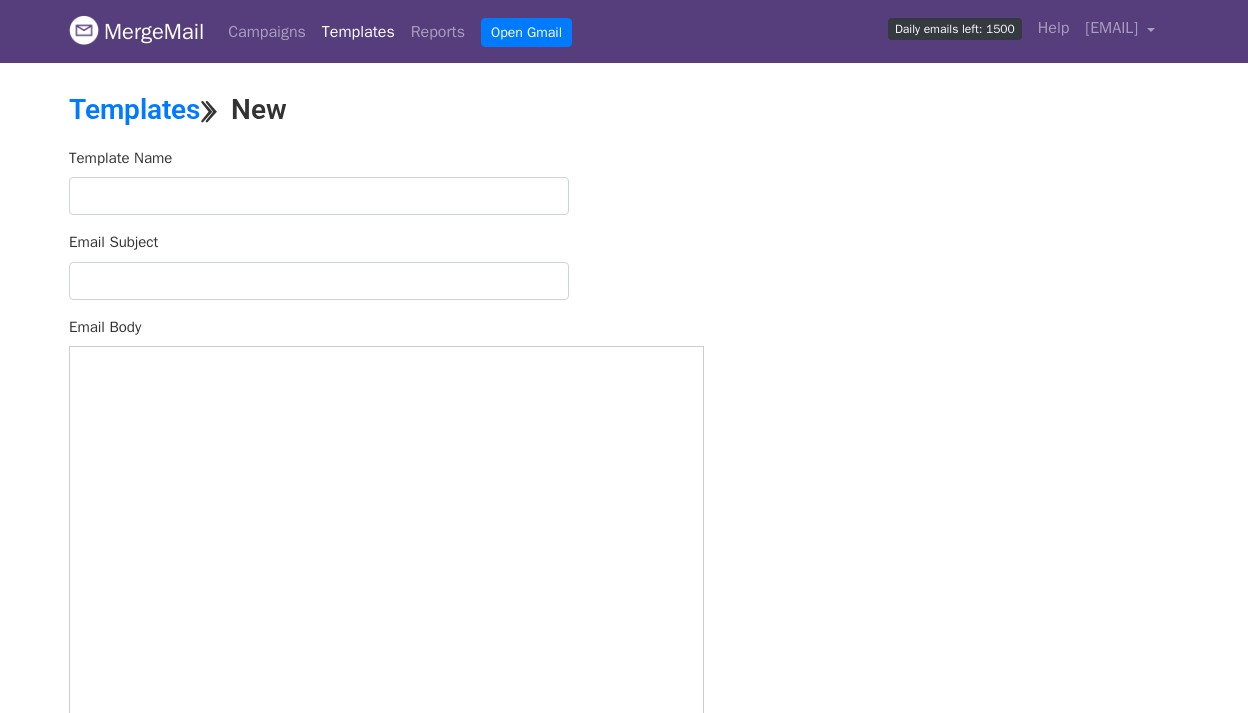 scroll, scrollTop: 0, scrollLeft: 0, axis: both 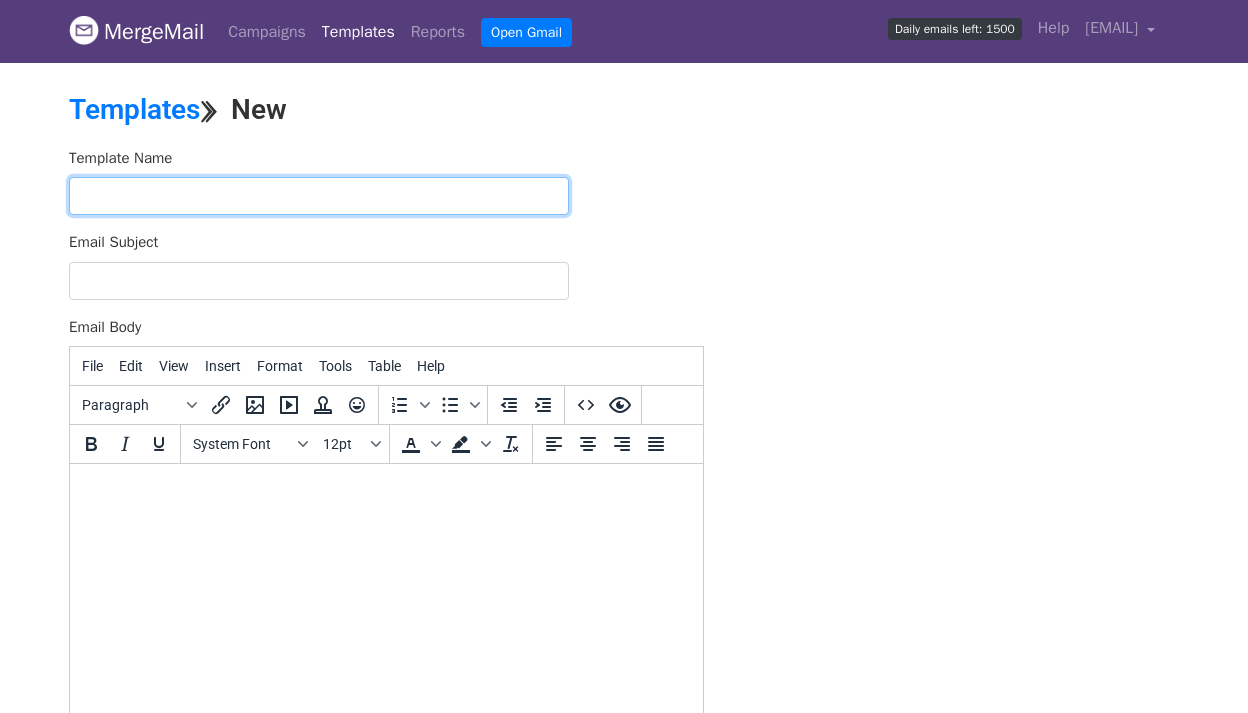 click at bounding box center [319, 196] 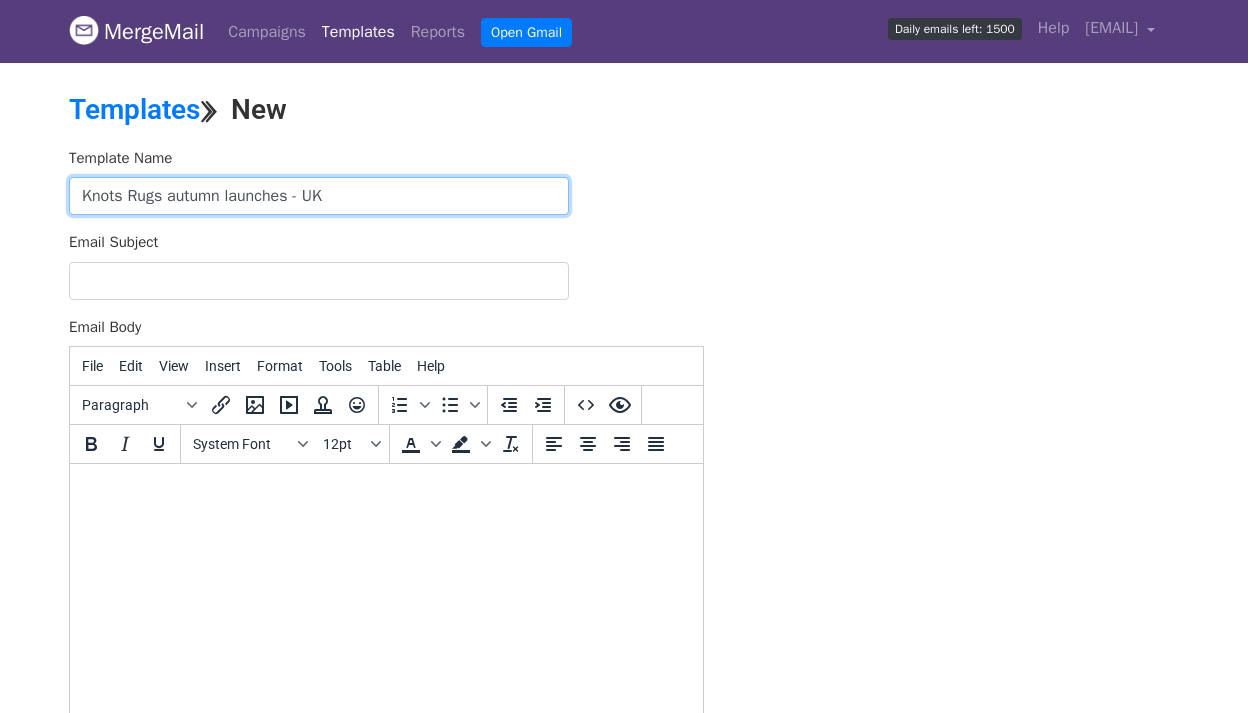 type on "Knots Rugs autumn launches - UK" 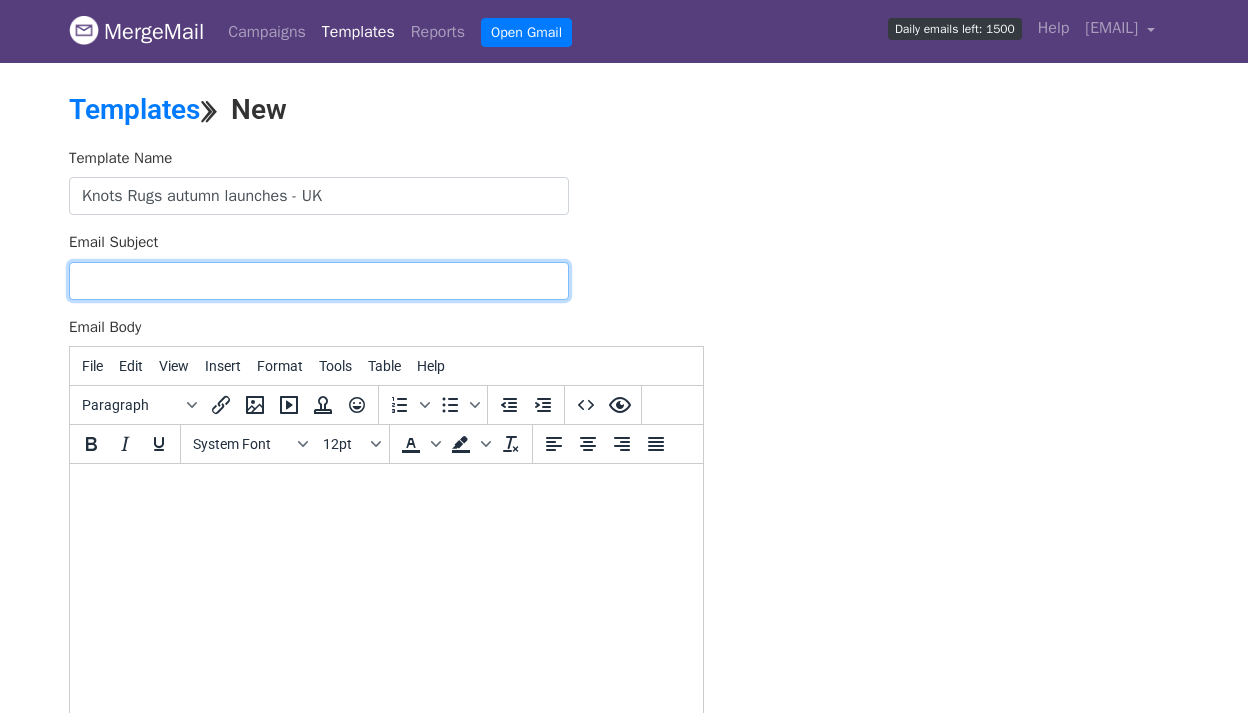 click on "Email Subject" at bounding box center [319, 281] 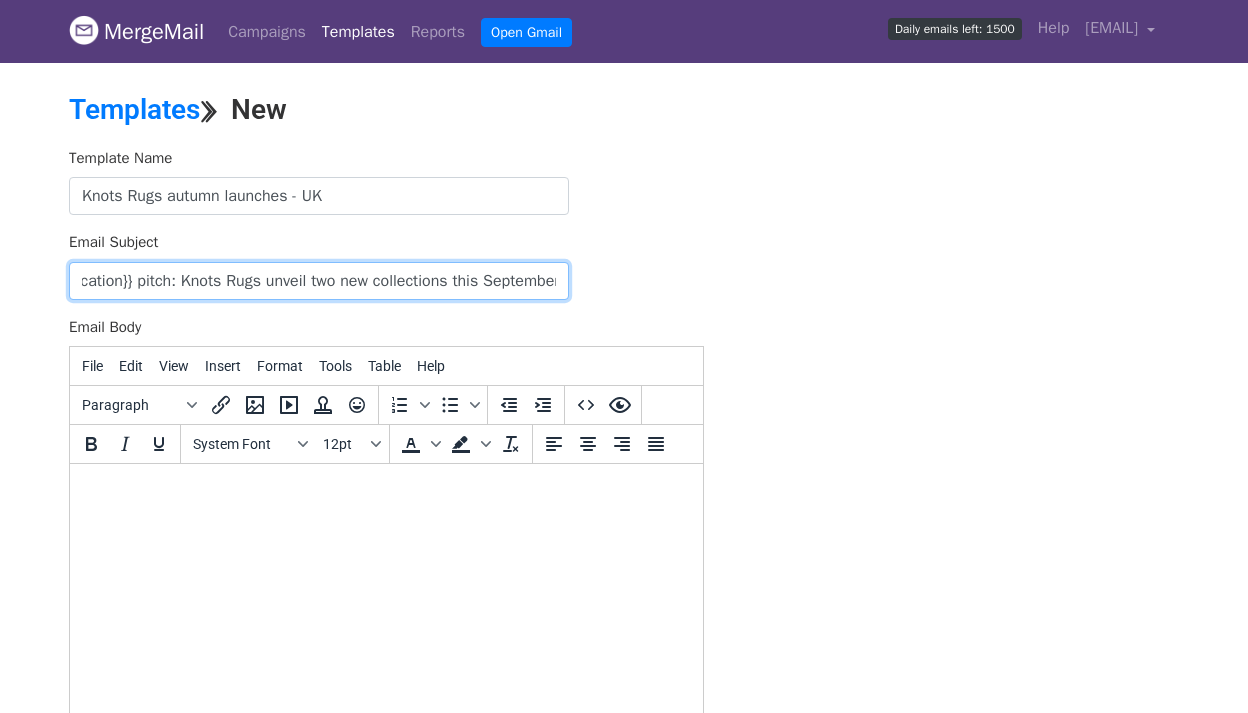 scroll, scrollTop: 0, scrollLeft: 69, axis: horizontal 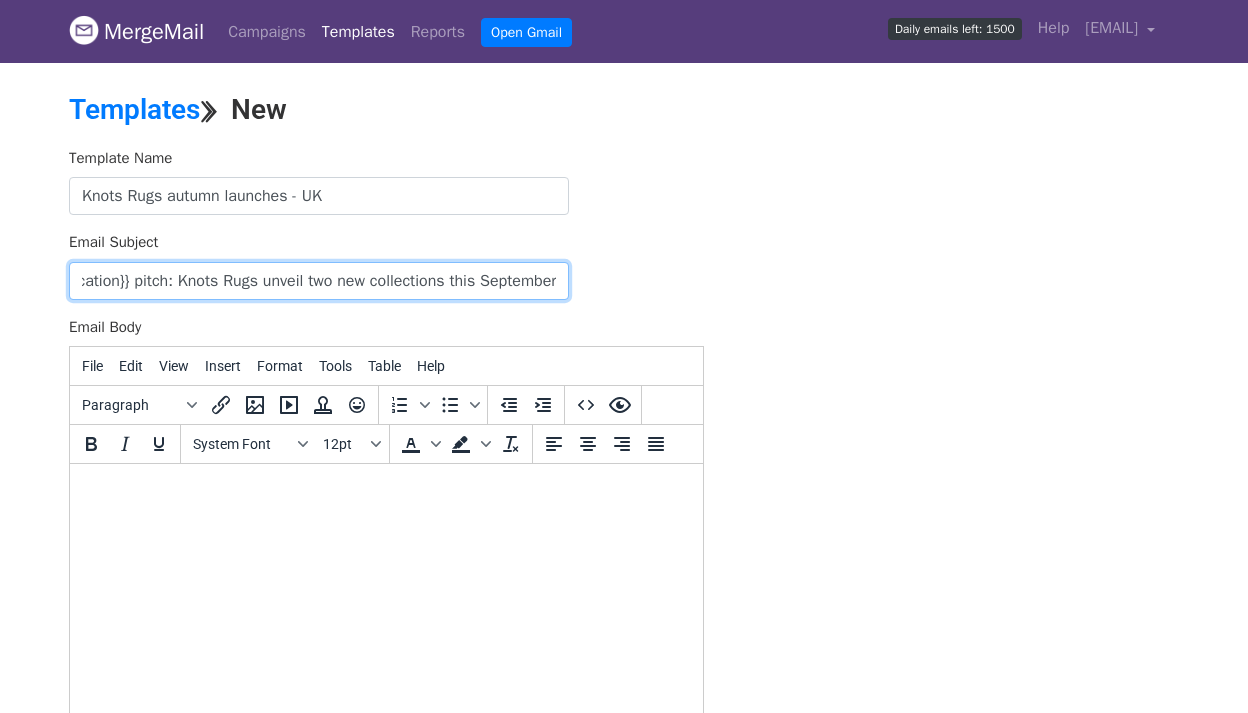 type on "{{Publication}} pitch: Knots Rugs unveil two new collections this September" 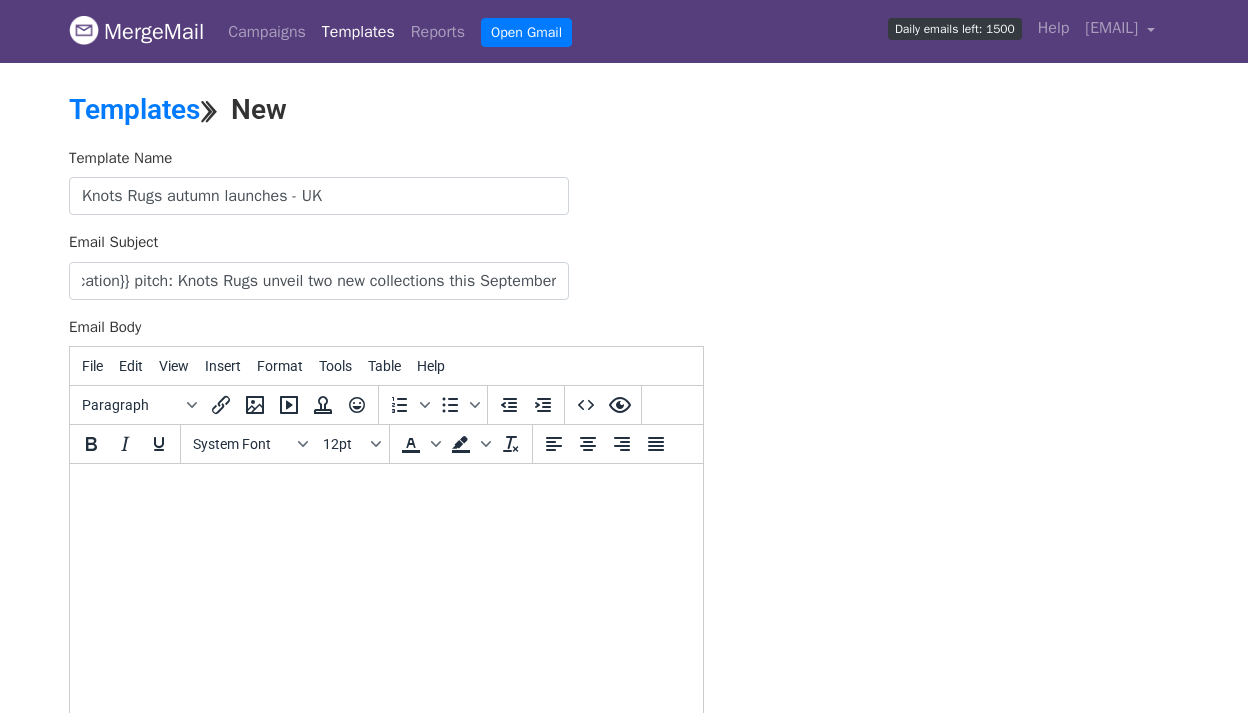 scroll, scrollTop: 0, scrollLeft: 0, axis: both 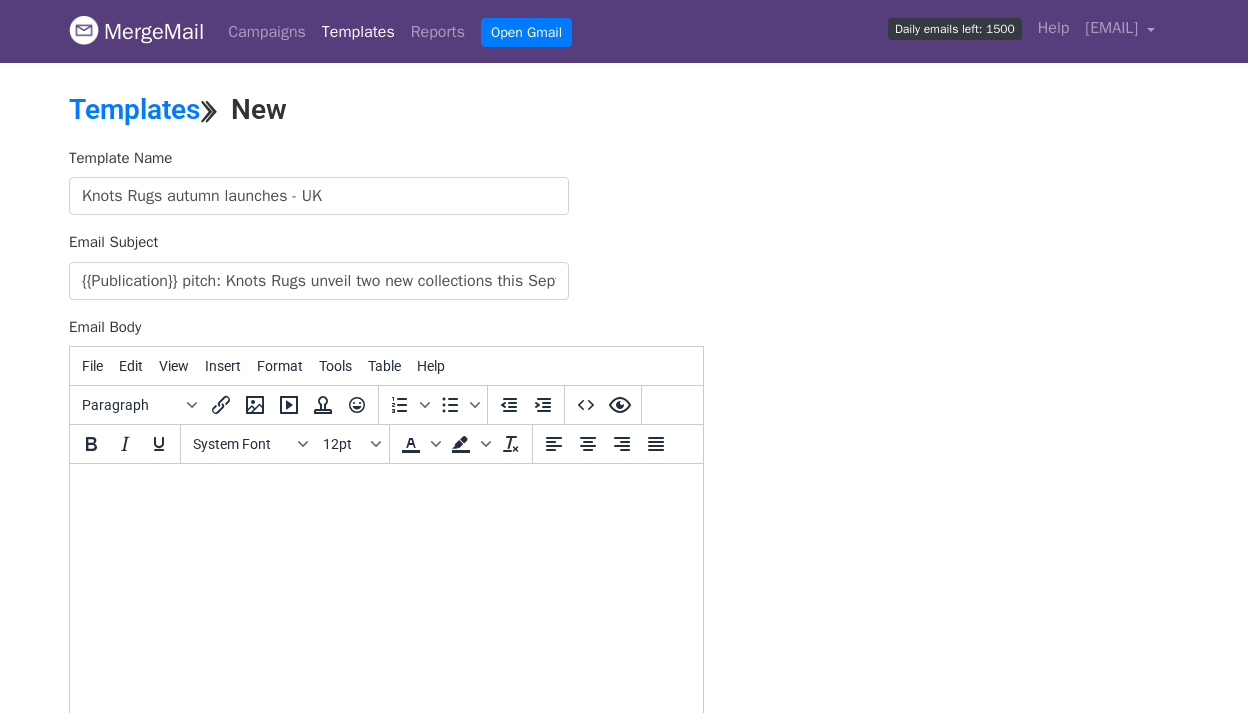 click at bounding box center [386, 491] 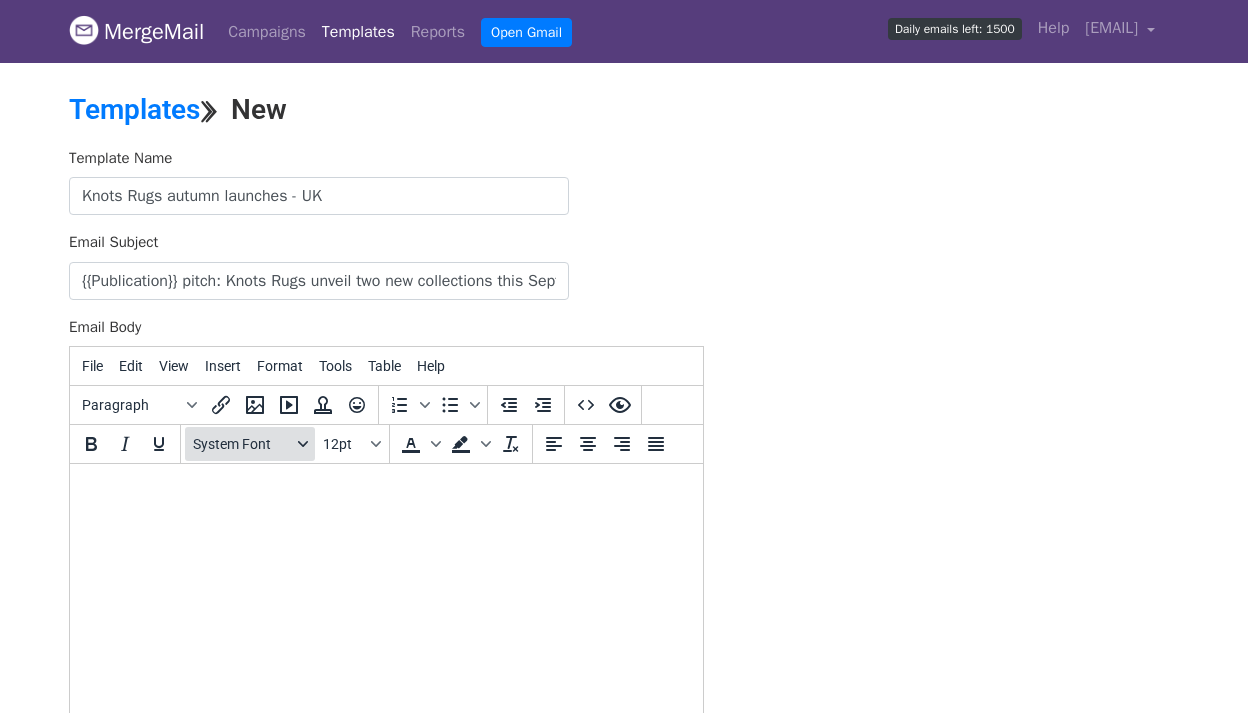 click on "System Font" at bounding box center [250, 444] 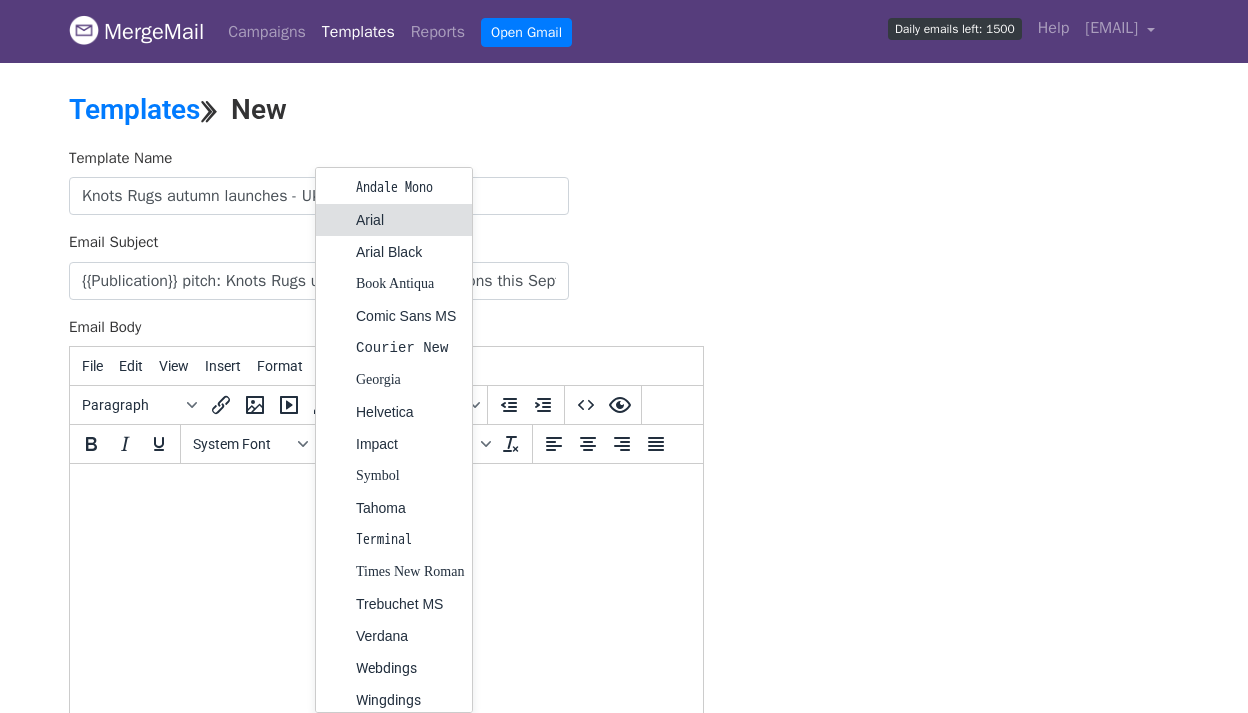click on "Arial" at bounding box center [394, 220] 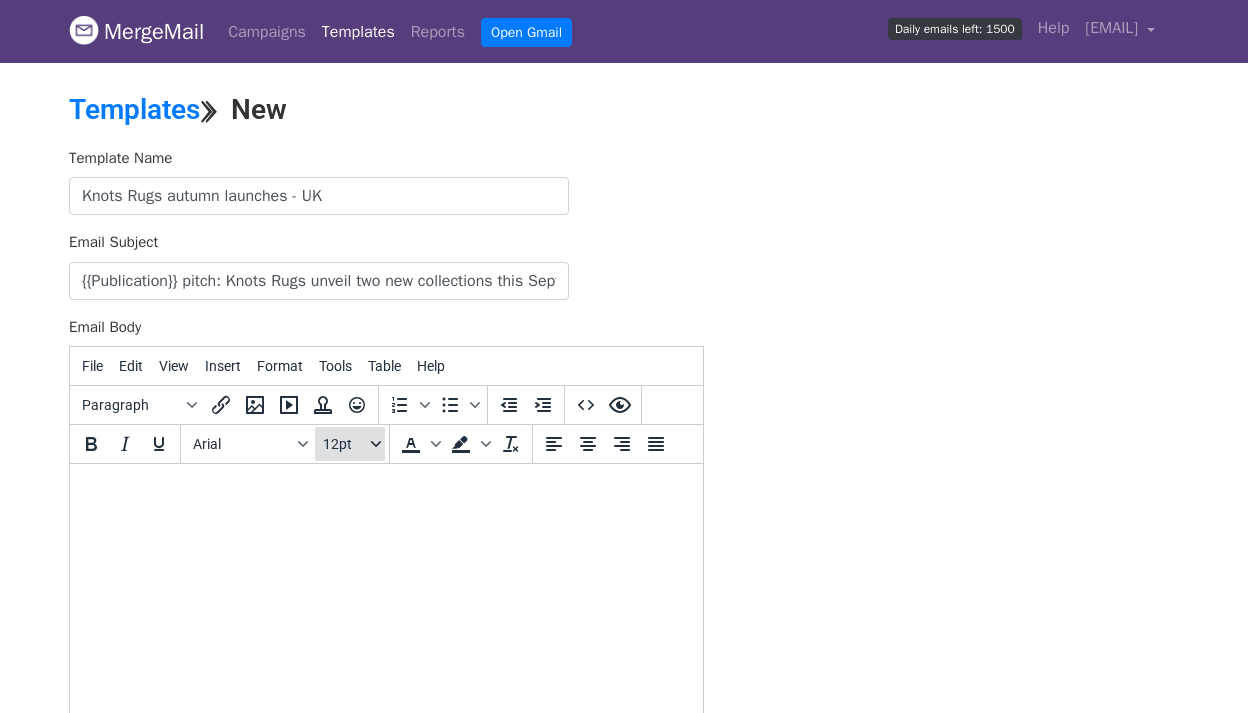 click on "12pt" at bounding box center [345, 444] 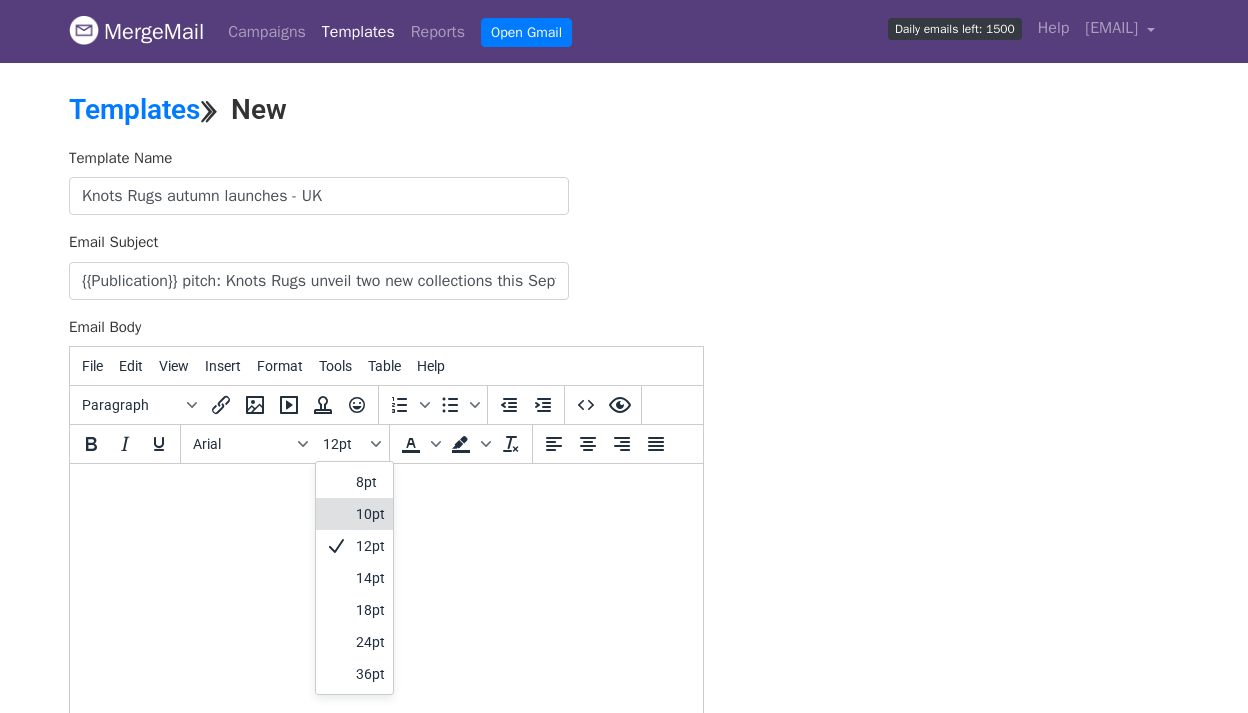 click on "10pt" at bounding box center [370, 514] 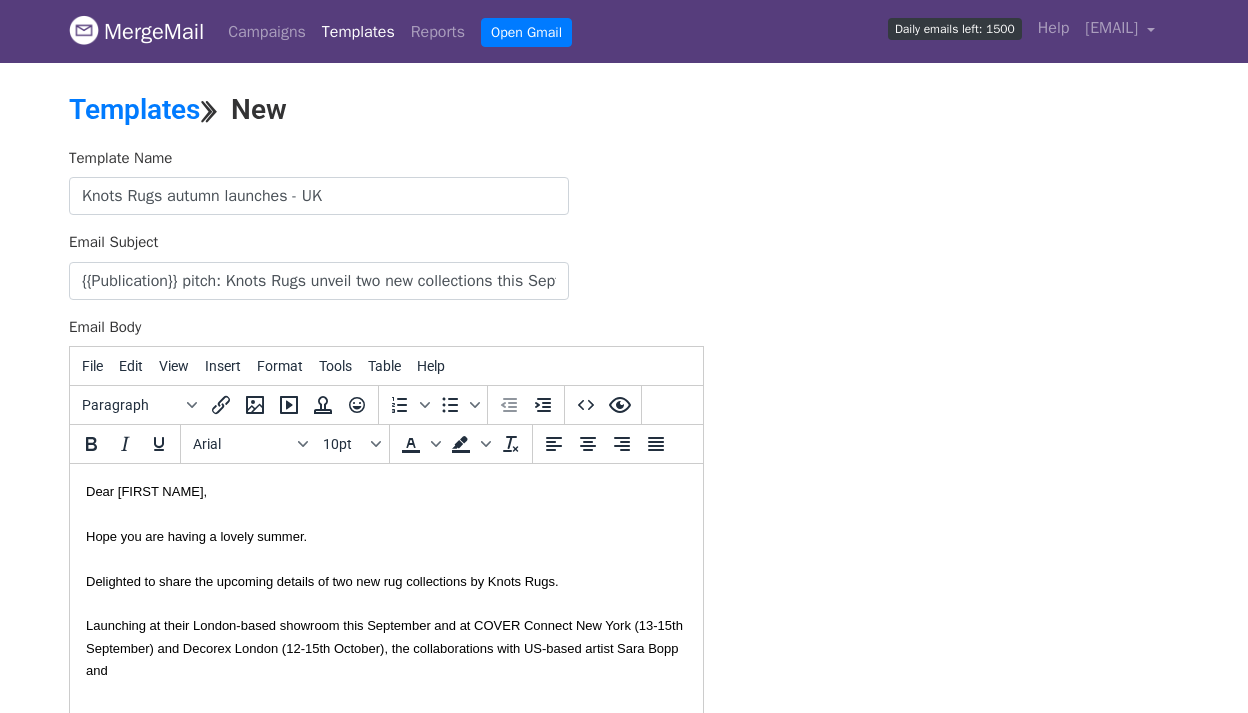drag, startPoint x: 115, startPoint y: 671, endPoint x: 415, endPoint y: 643, distance: 301.30383 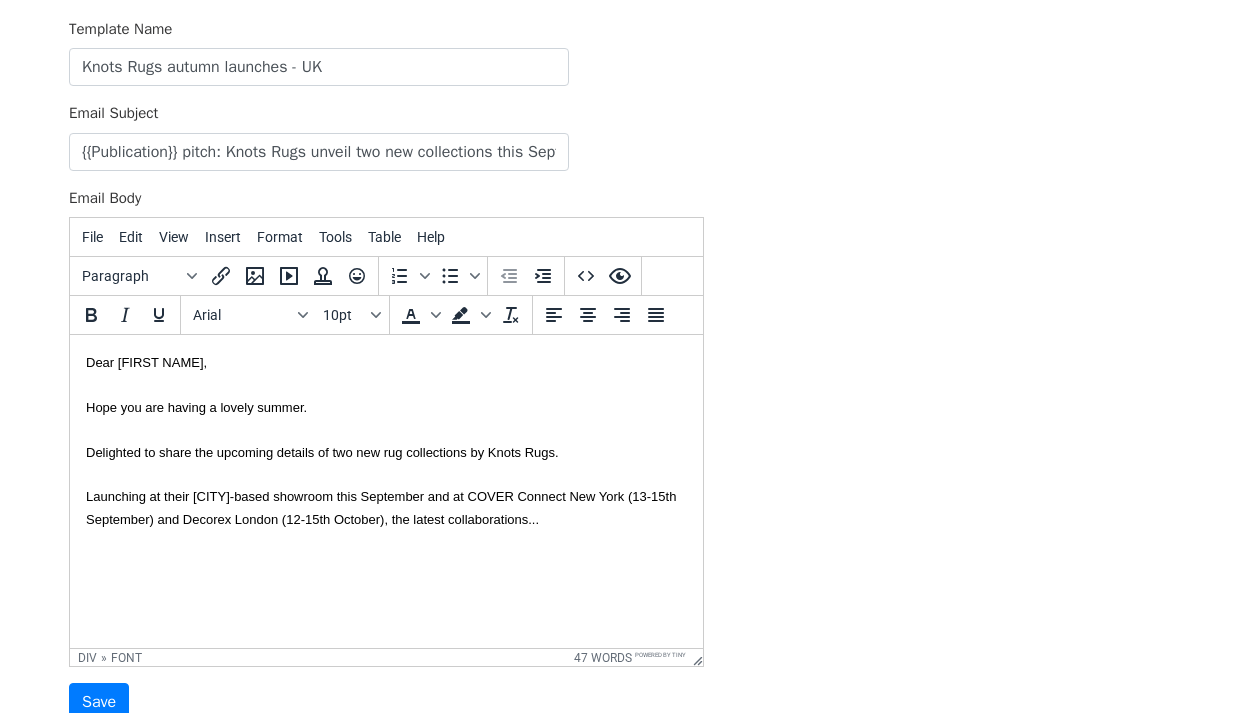 scroll, scrollTop: 130, scrollLeft: 0, axis: vertical 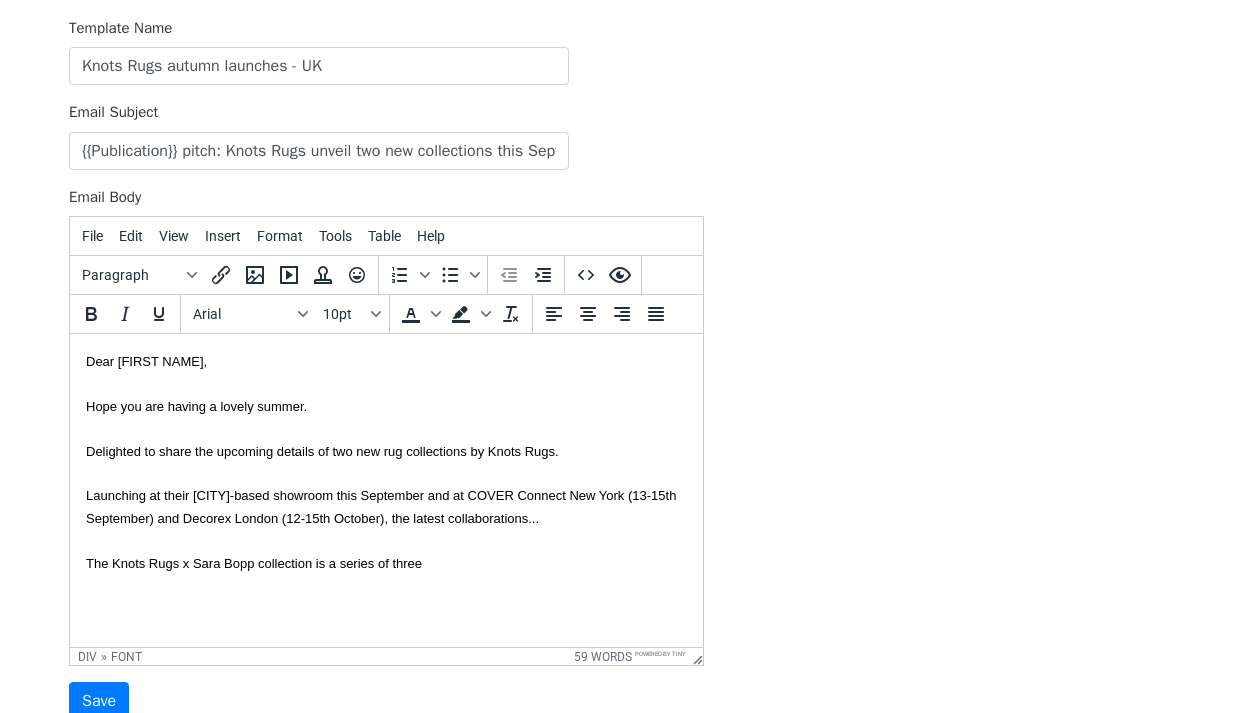 drag, startPoint x: 426, startPoint y: 564, endPoint x: 321, endPoint y: 564, distance: 105 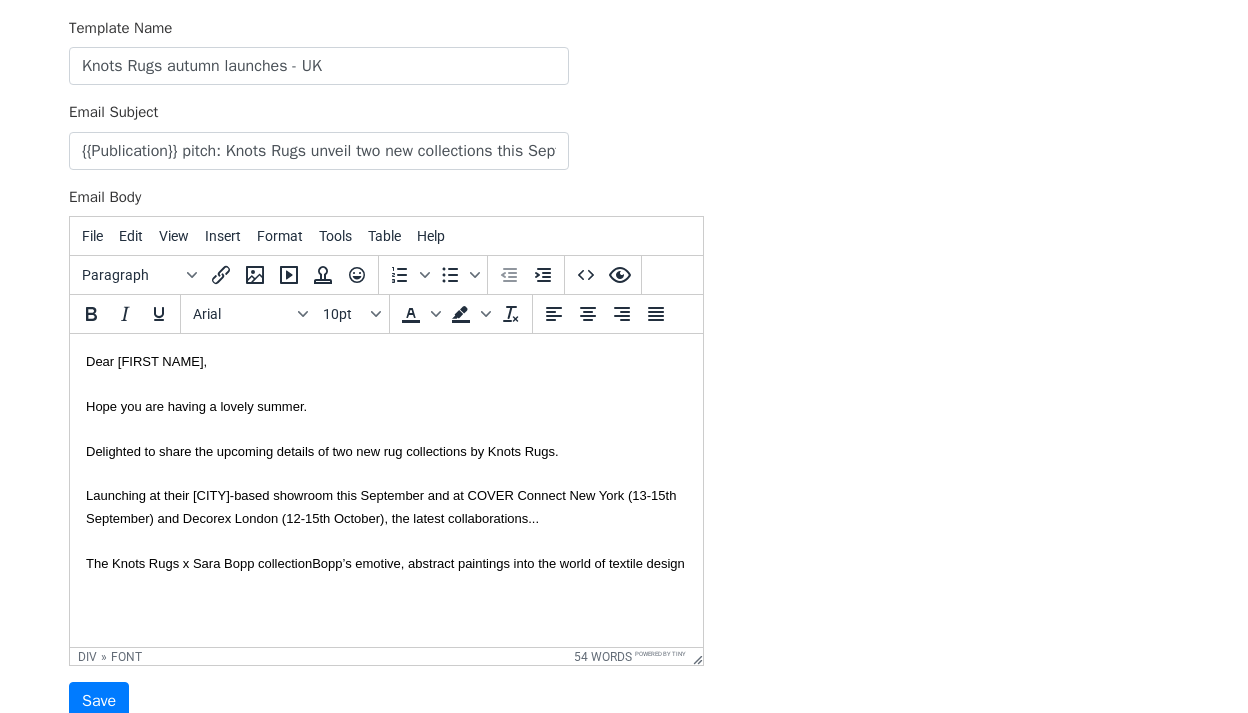 click on "The Knots Rugs x Sara Bopp collection" at bounding box center (199, 563) 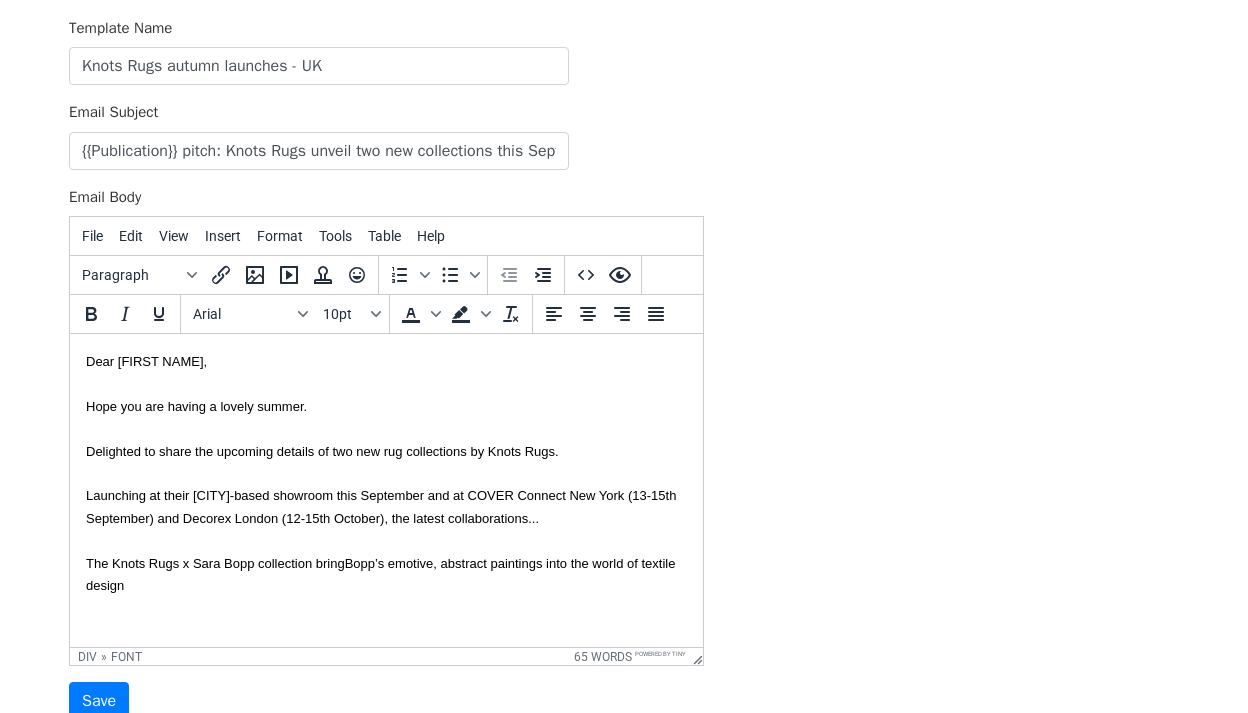 click on "The Knots Rugs x Sara Bopp collection bring  Bopp’s emotive, abstract paintings into the world of textile design" at bounding box center [386, 574] 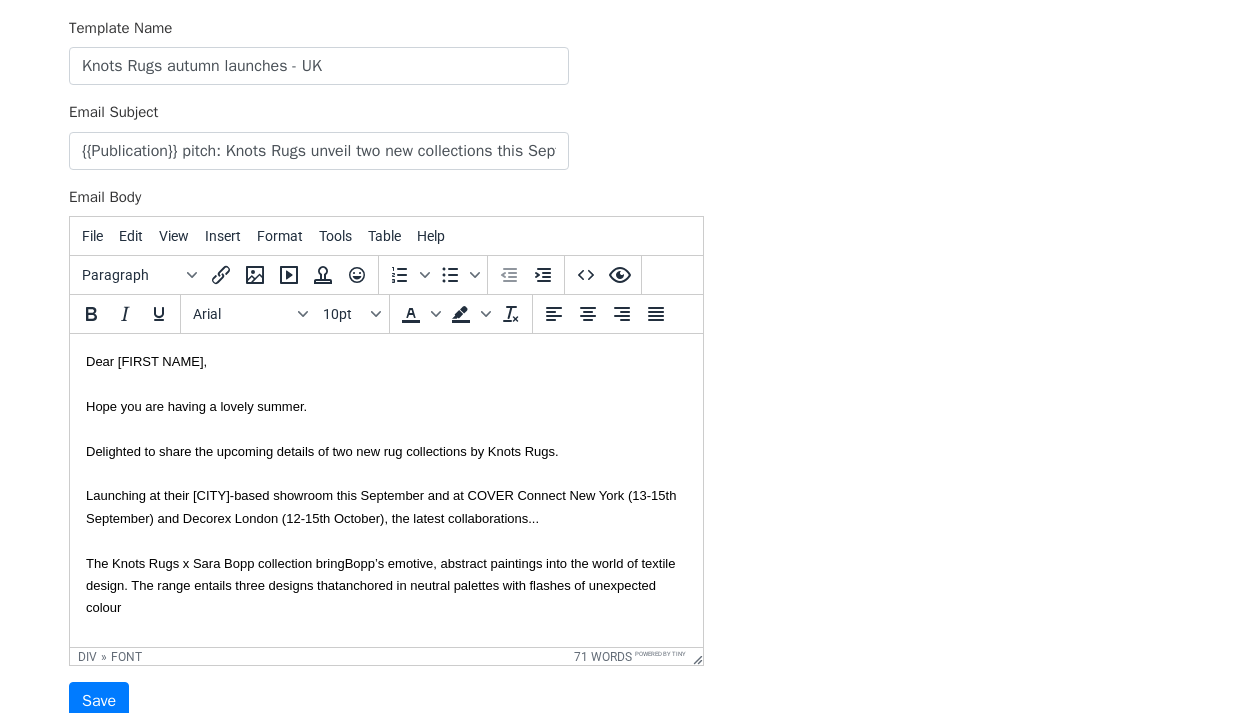 click on "Bopp’s emotive, abstract paintings into the world of textile design. The range entails three designs that anchored in neutral palettes with flashes of unexpected colour" at bounding box center (380, 586) 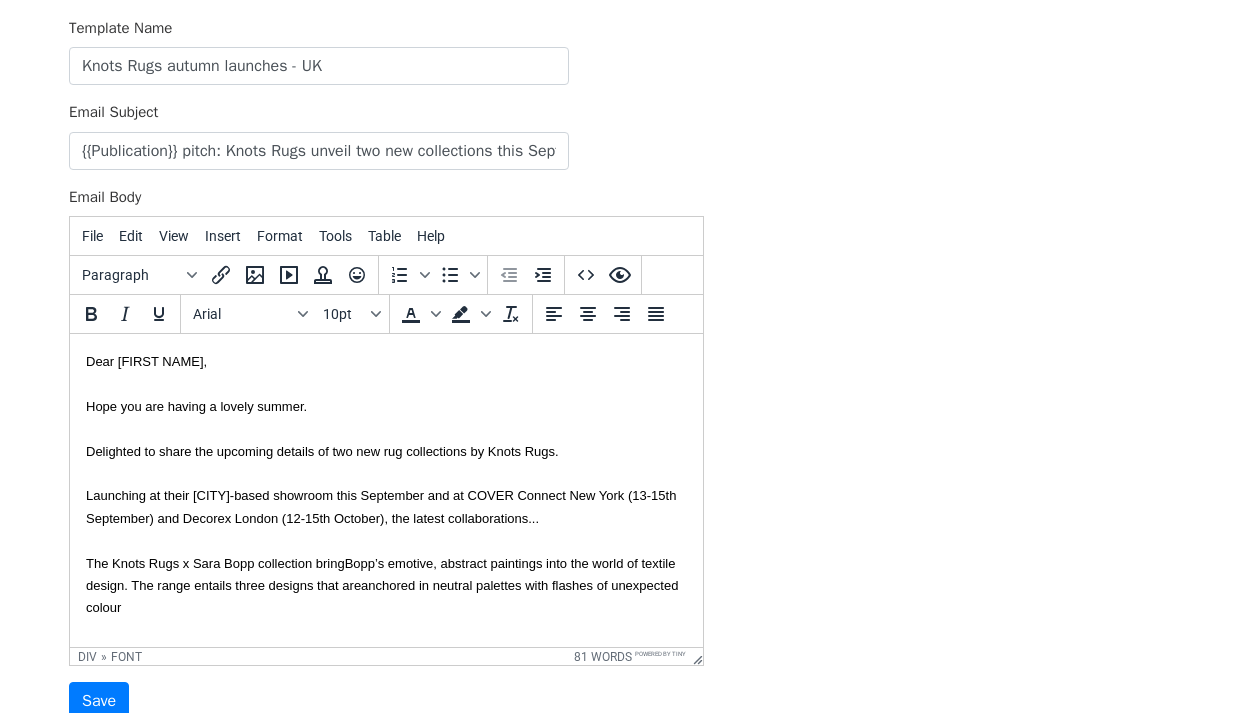 click on "The Knots Rugs x Sara Bopp collection bring  Bopp’s emotive, abstract paintings into the world of textile design. The range entails three designs that are  anchored in neutral palettes with flashes of unexpected colour" at bounding box center [386, 585] 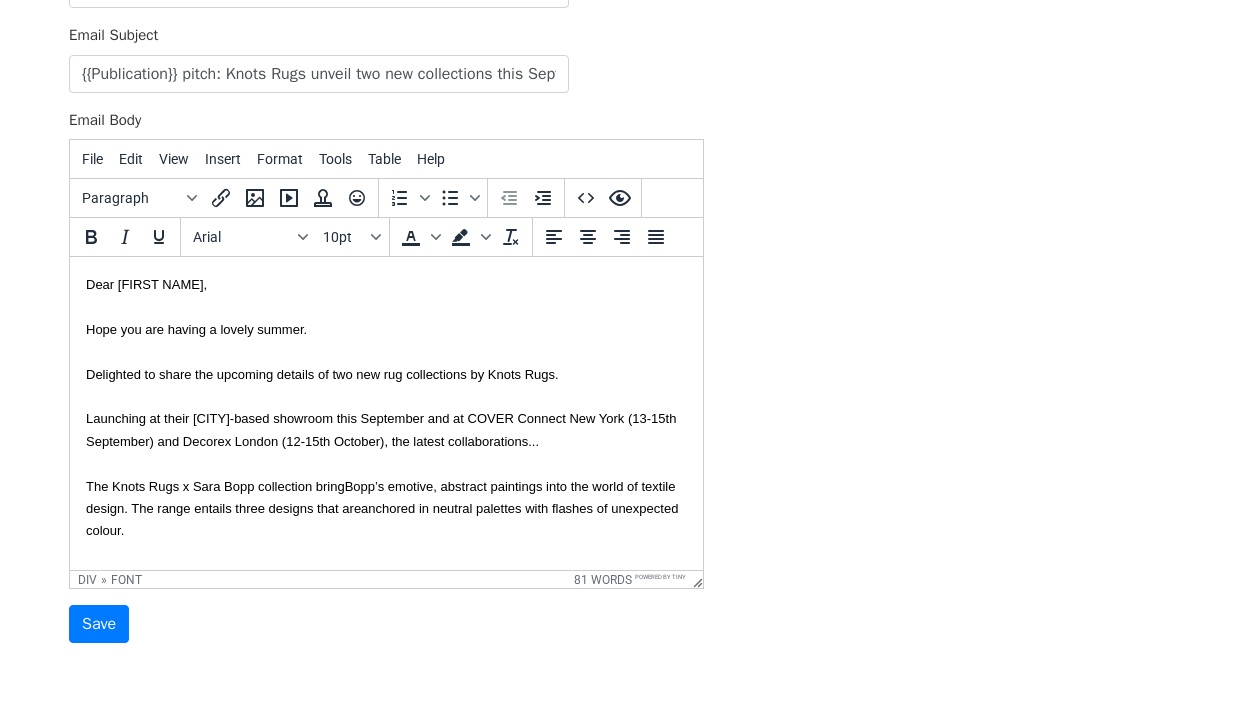 scroll, scrollTop: 16, scrollLeft: 0, axis: vertical 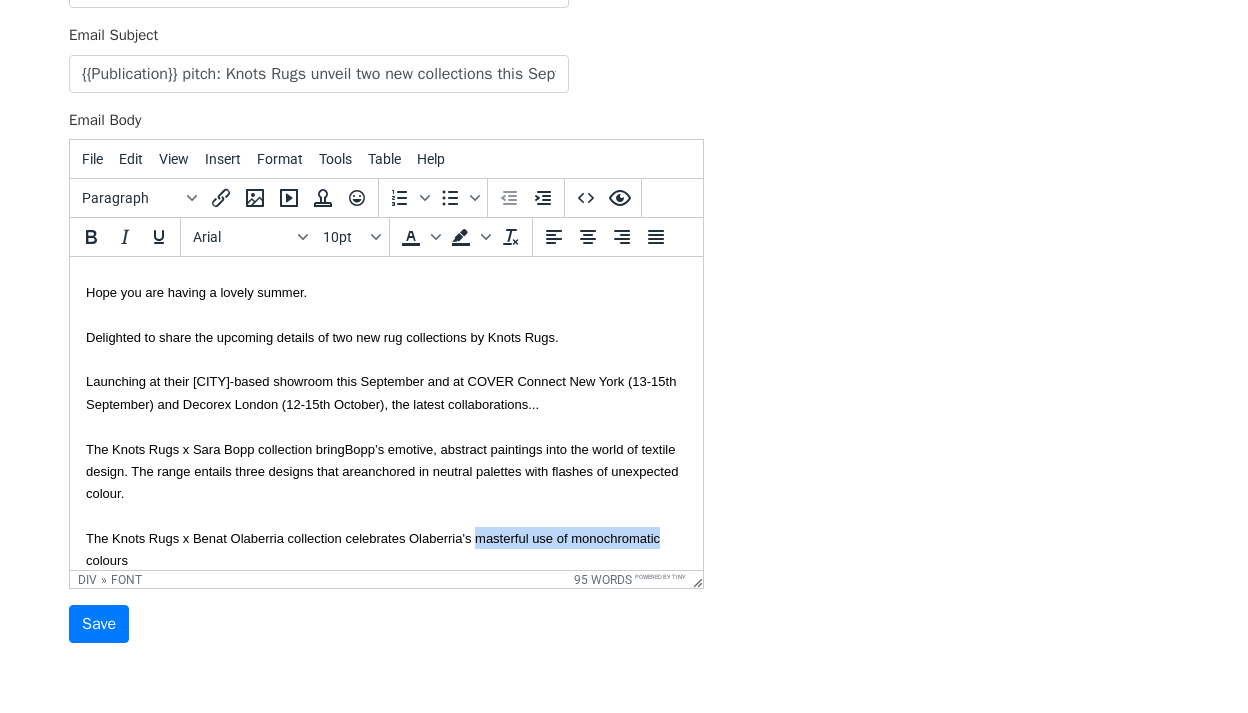 drag, startPoint x: 665, startPoint y: 542, endPoint x: 477, endPoint y: 540, distance: 188.01064 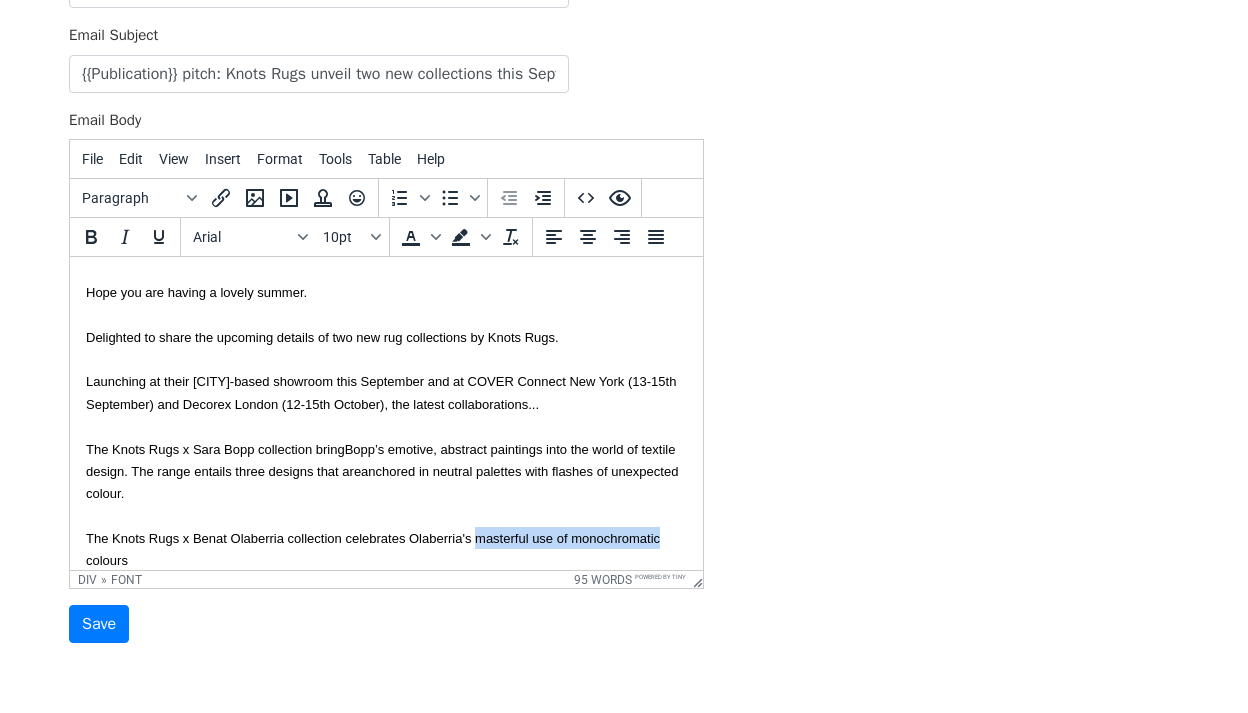 click on "The Knots Rugs x Benat Olaberria collection celebrates Olaberria's masterful use of monochromatic colours" at bounding box center (386, 549) 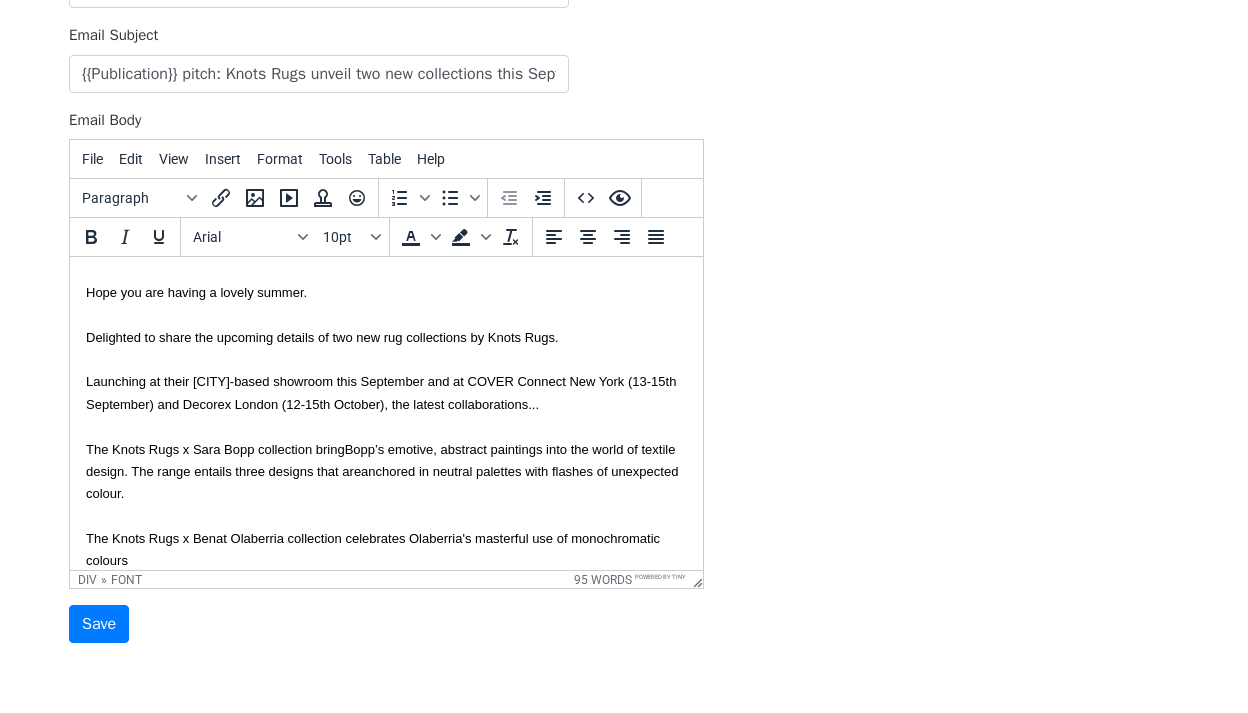 scroll, scrollTop: 32, scrollLeft: 0, axis: vertical 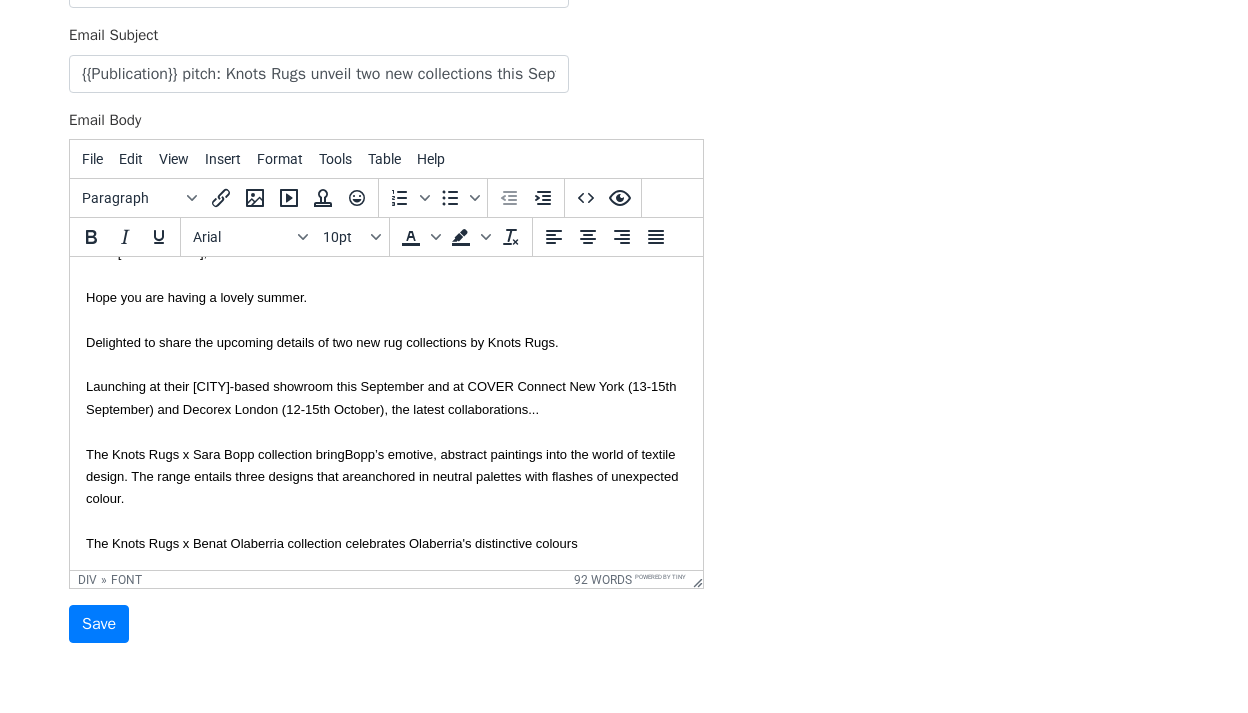 drag, startPoint x: 582, startPoint y: 547, endPoint x: 553, endPoint y: 547, distance: 29 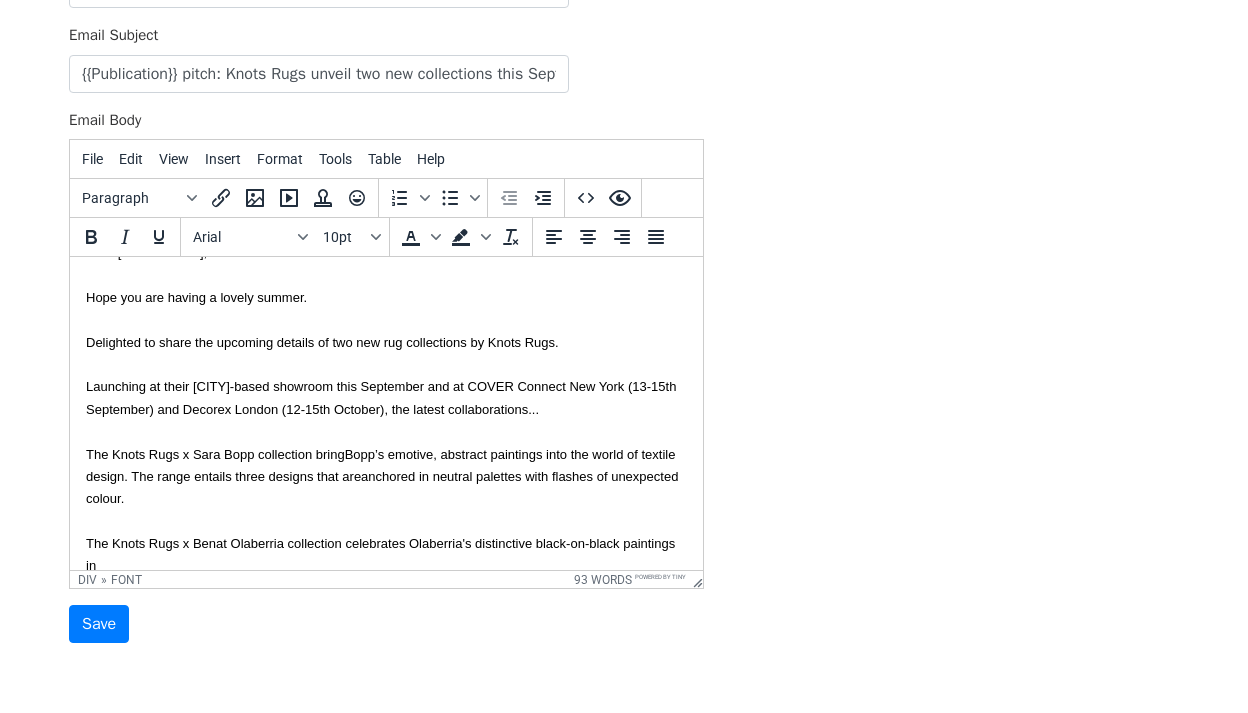 scroll, scrollTop: 37, scrollLeft: 0, axis: vertical 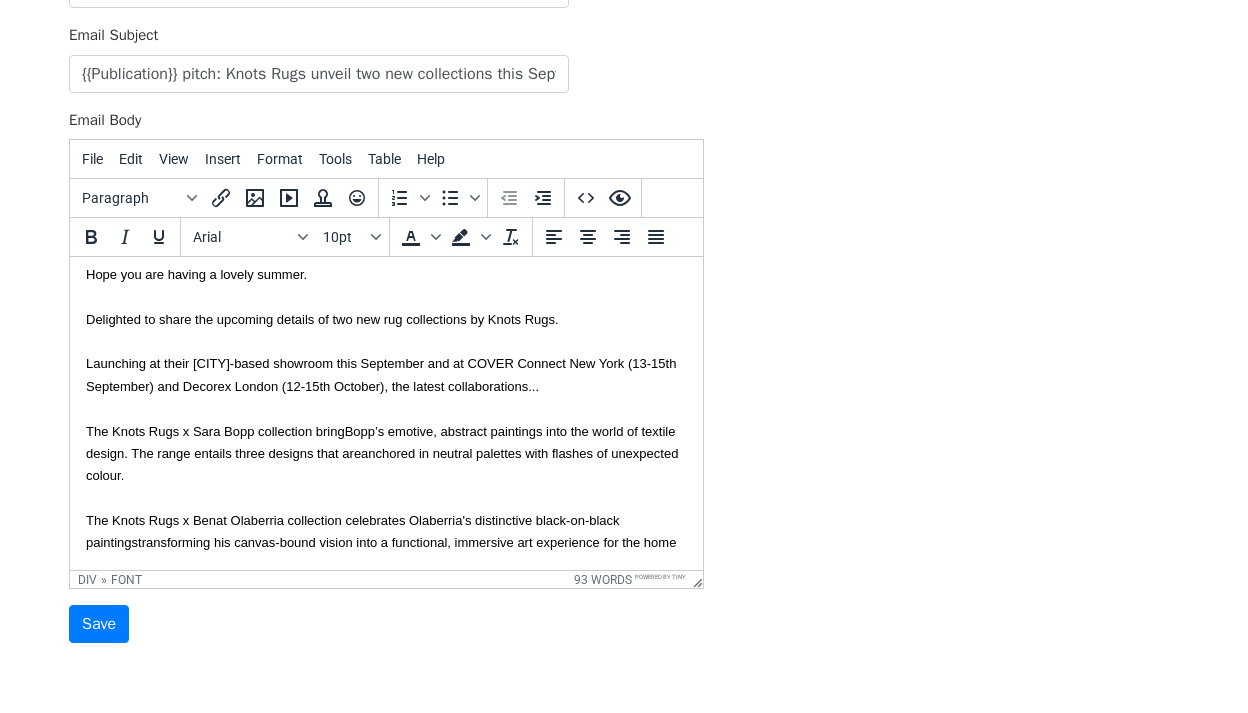 click on "The Knots Rugs x Benat Olaberria collection celebrates Olaberria's distinctive black-on-black paintings transforming his canvas-bound vision into a functional, immersive art experience for the home" at bounding box center (381, 531) 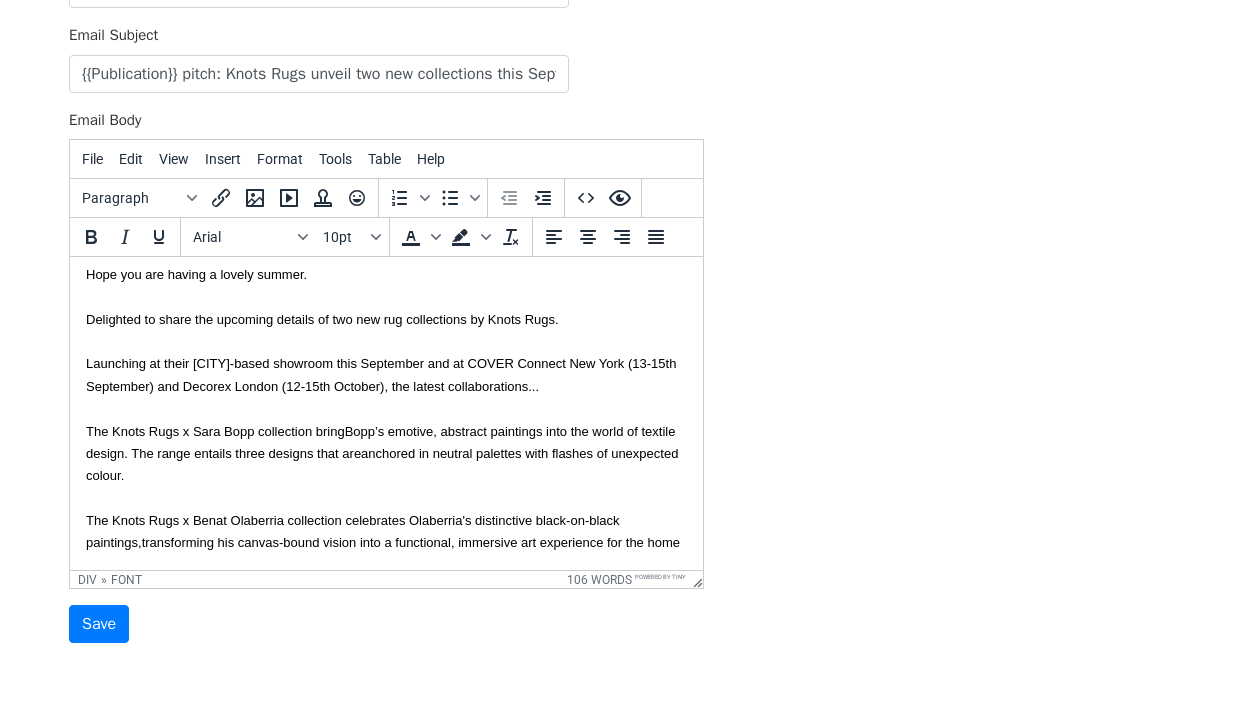 click on "The Knots Rugs x Benat Olaberria collection celebrates Olaberria's distinctive black-on-black paintings,  transforming his canvas-bound vision into a functional, immersive art experience for the home" at bounding box center [386, 531] 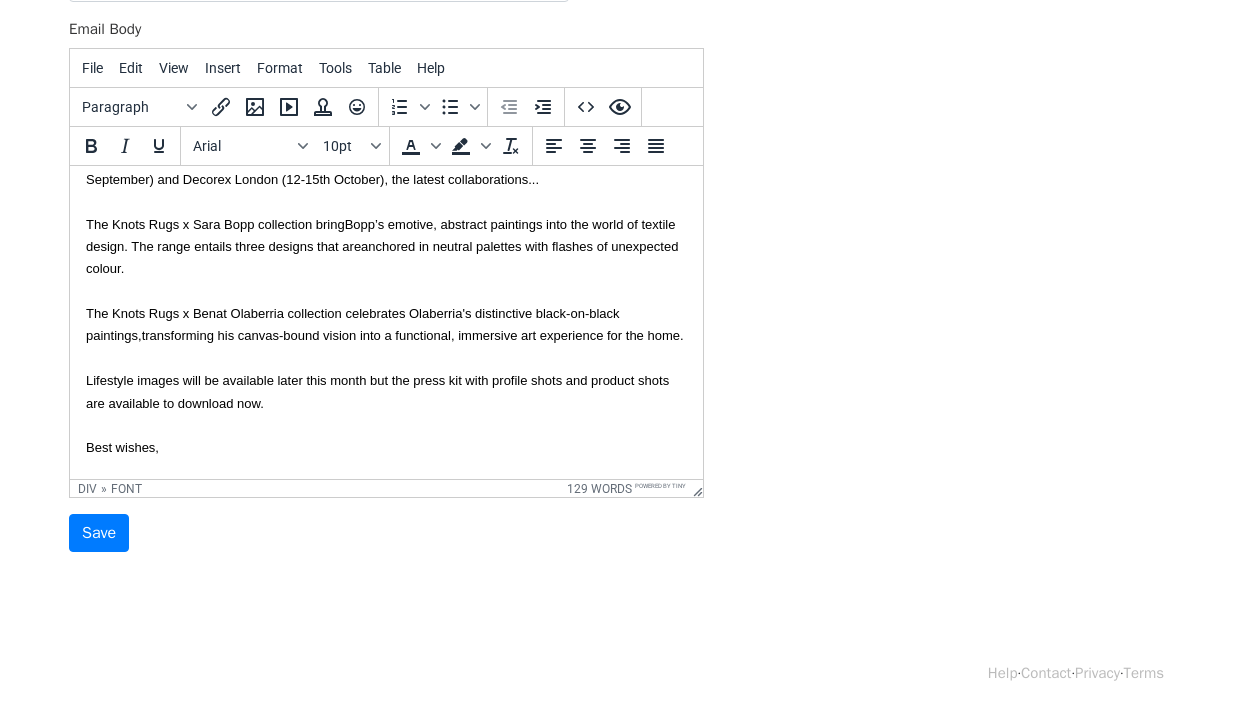 scroll, scrollTop: 193, scrollLeft: 0, axis: vertical 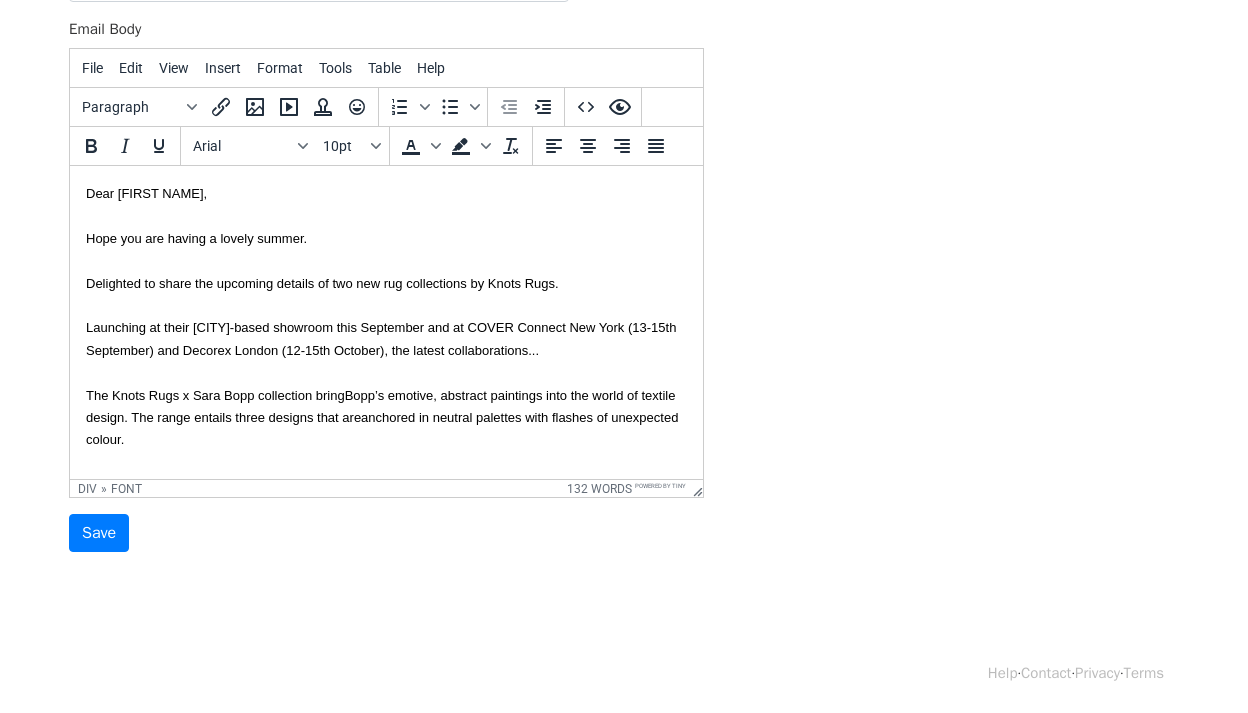 click at bounding box center (386, 372) 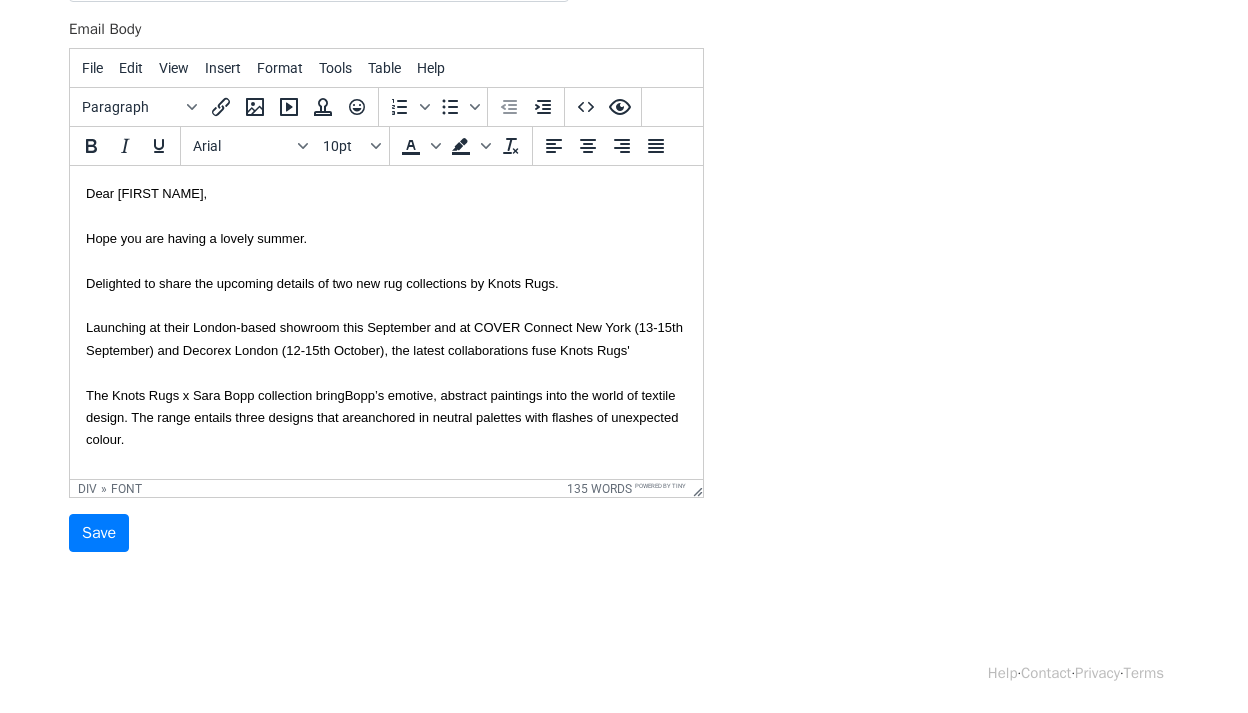 click on "Hope you are having a lovely summer. Delighted to share the upcoming details of two new rug collections by Knots Rugs.  Launching at their London-based showroom this September and at COVER Connect New York (13-15th September) and Decorex London (12-15th October), the latest collaborations fuse Knots Rugs'" at bounding box center (384, 294) 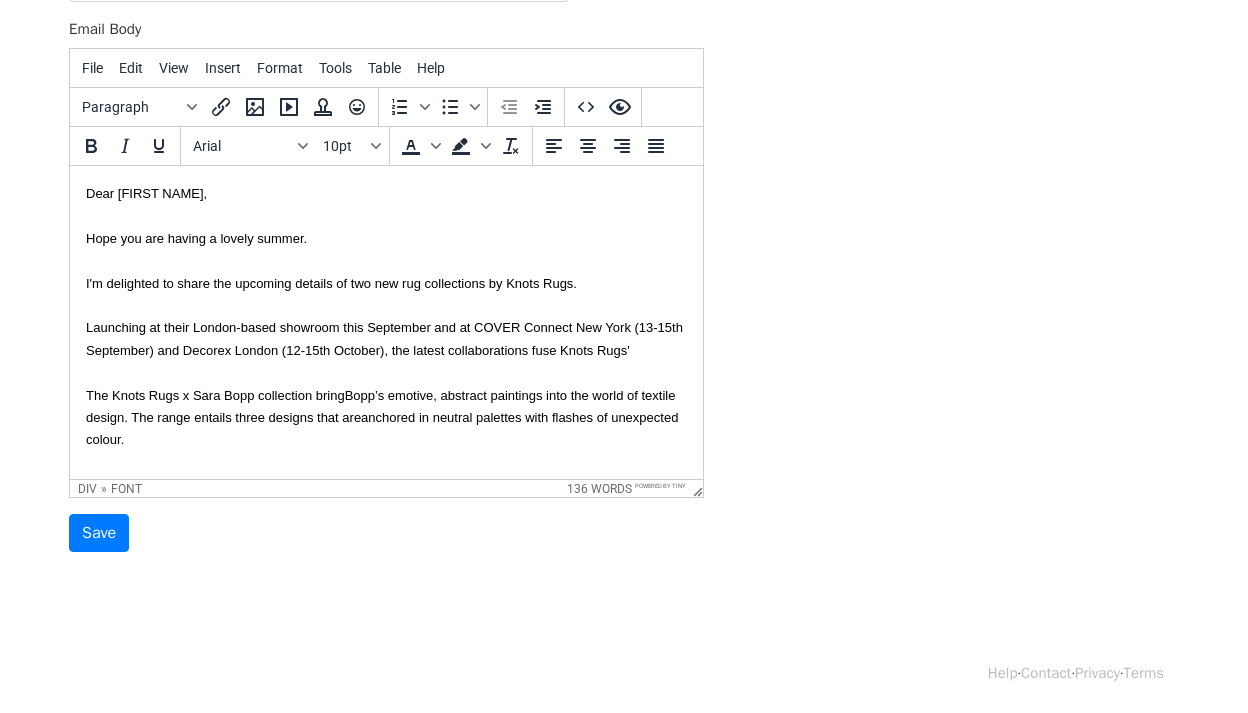 click on "Hope you are having a lovely summer. I'm delighted to share the upcoming details of two new rug collections by Knots Rugs.  Launching at their London-based showroom this September and at COVER Connect New York (13-15th September) and Decorex London (12-15th October), the latest collaborations fuse Knots Rugs'" at bounding box center (386, 282) 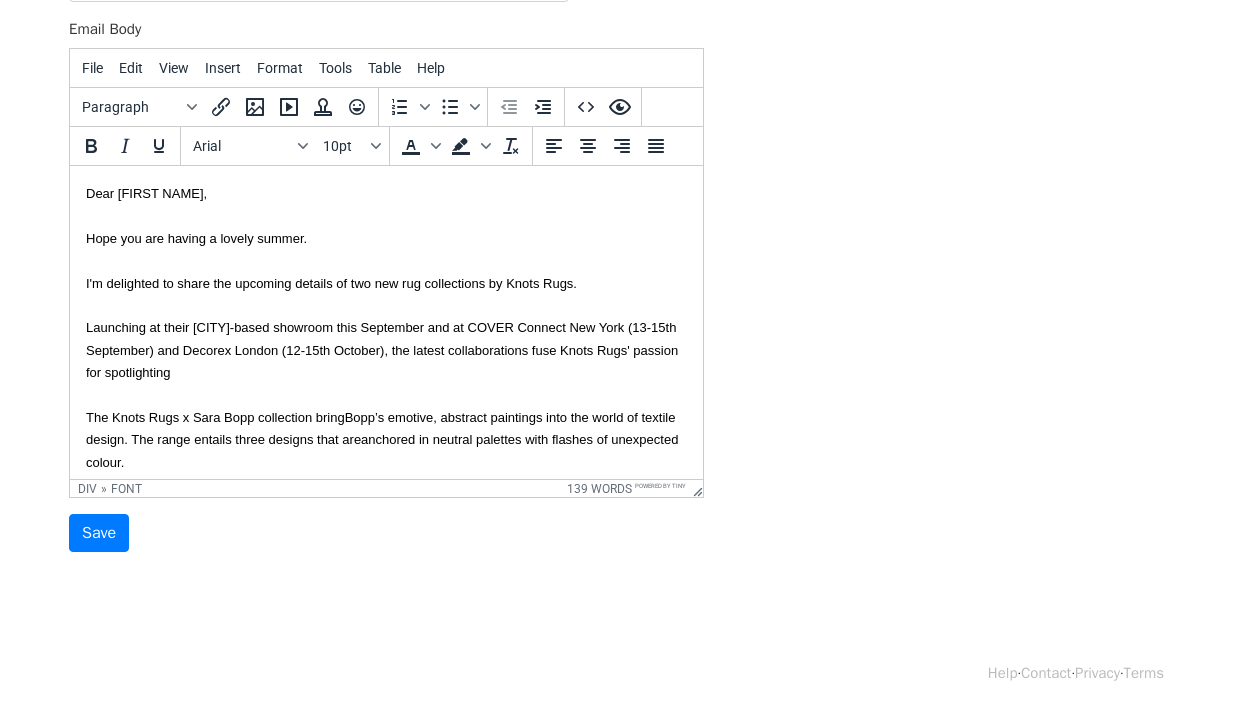 drag, startPoint x: 176, startPoint y: 374, endPoint x: 88, endPoint y: 374, distance: 88 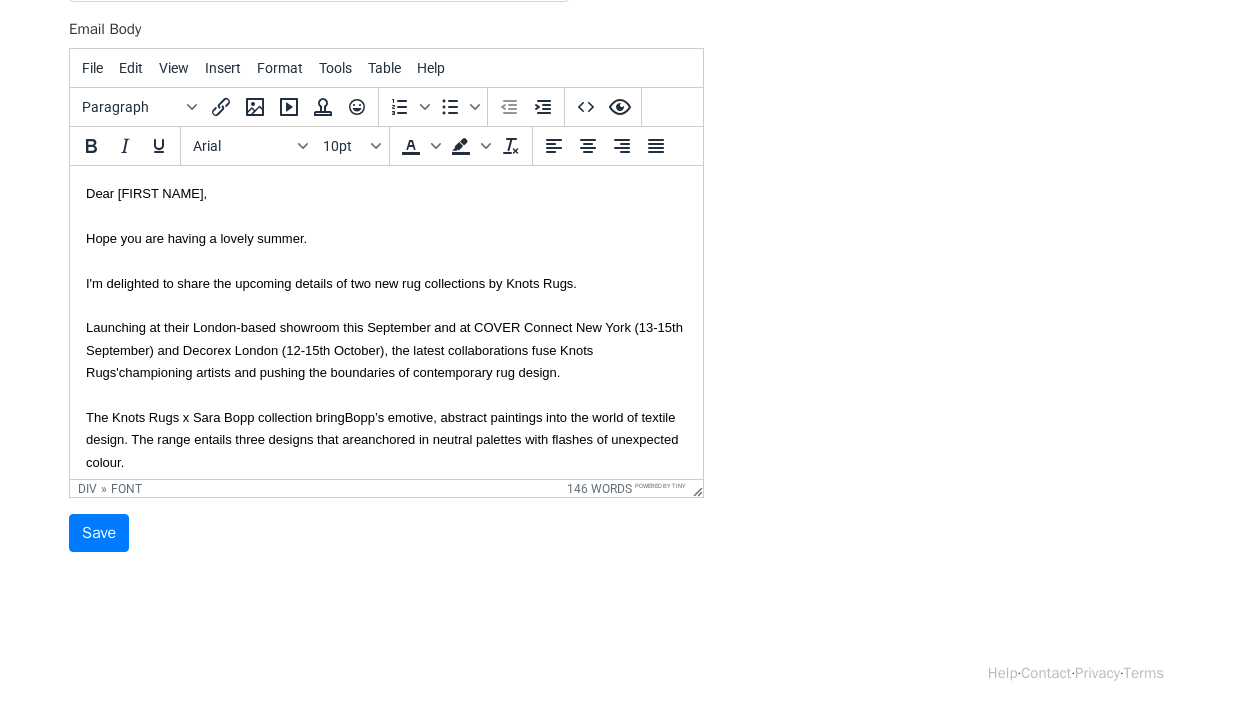 drag, startPoint x: 121, startPoint y: 370, endPoint x: 528, endPoint y: 347, distance: 407.64935 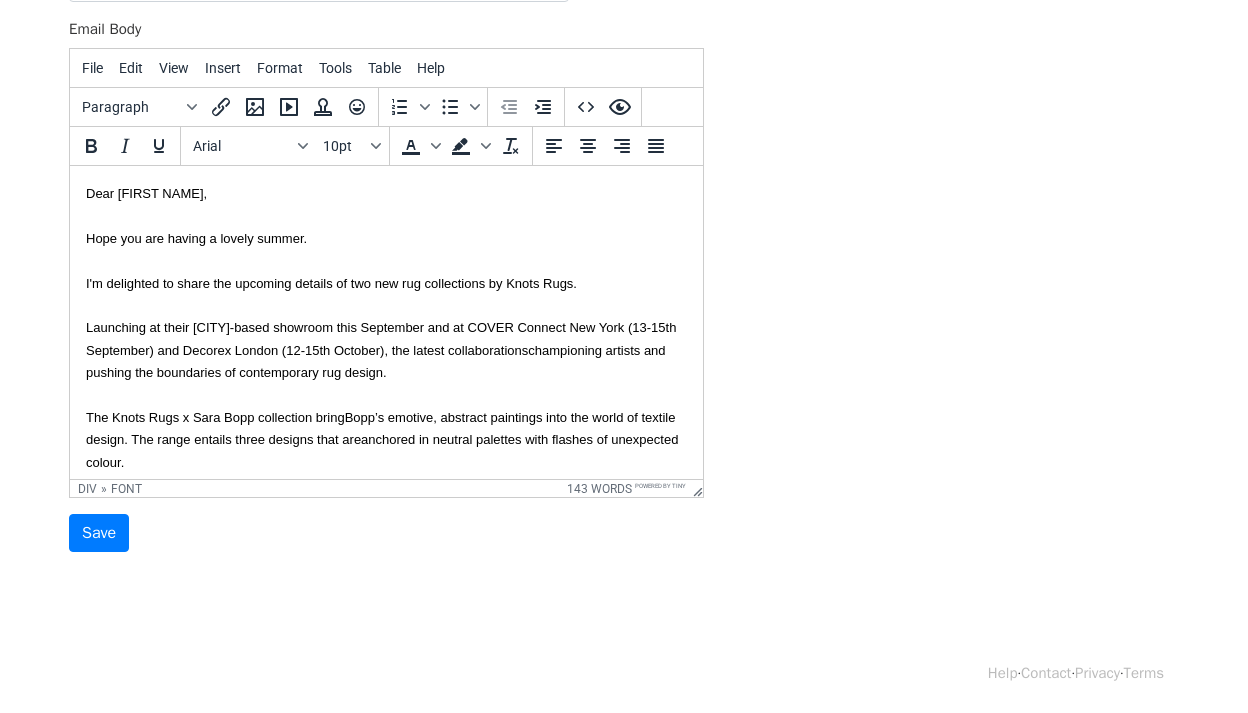 click on "Hope you are having a lovely summer. I'm delighted to share the upcoming details of two new rug collections by Knots Rugs.  Launching at their London-based showroom this September and at COVER Connect New York (13-15th September) and Decorex London (12-15th October), the latest collaborations" at bounding box center (381, 294) 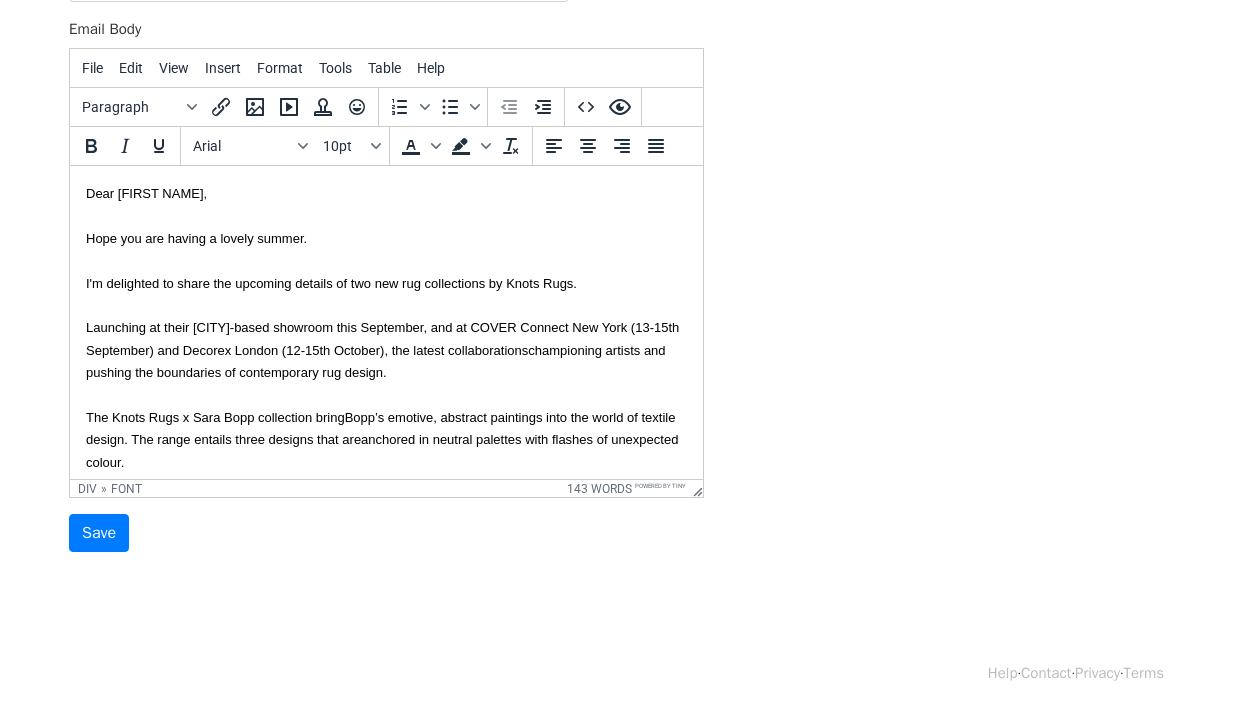 click on "Hope you are having a lovely summer. I'm delighted to share the upcoming details of two new rug collections by Knots Rugs.  Launching at their London-based showroom this September, and at COVER Connect New York (13-15th September) and Decorex London (12-15th October), the latest collaborations  championing artists and pushing the boundaries of contemporary rug design." at bounding box center [386, 305] 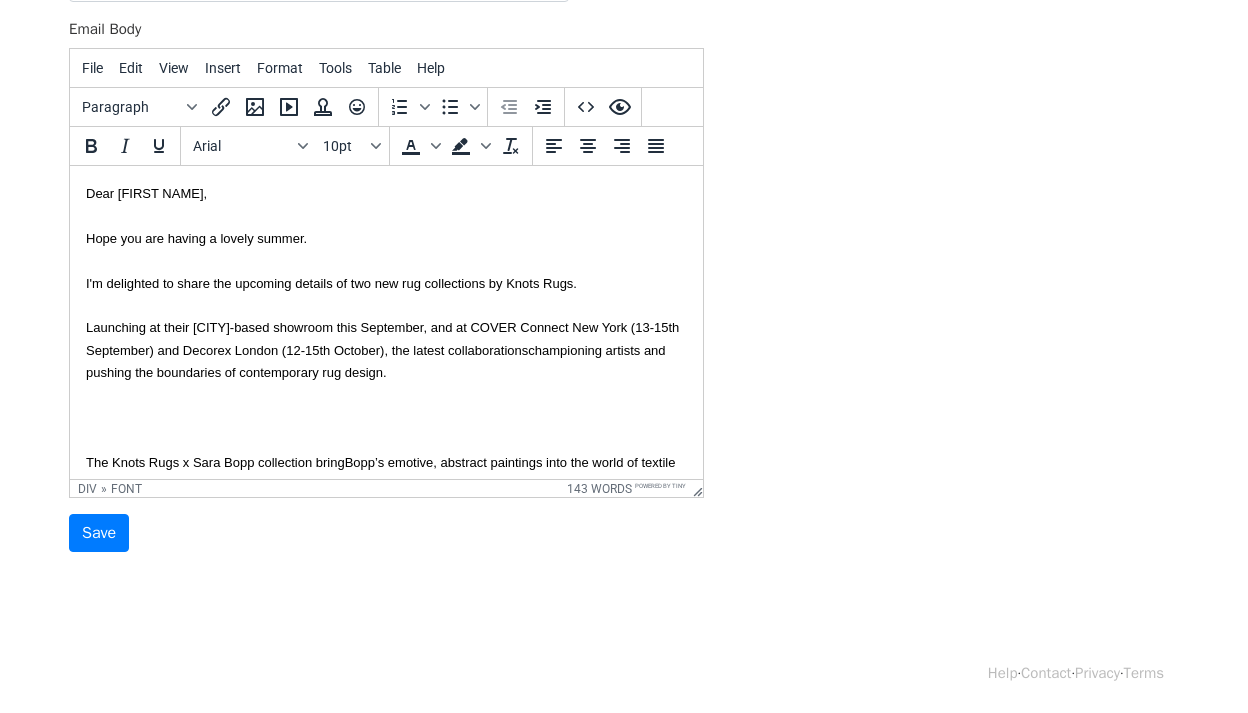 click at bounding box center [386, 417] 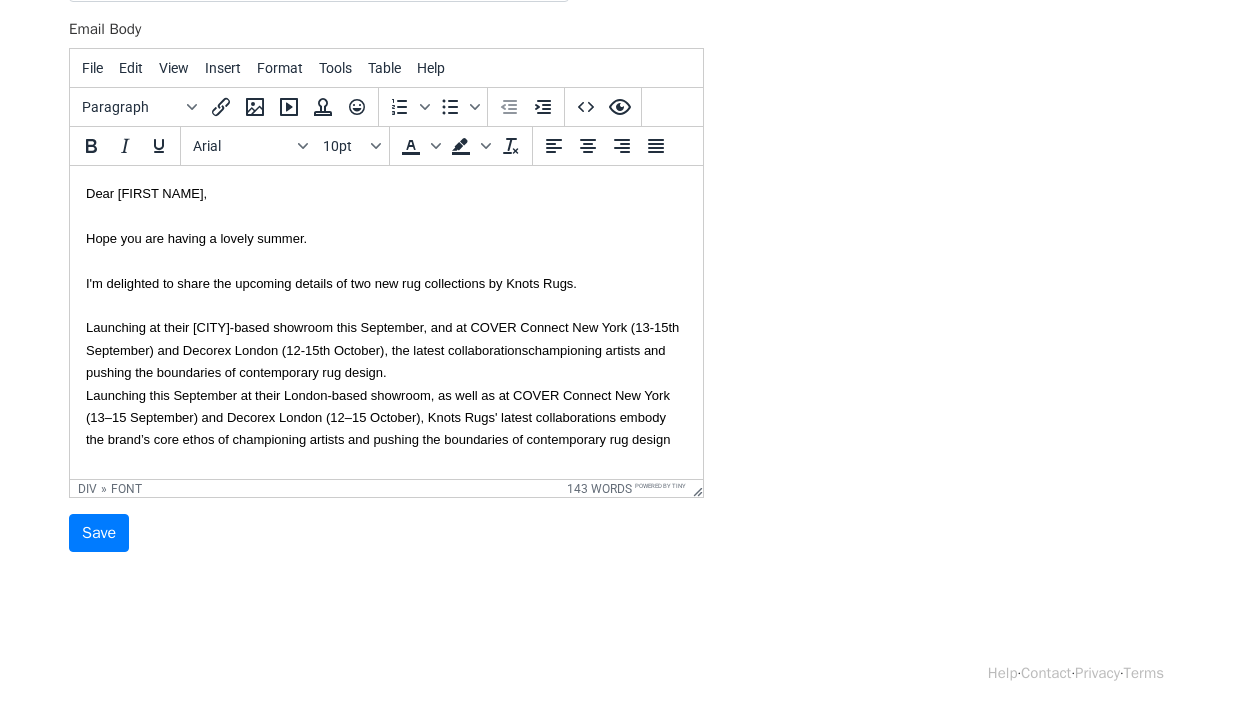drag, startPoint x: 394, startPoint y: 375, endPoint x: 71, endPoint y: 333, distance: 325.7192 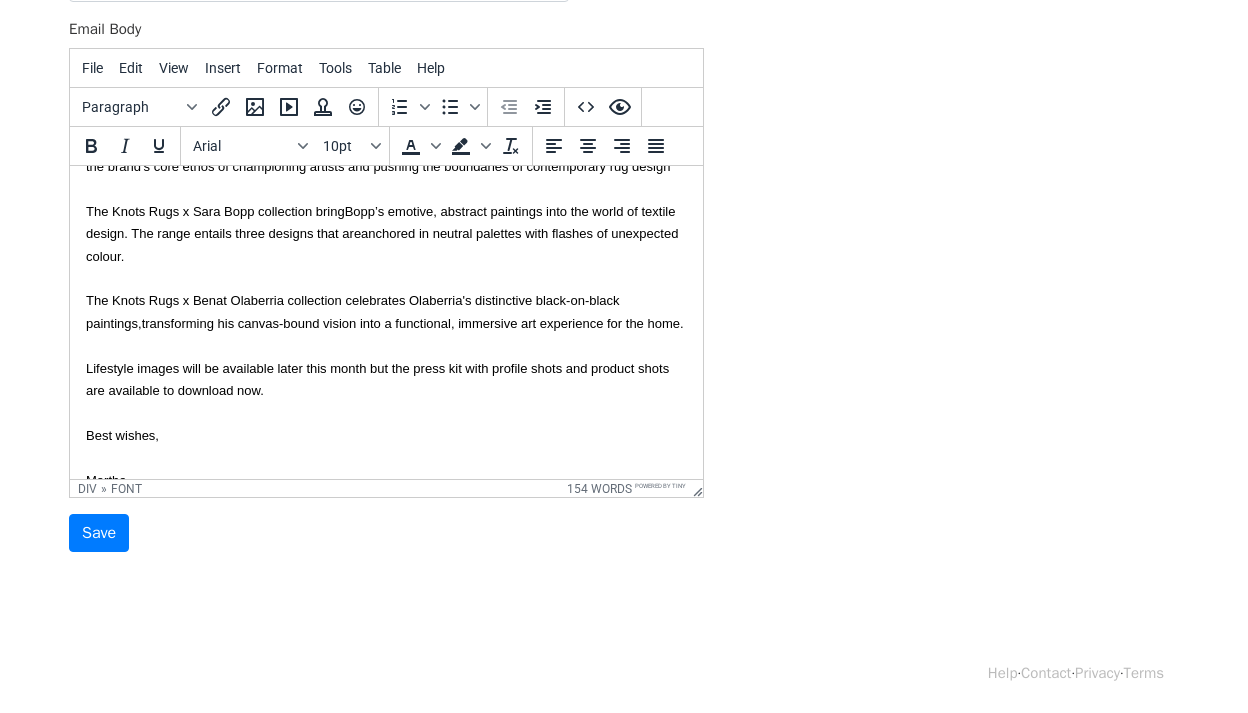scroll, scrollTop: 200, scrollLeft: 0, axis: vertical 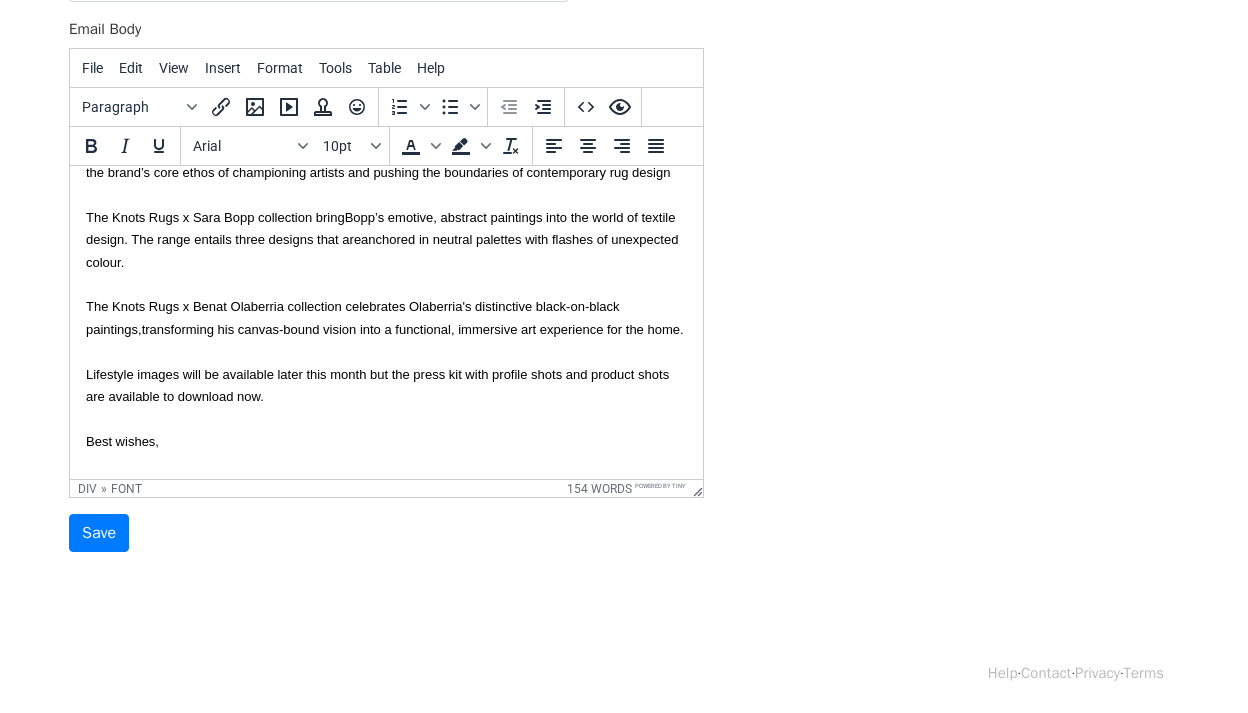 click on "Lifestyle images will be available later this month but the press kit with profile shots and product shots are available to download now." at bounding box center (386, 385) 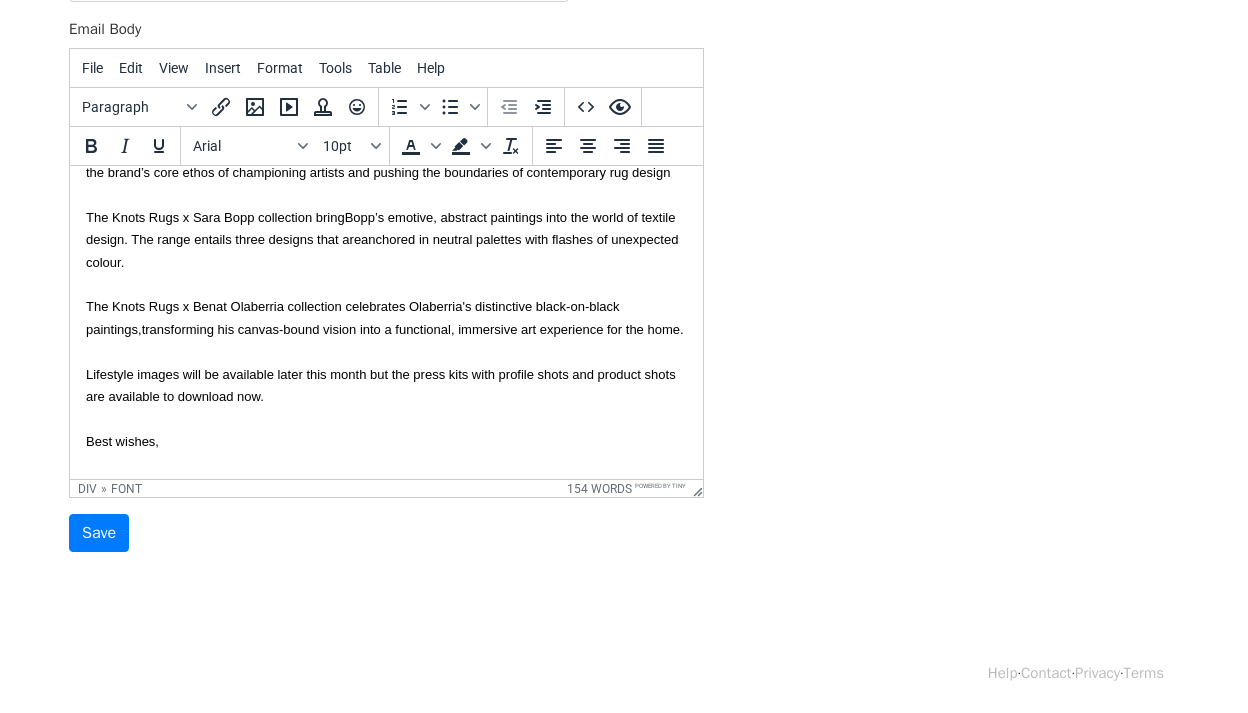 click on "Lifestyle images will be available later this month but the press kits with profile shots and product shots are available to download now." at bounding box center [386, 385] 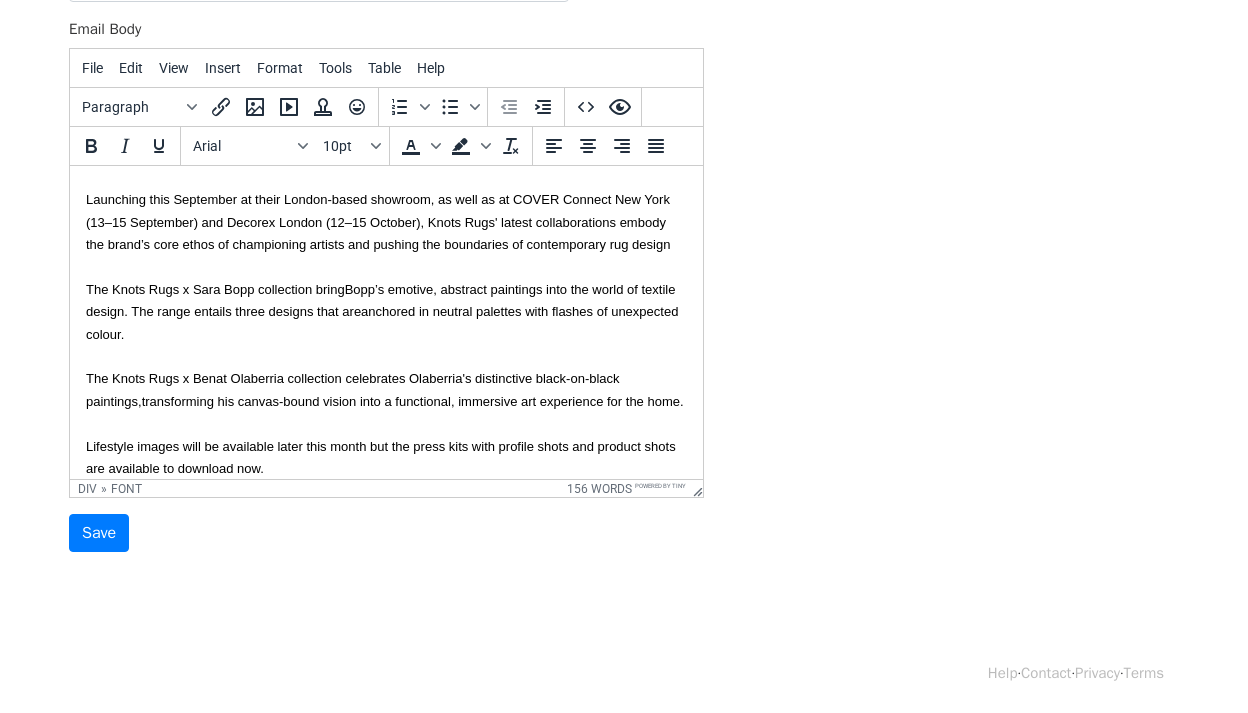 scroll, scrollTop: 135, scrollLeft: 0, axis: vertical 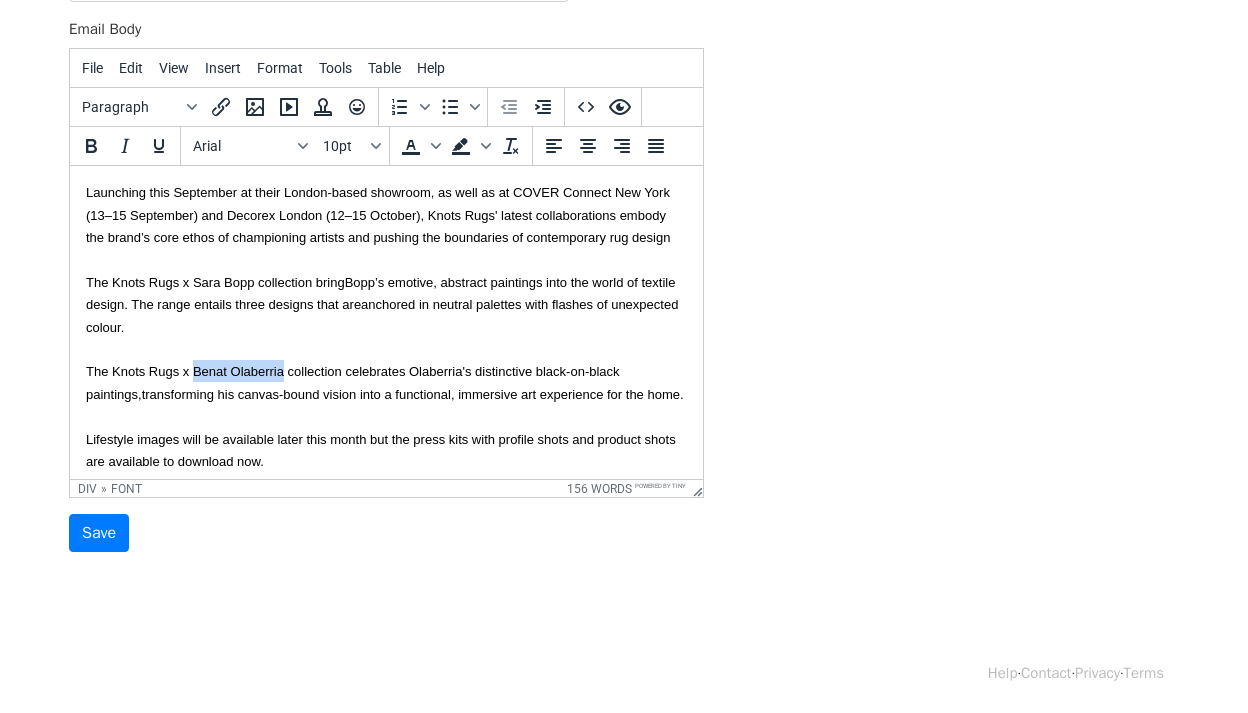 drag, startPoint x: 283, startPoint y: 370, endPoint x: 194, endPoint y: 369, distance: 89.005615 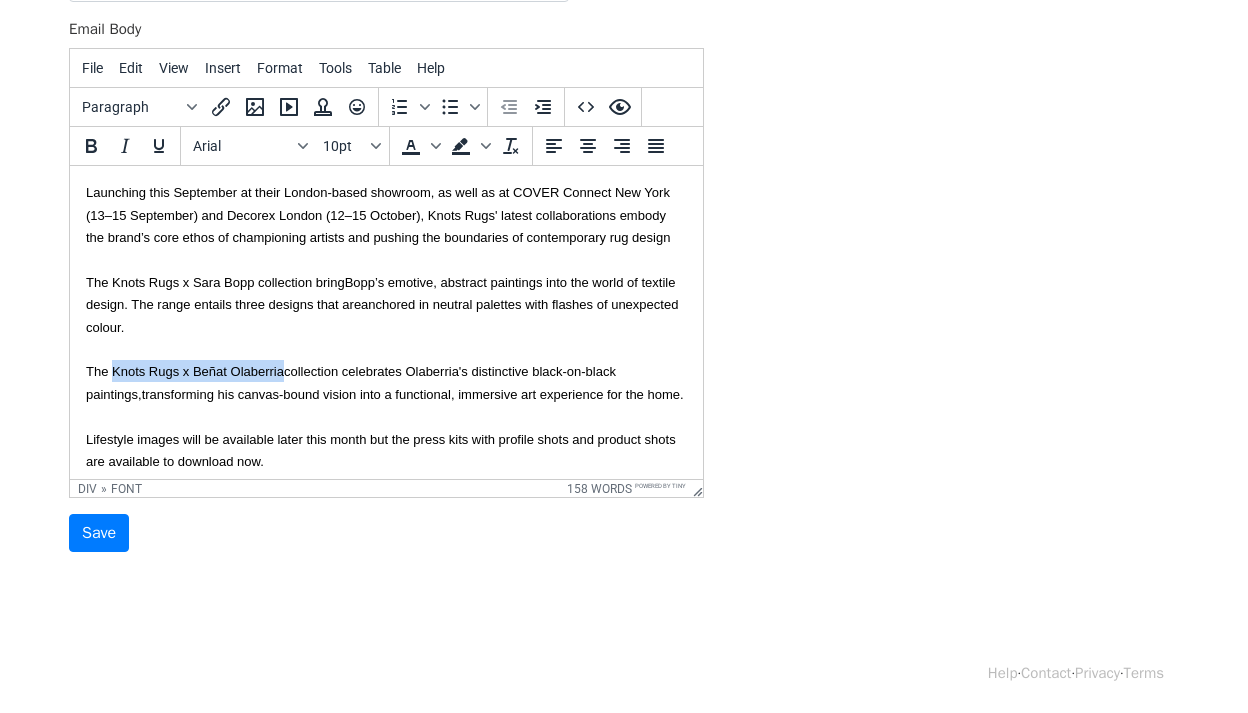 drag, startPoint x: 284, startPoint y: 371, endPoint x: 116, endPoint y: 367, distance: 168.0476 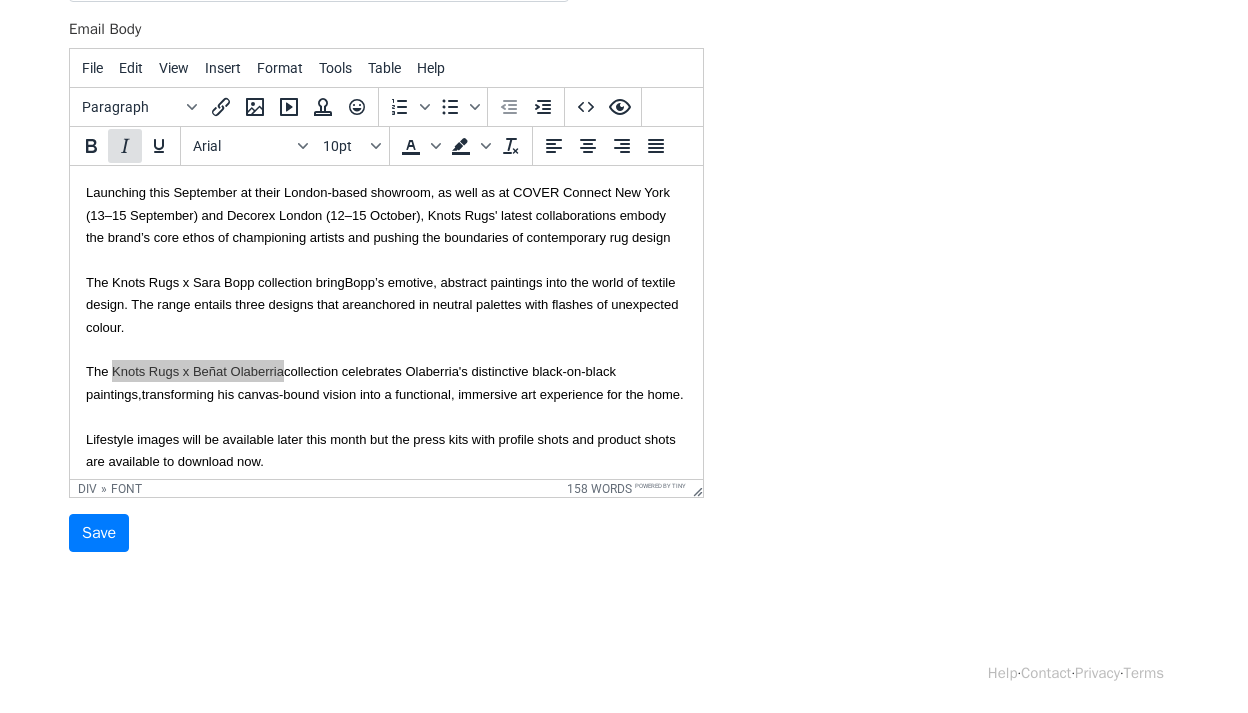 click 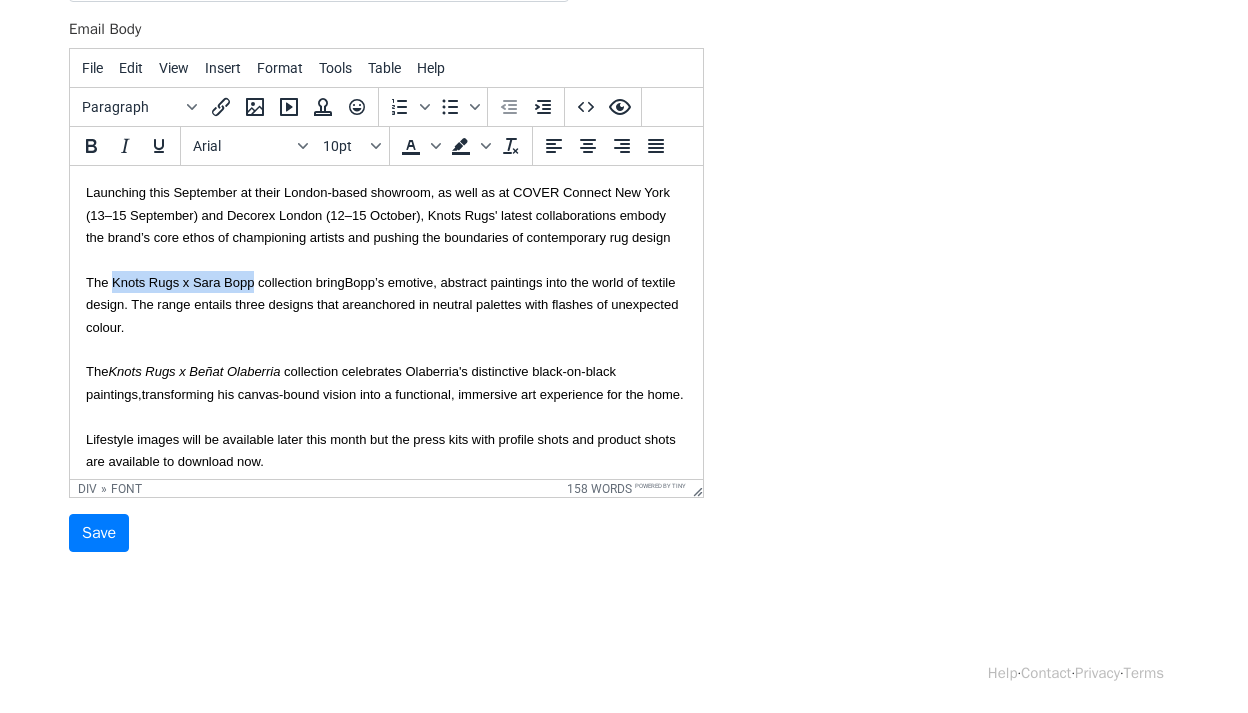 drag, startPoint x: 251, startPoint y: 282, endPoint x: 114, endPoint y: 277, distance: 137.09122 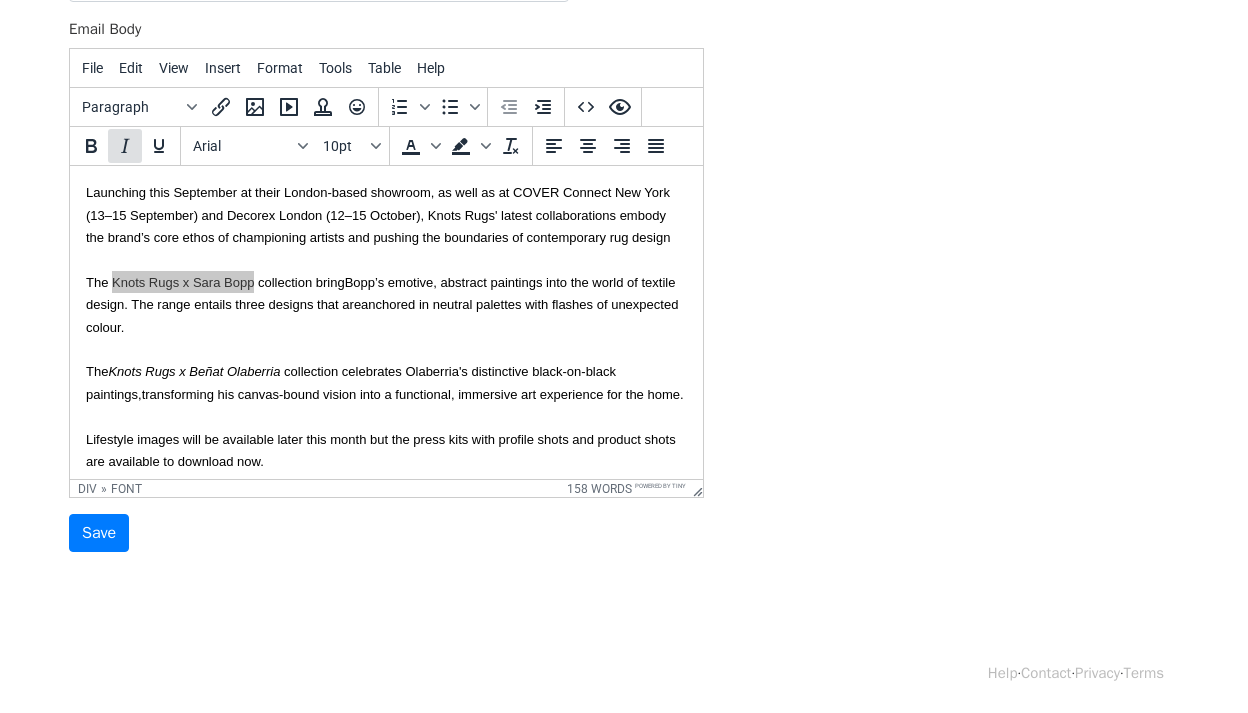 click 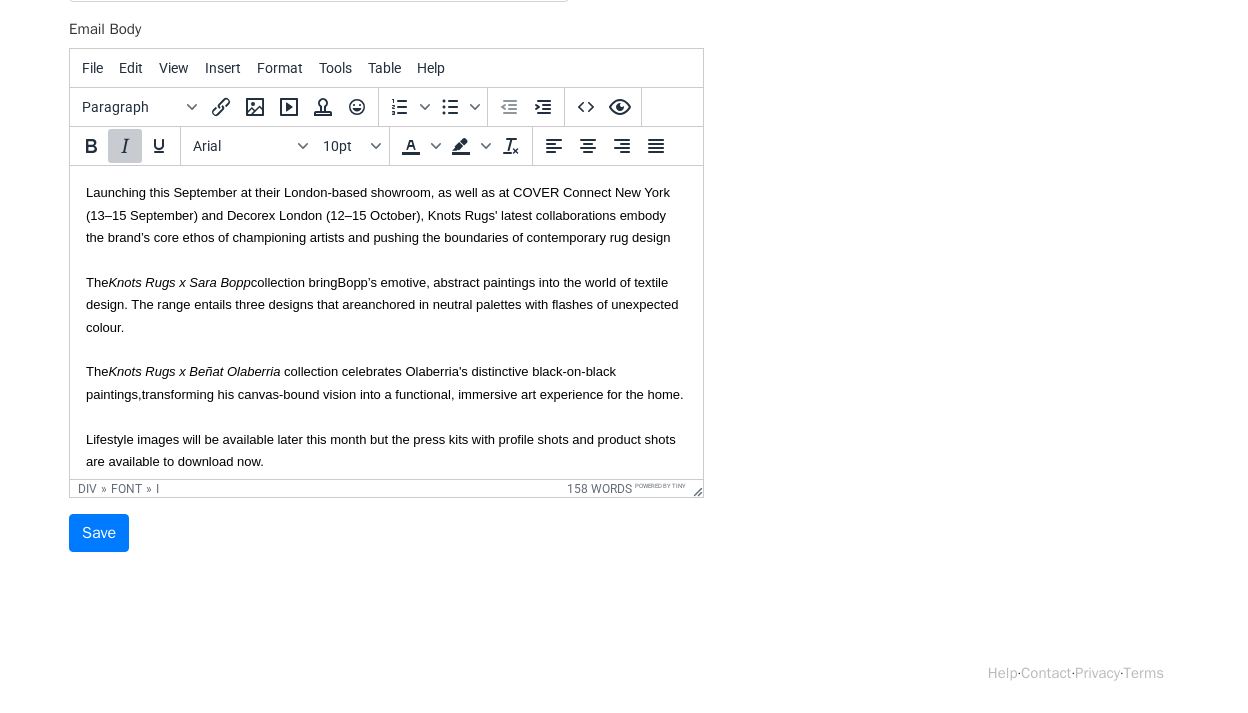 click on "Knots Rugs x Beñat Olaberria" at bounding box center [194, 371] 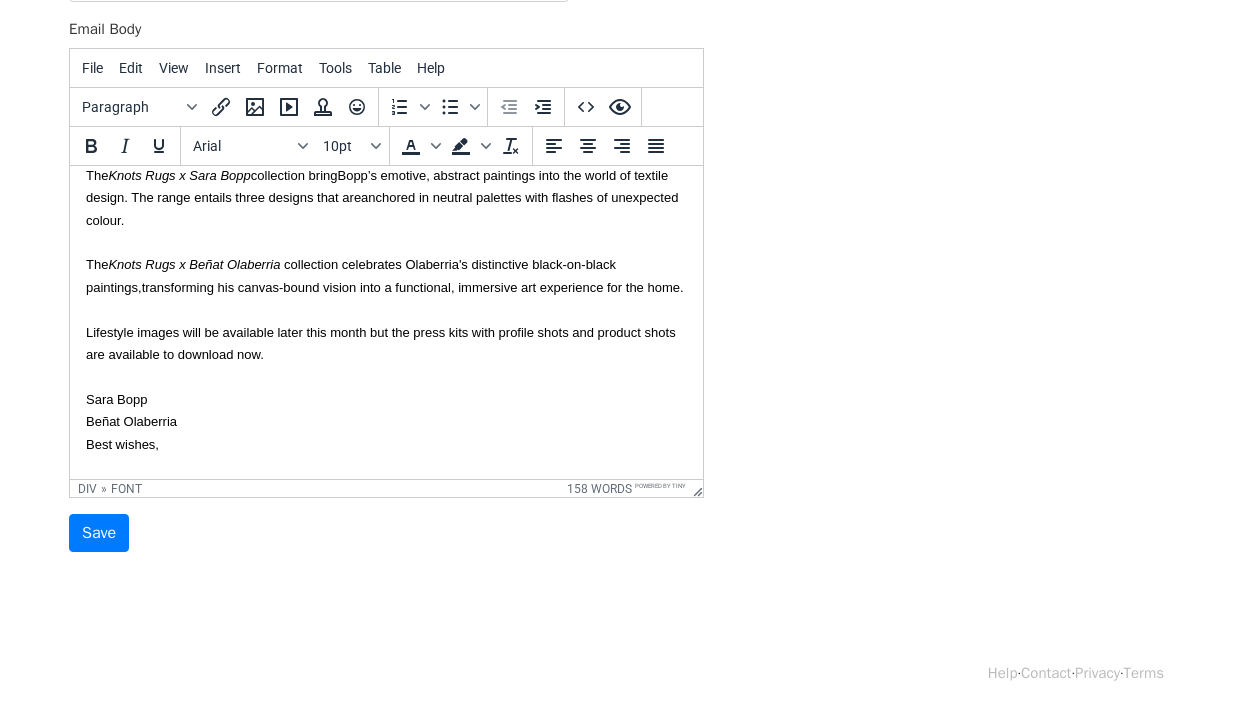 scroll, scrollTop: 245, scrollLeft: 0, axis: vertical 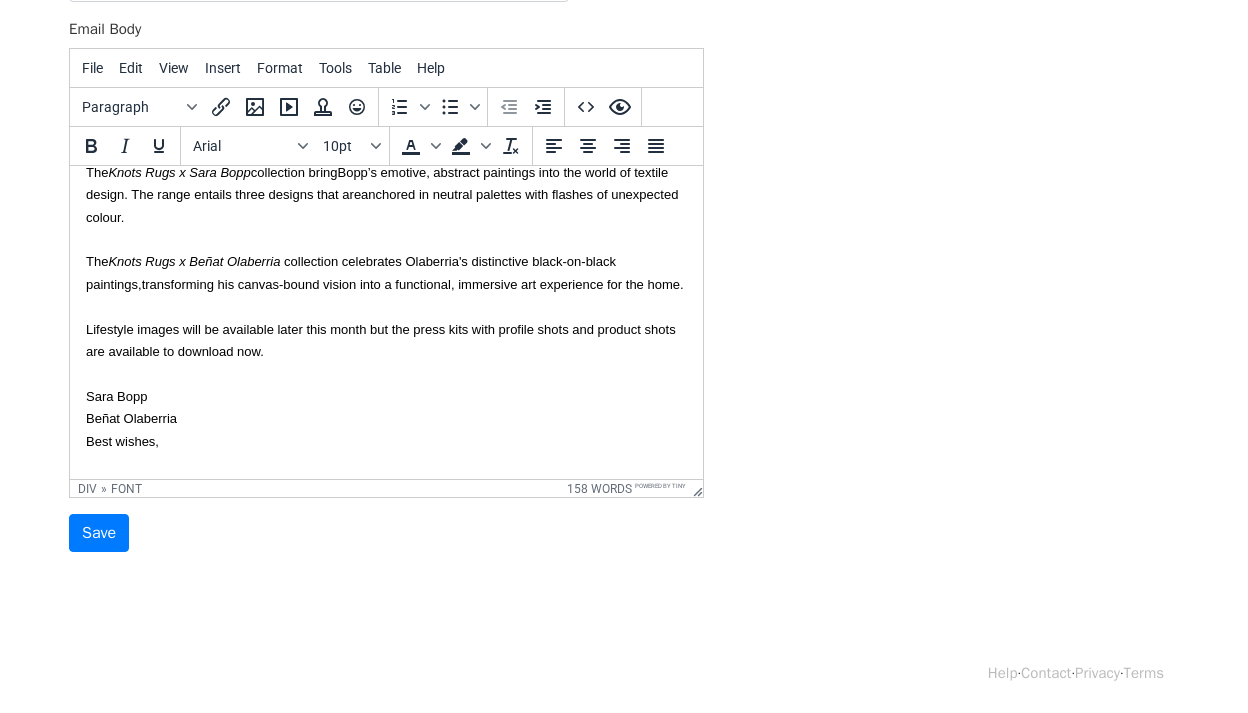 click on "Beñat Olaberria" at bounding box center (386, 418) 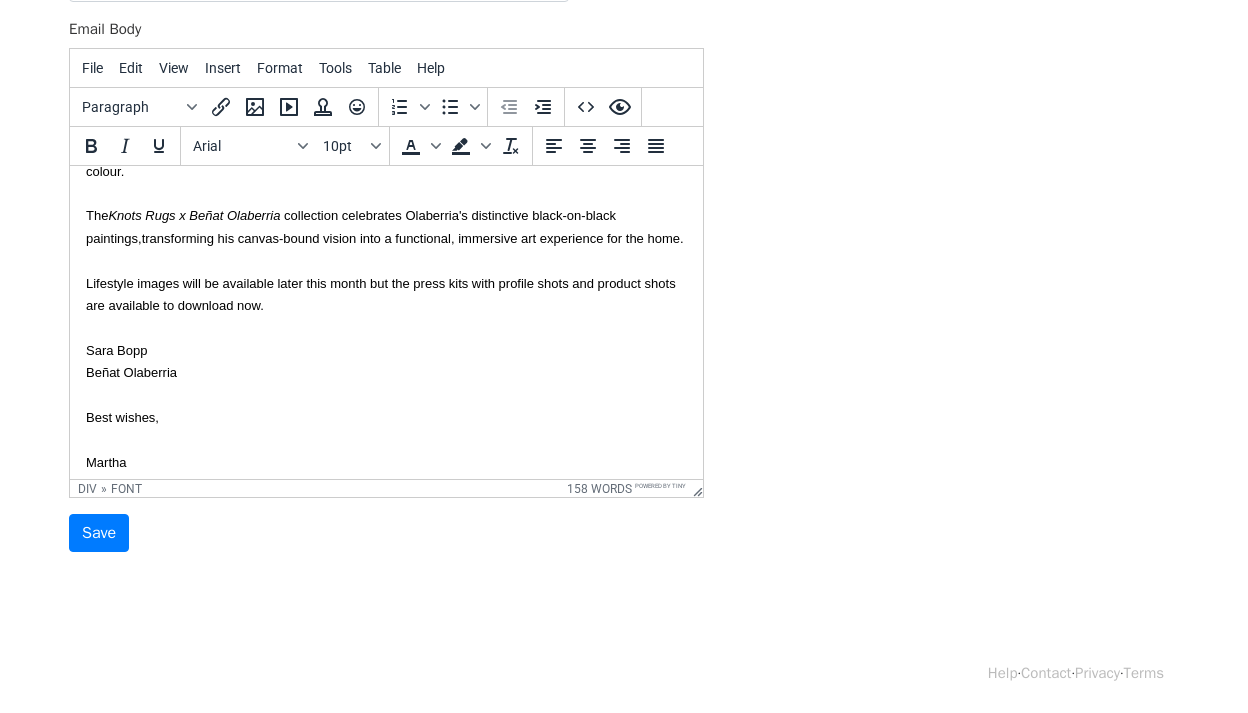 scroll, scrollTop: 301, scrollLeft: 0, axis: vertical 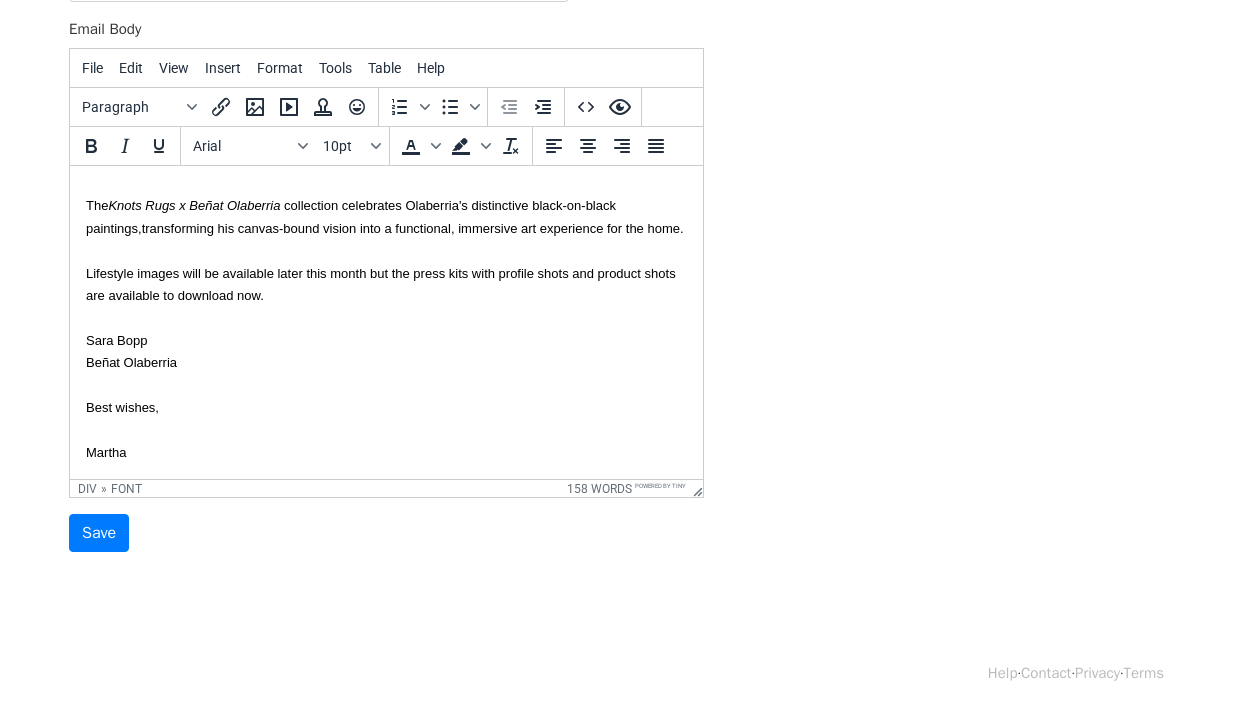 click on "Lifestyle images will be available later this month but the press kits with profile shots and product shots are available to download now." at bounding box center (386, 284) 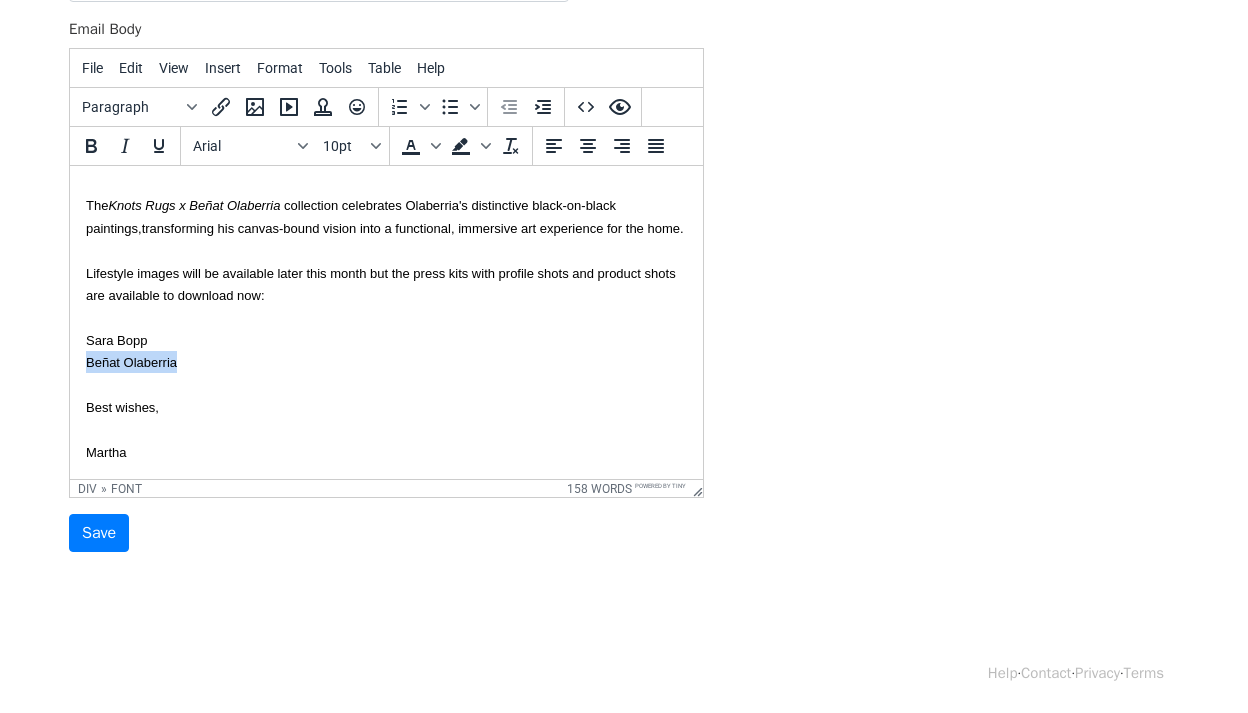drag, startPoint x: 184, startPoint y: 363, endPoint x: 70, endPoint y: 363, distance: 114 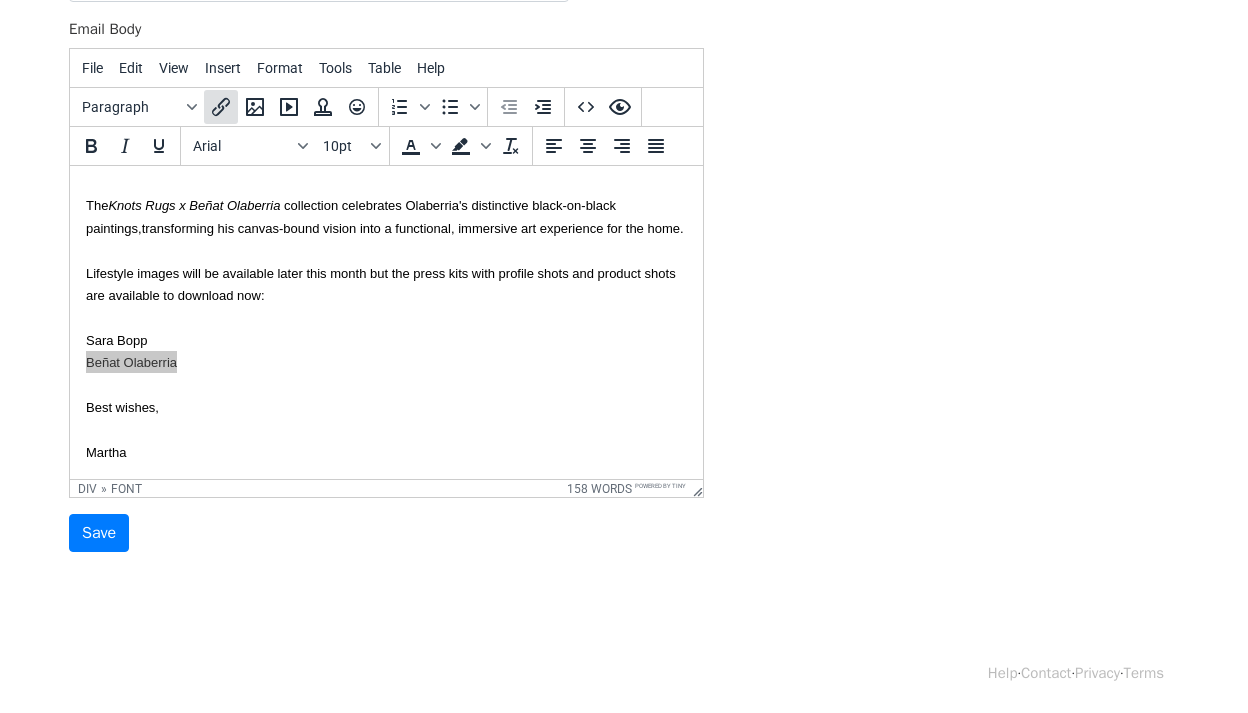 click 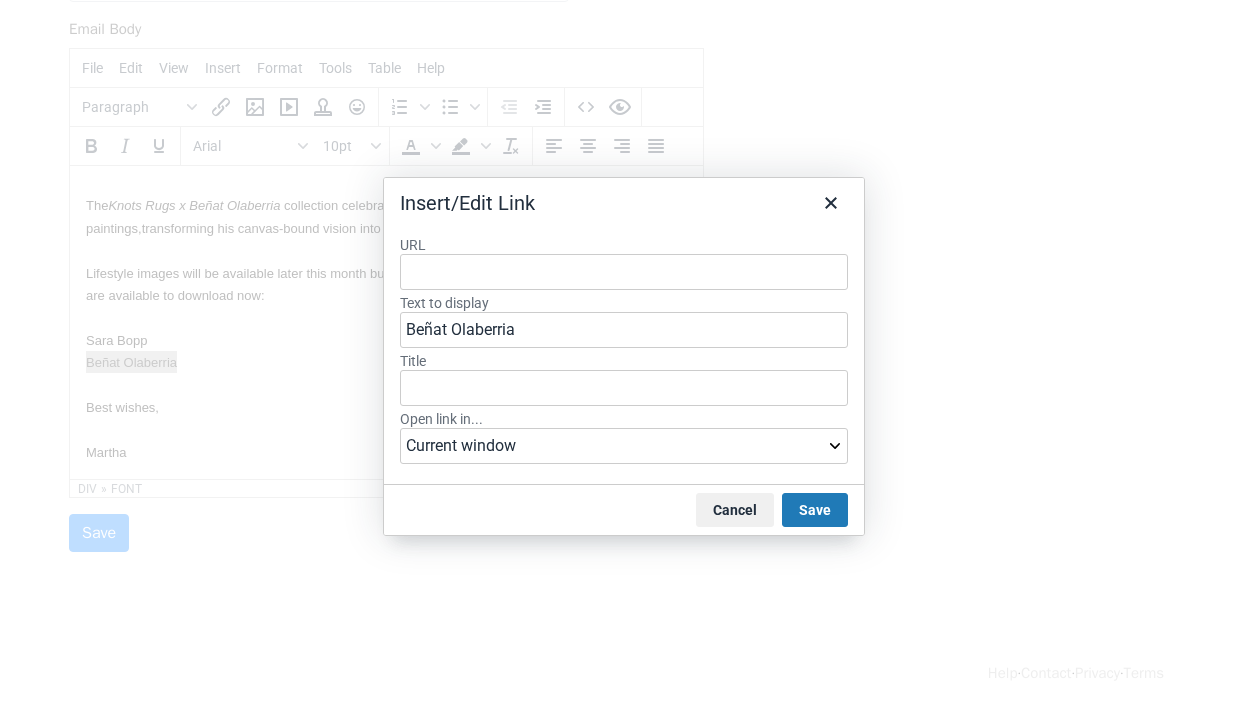 type on "https://www.dropbox.com/scl/fo/3r6yv237f7s1h9yppn1f2/AOFOxxjxIrjmurQN4jnvveM?rlkey=f2q2kiigelil1lztyj5x0y6ju&st=79n78tcy&dl=0" 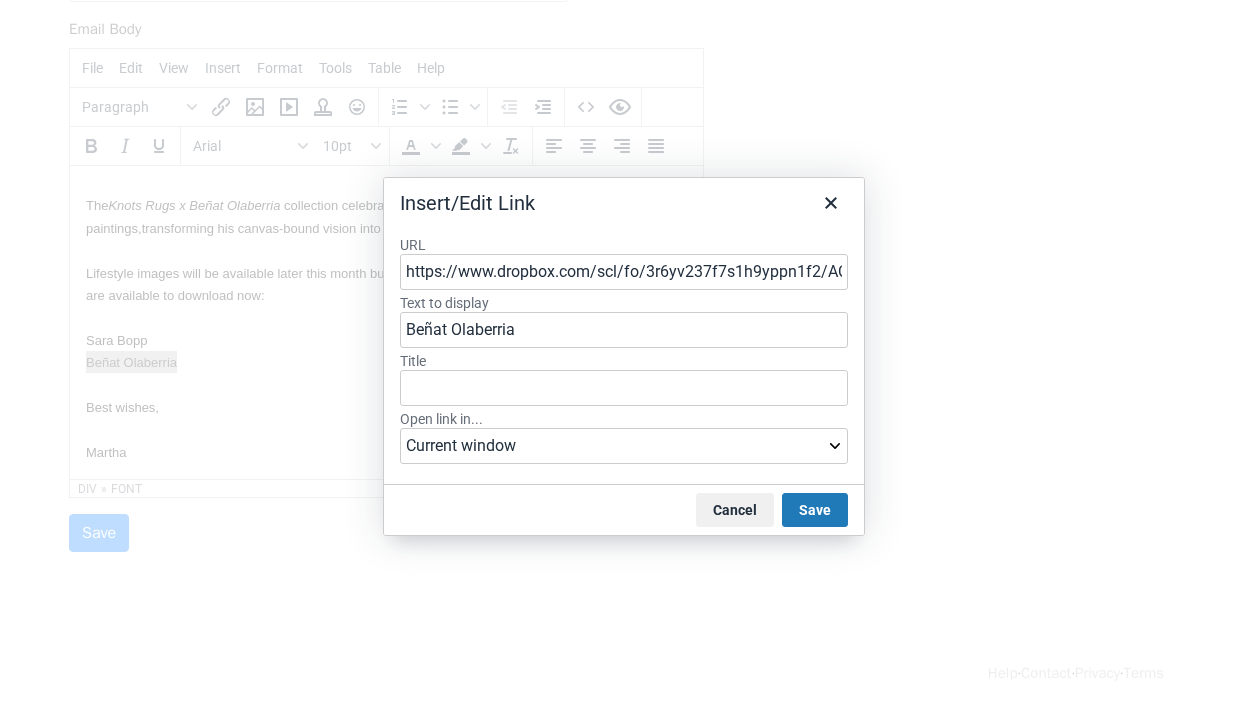 scroll, scrollTop: 0, scrollLeft: 544, axis: horizontal 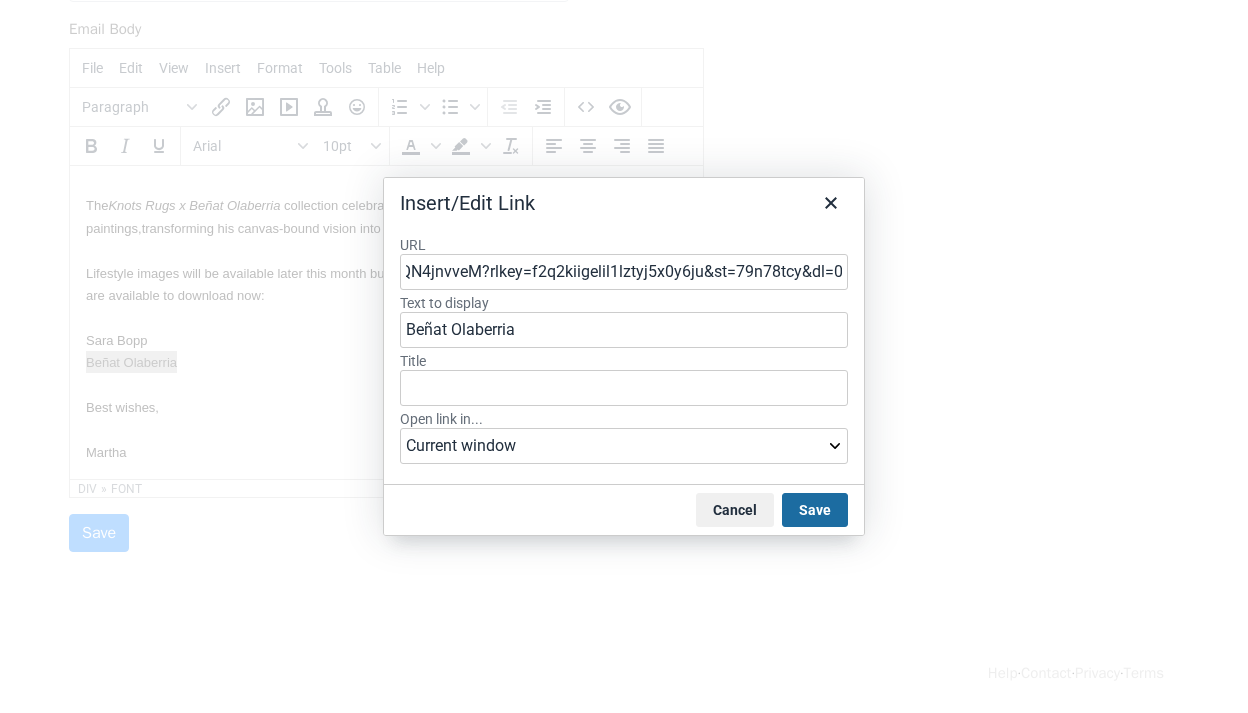 click on "Save" at bounding box center (815, 510) 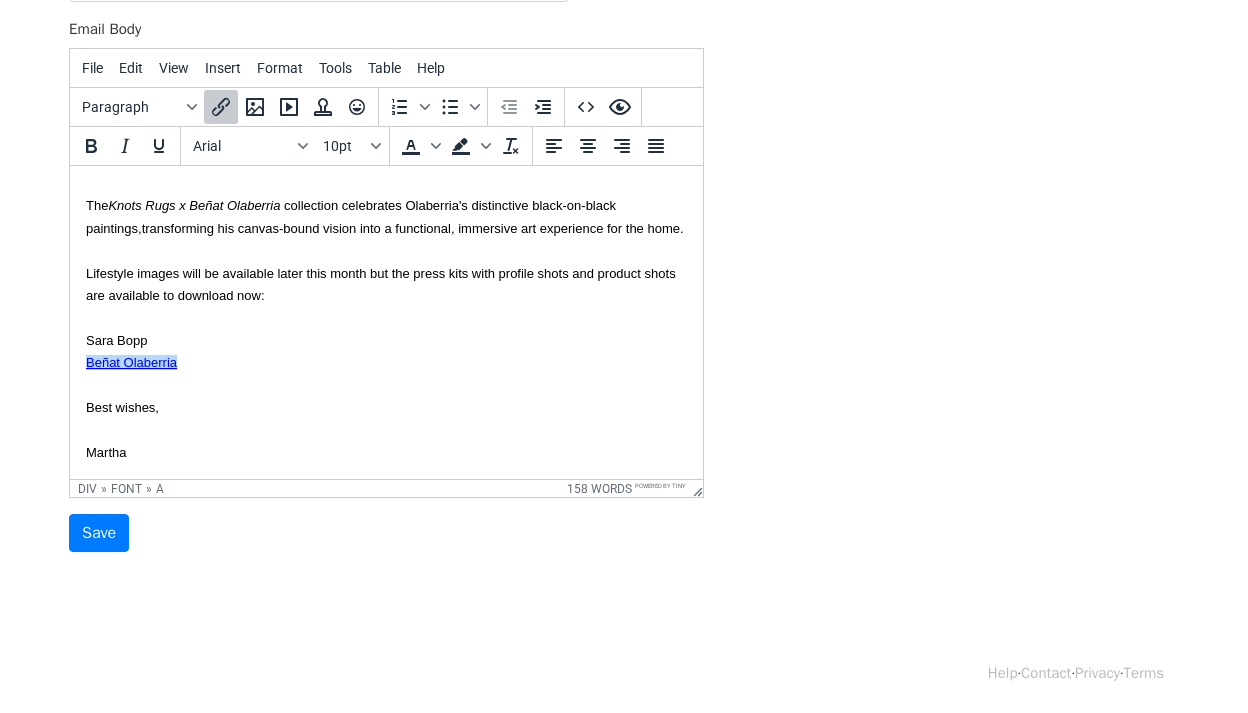 click at bounding box center (386, 317) 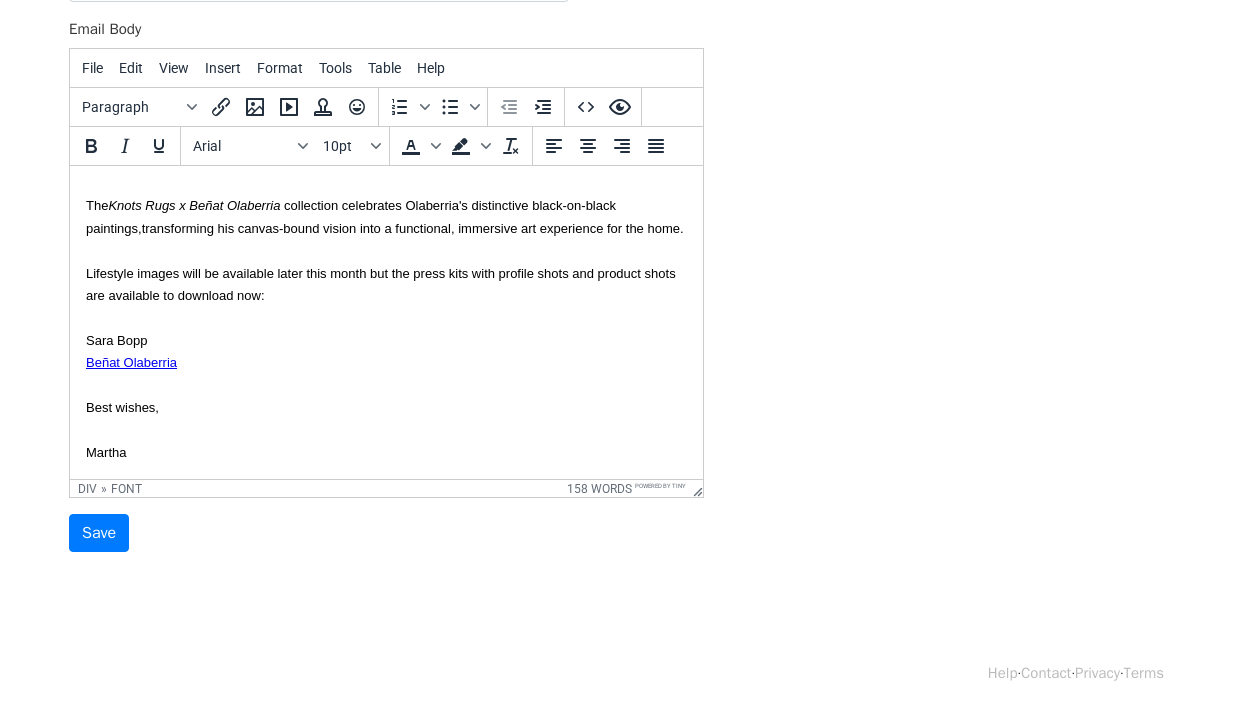 click on "Sara Bopp" at bounding box center [386, 340] 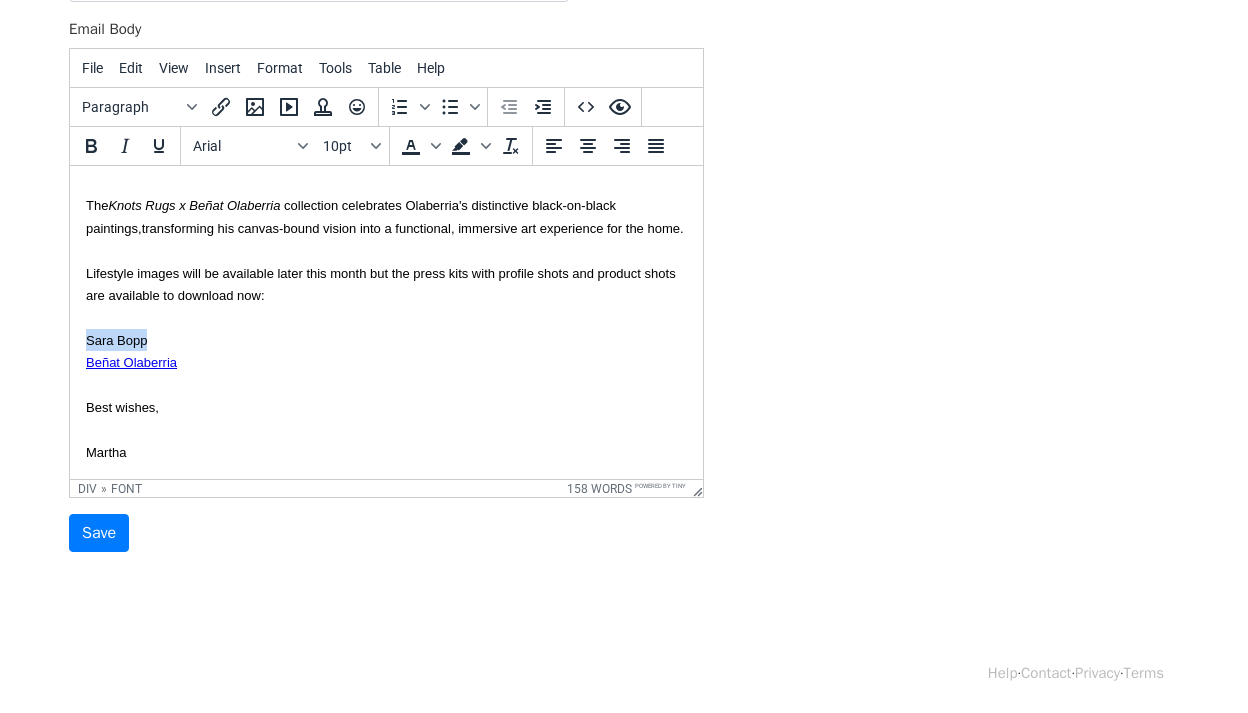 drag, startPoint x: 155, startPoint y: 337, endPoint x: 57, endPoint y: 336, distance: 98.005104 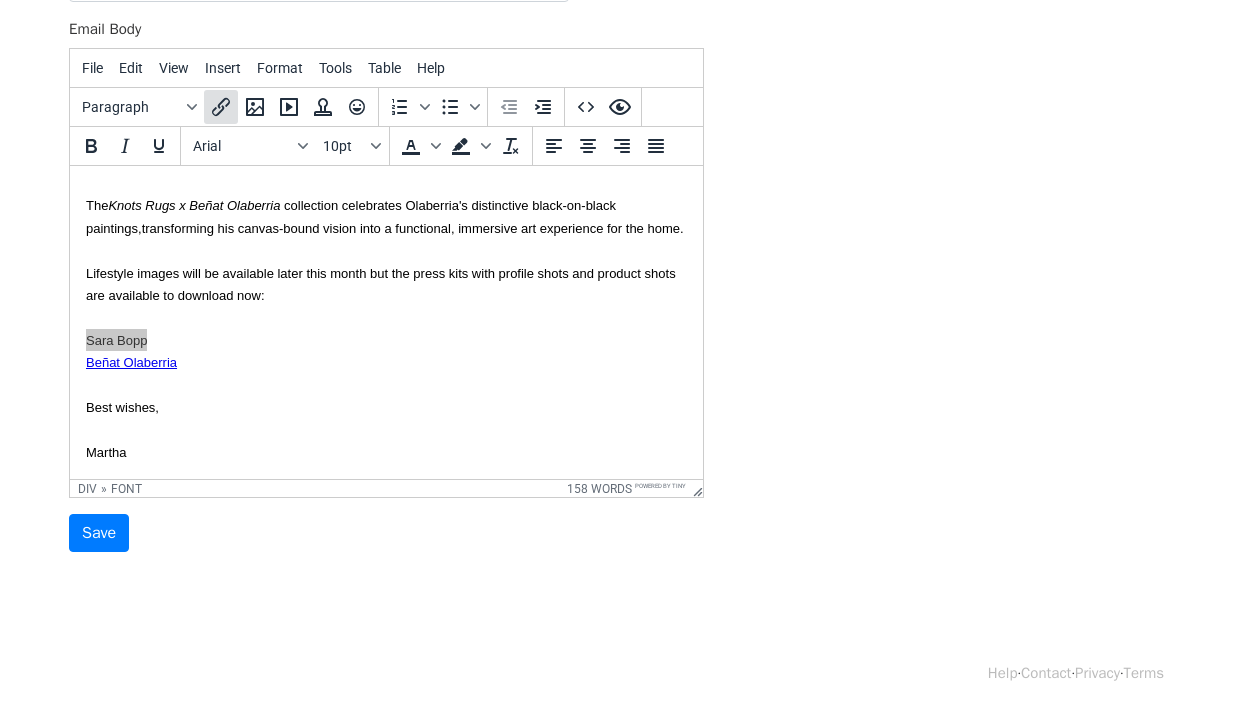 click 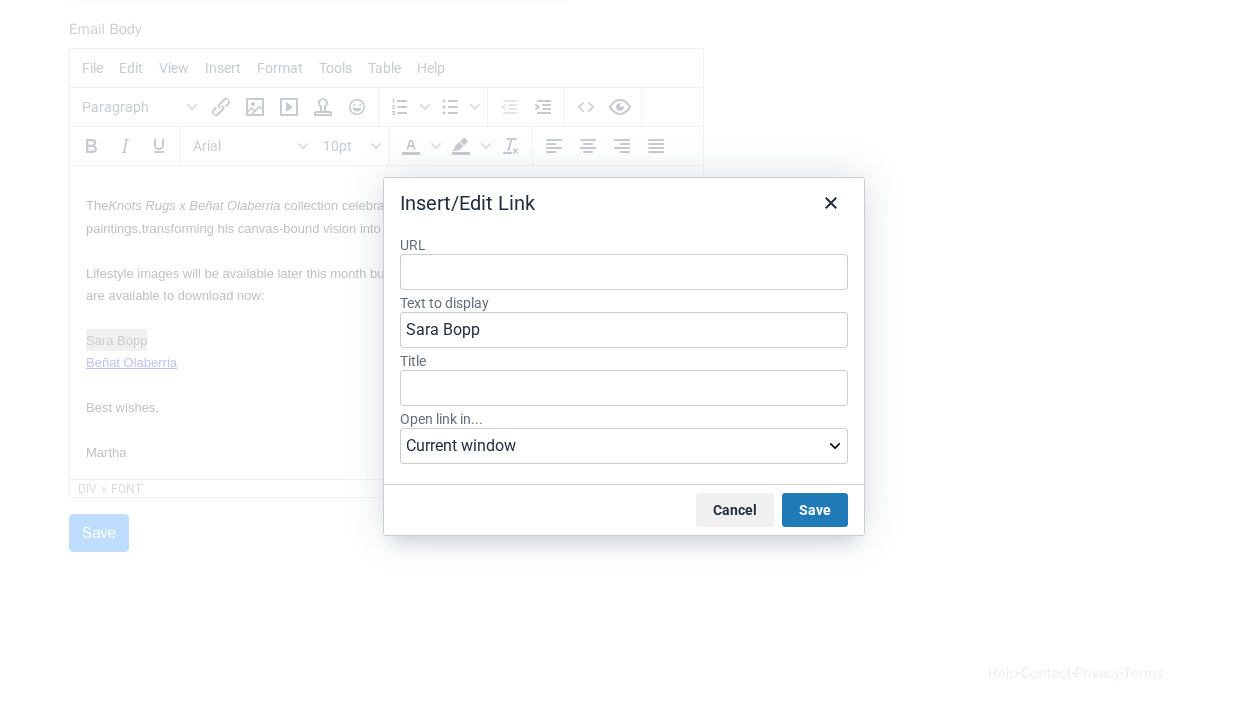 type on "https://www.dropbox.com/scl/fo/5625f5t83w3jbkt0spbuh/AB74hTDv1yXZlcARfeaVazw?rlkey=dxnplz6shhxm3i5cqx7c5xfxf&st=ql3tcer8&dl=0" 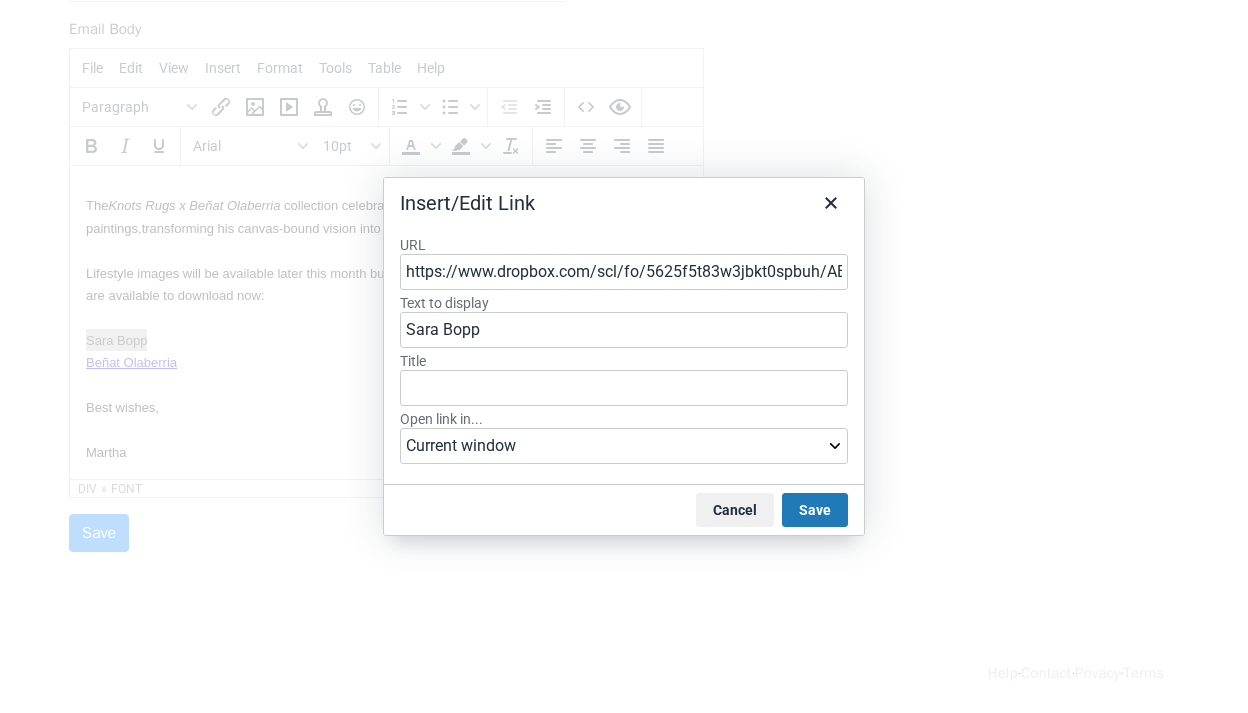 scroll, scrollTop: 0, scrollLeft: 589, axis: horizontal 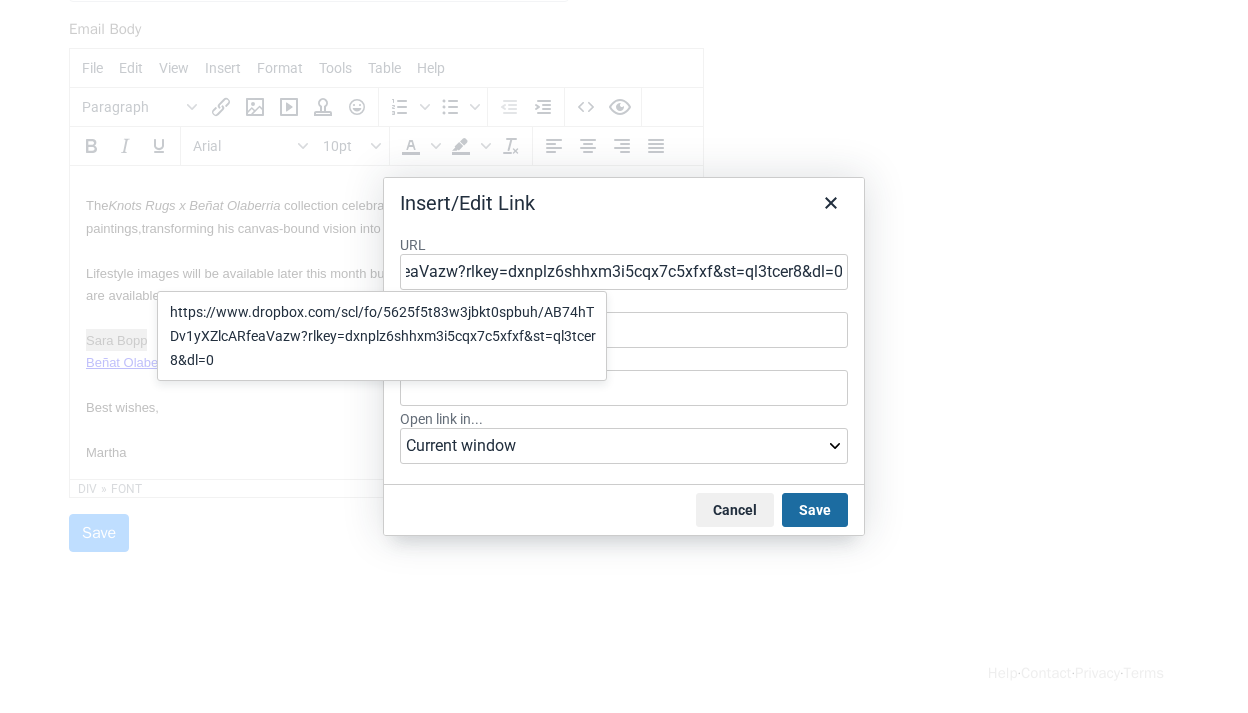 click on "Save" at bounding box center (815, 510) 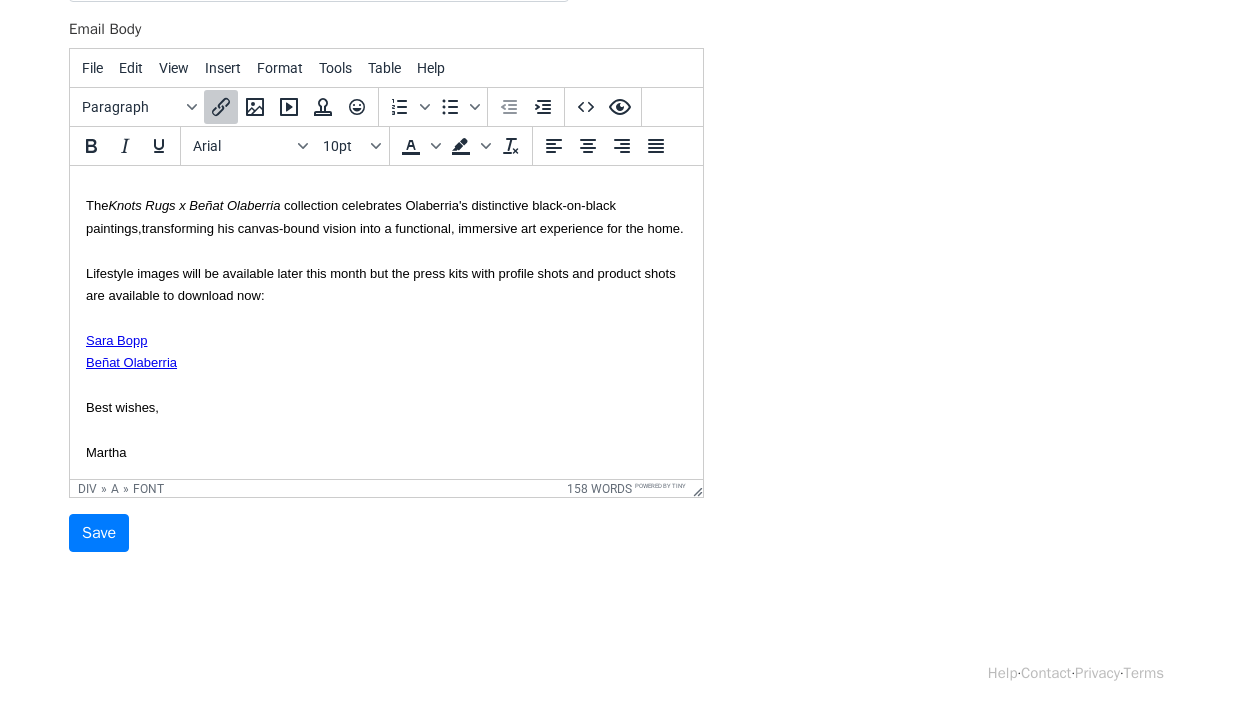 click on "Best wishes, Martha" at bounding box center [386, 429] 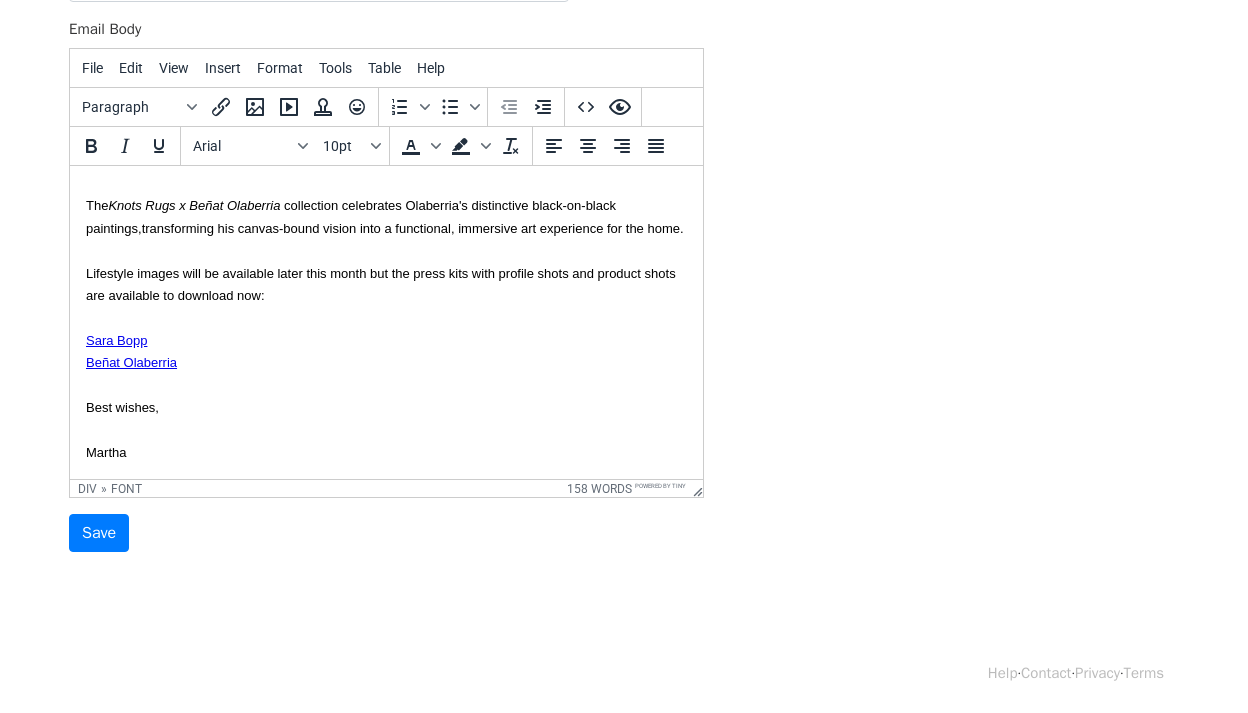 click on "Best wishes, Martha" at bounding box center (386, 429) 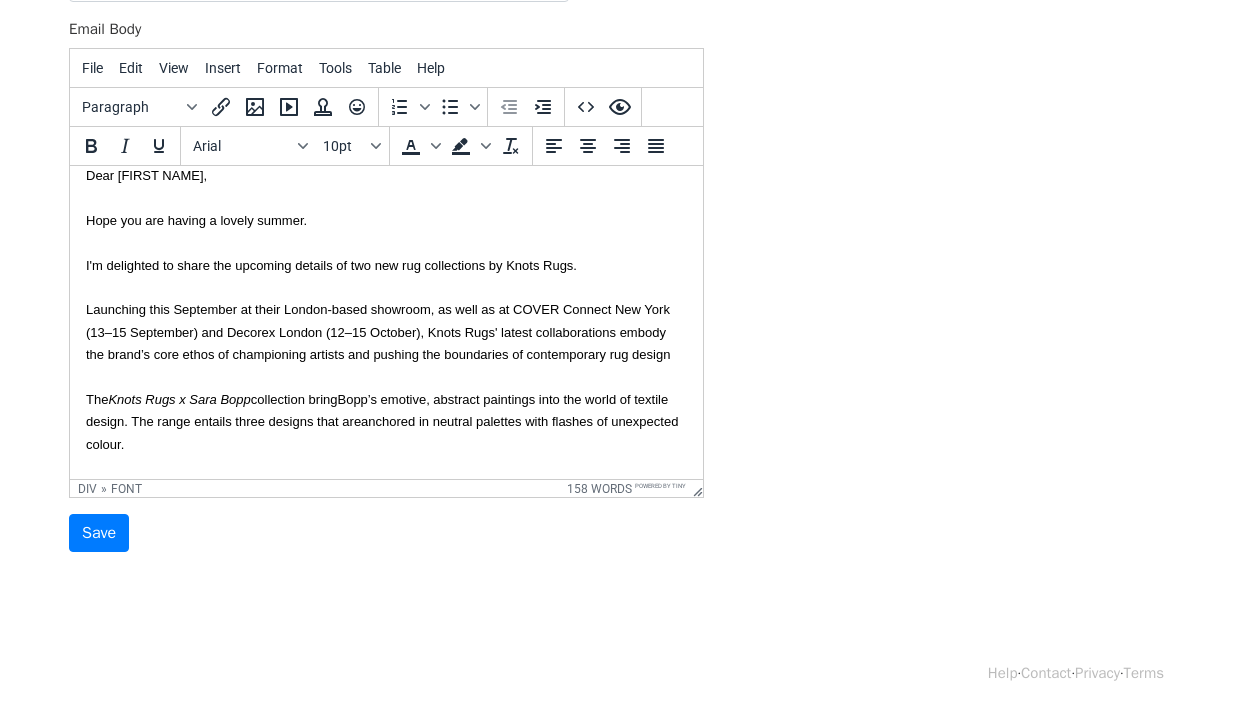 scroll, scrollTop: 19, scrollLeft: 0, axis: vertical 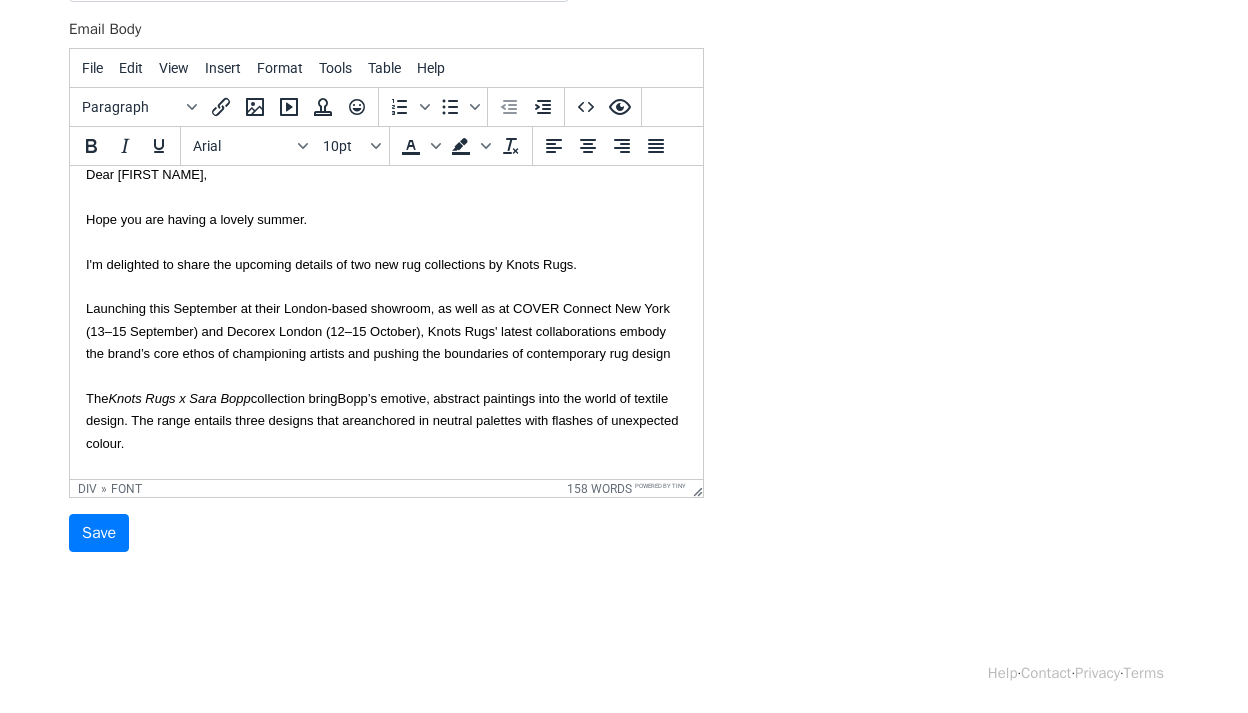 click on "Hope you are having a lovely summer. I'm delighted to share the upcoming details of two new rug collections by Knots Rugs.  Launching this September at their London-based showroom, as well as at COVER Connect New York (13–15 September) and Decorex London (12–15 October), Knots Rugs' latest collaborations embody the brand’s core ethos of championing artists and pushing the boundaries of contemporary rug design" at bounding box center [386, 274] 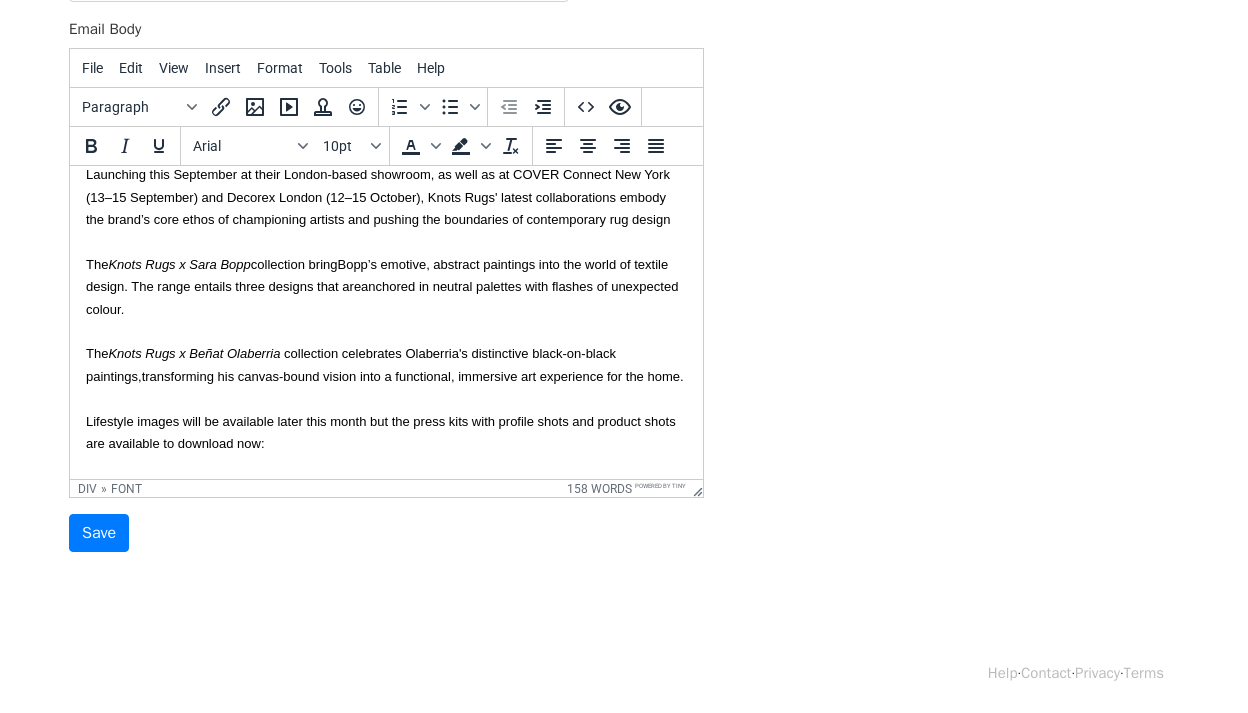 scroll, scrollTop: 155, scrollLeft: 0, axis: vertical 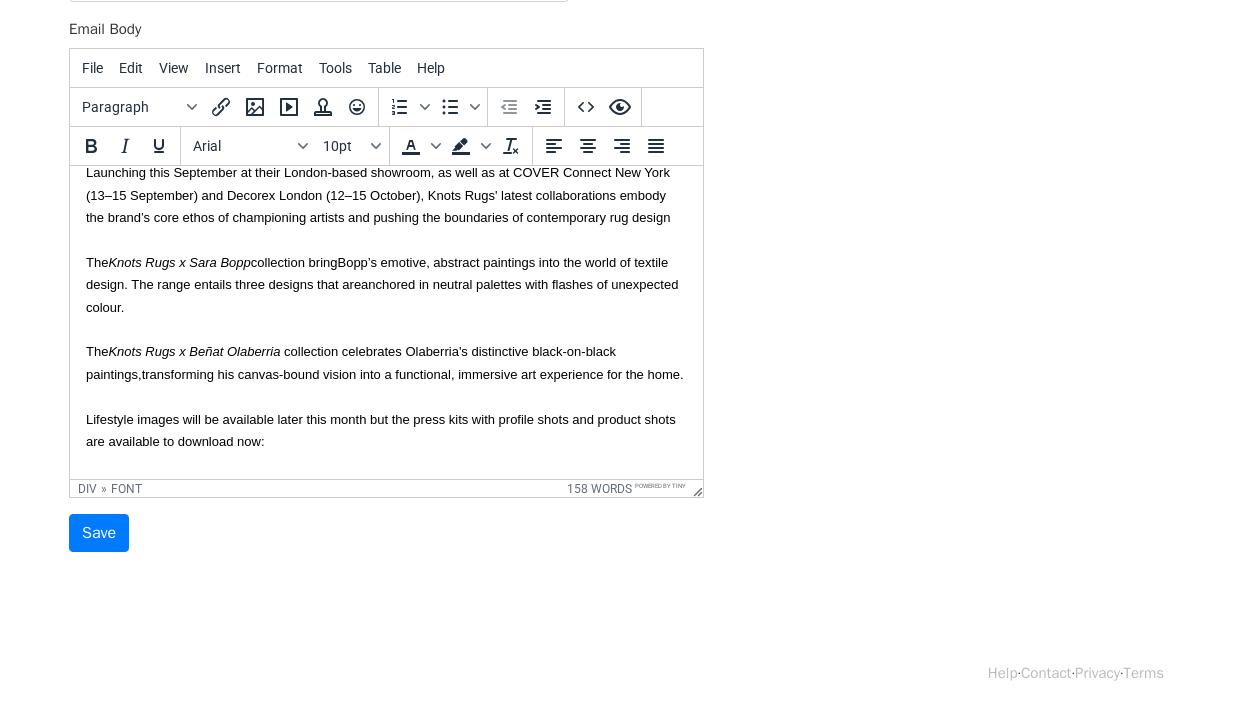 click on "The  Knots Rugs x Sara Bopp  collection bring  Bopp’s emotive, abstract paintings into the world of textile design. The range entails three designs that are  anchored in neutral palettes with flashes of unexpected colour." at bounding box center (386, 284) 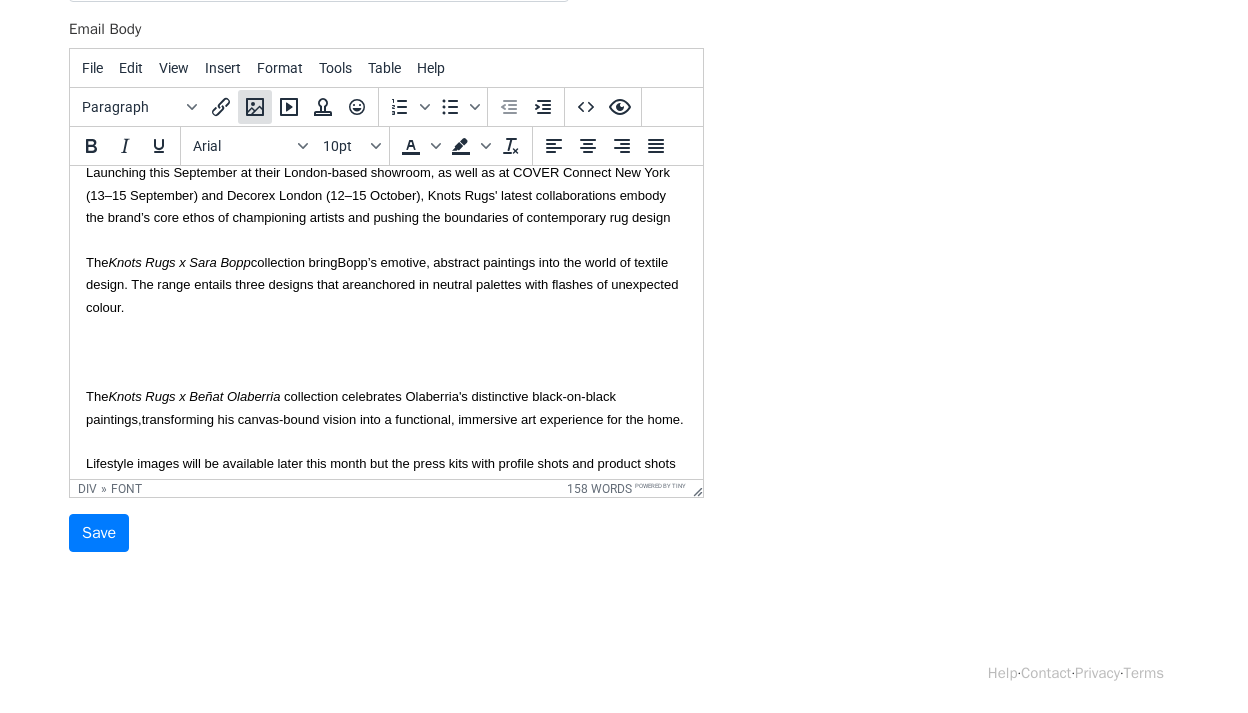 click 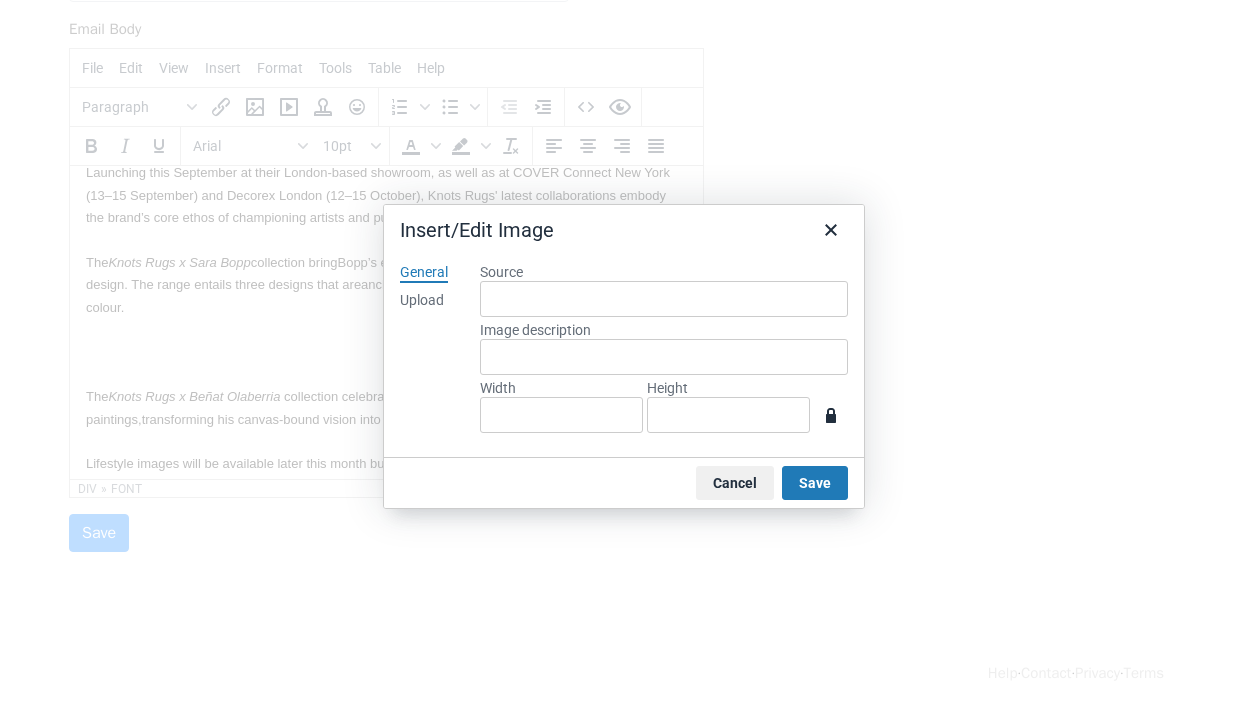 click on "Upload" at bounding box center (422, 301) 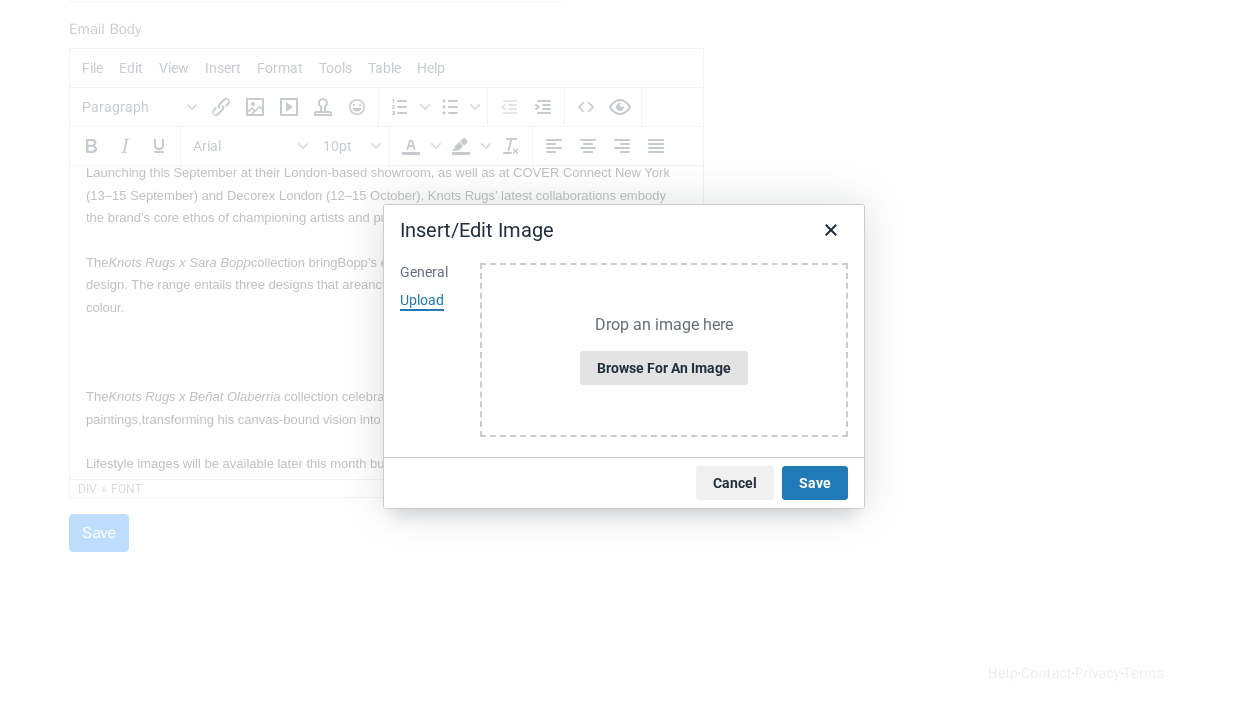 click on "Browse for an image" at bounding box center (664, 368) 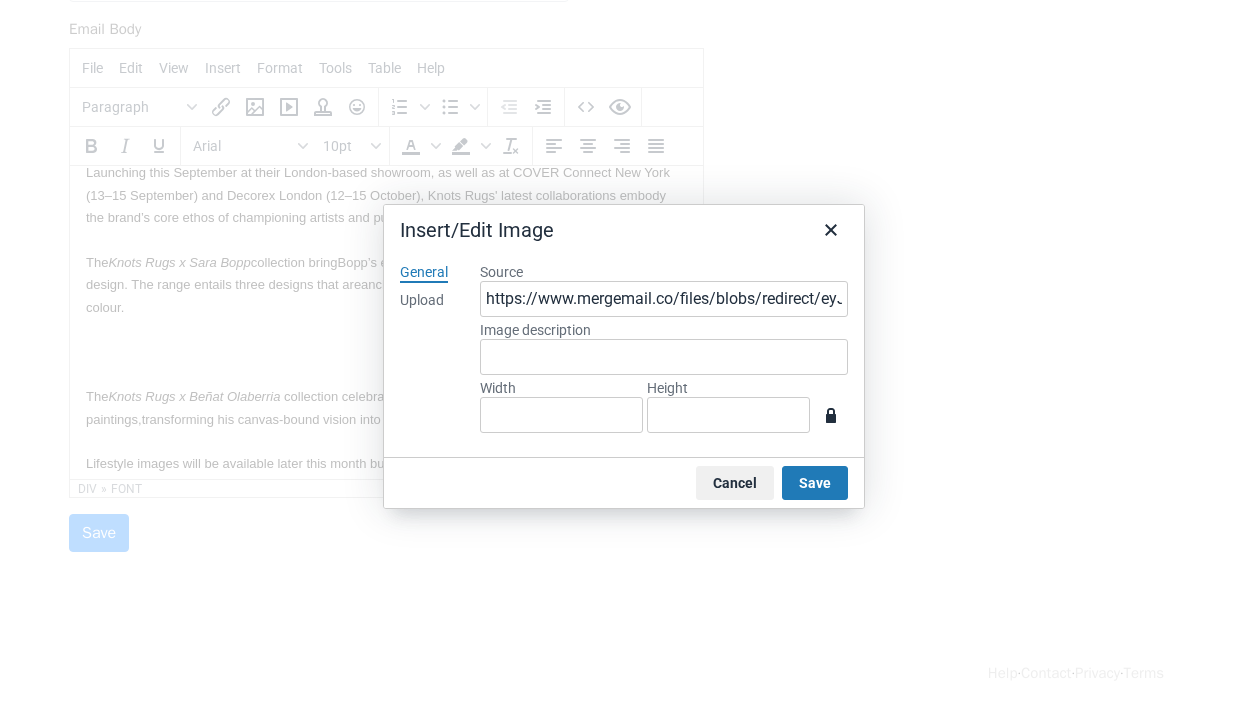 type on "856" 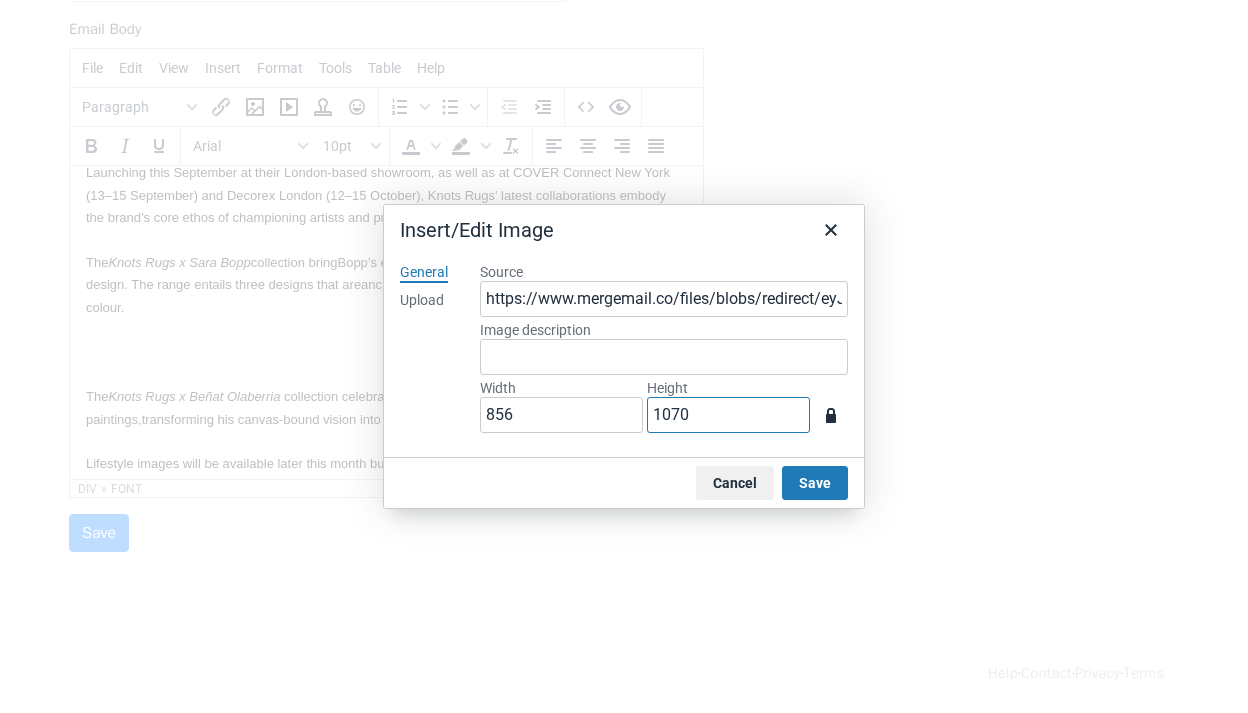click on "1070" at bounding box center [728, 415] 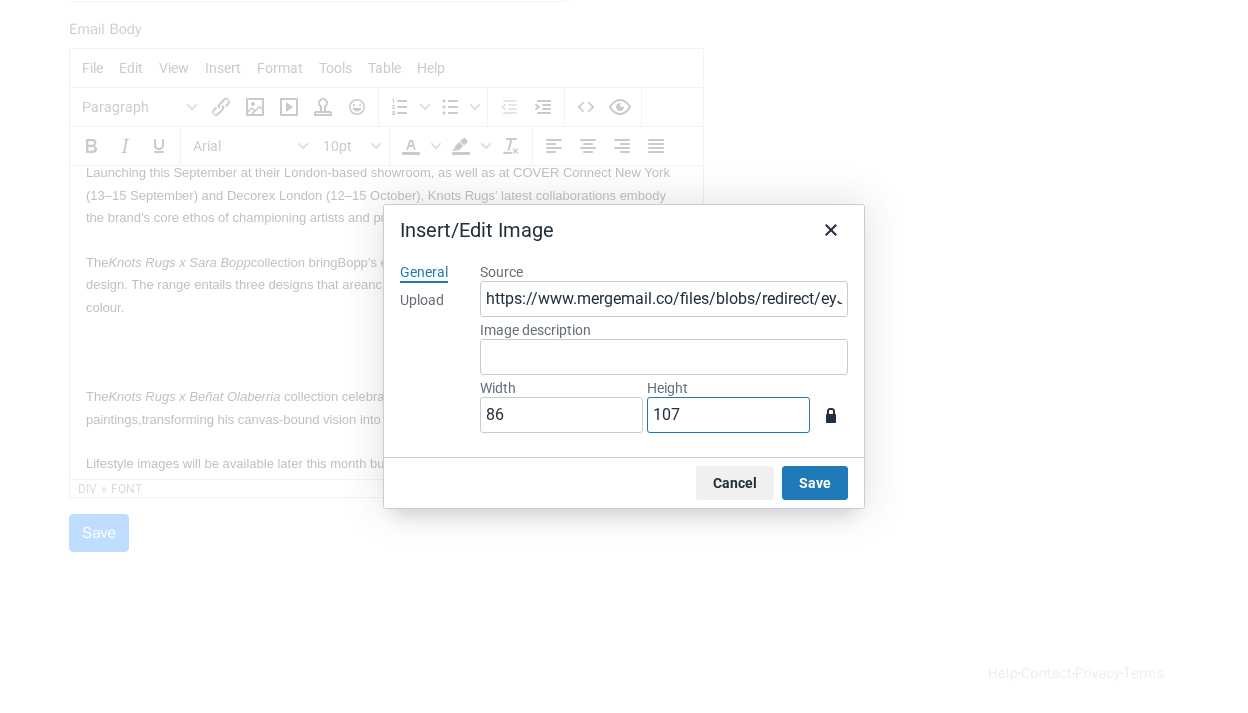 type on "8" 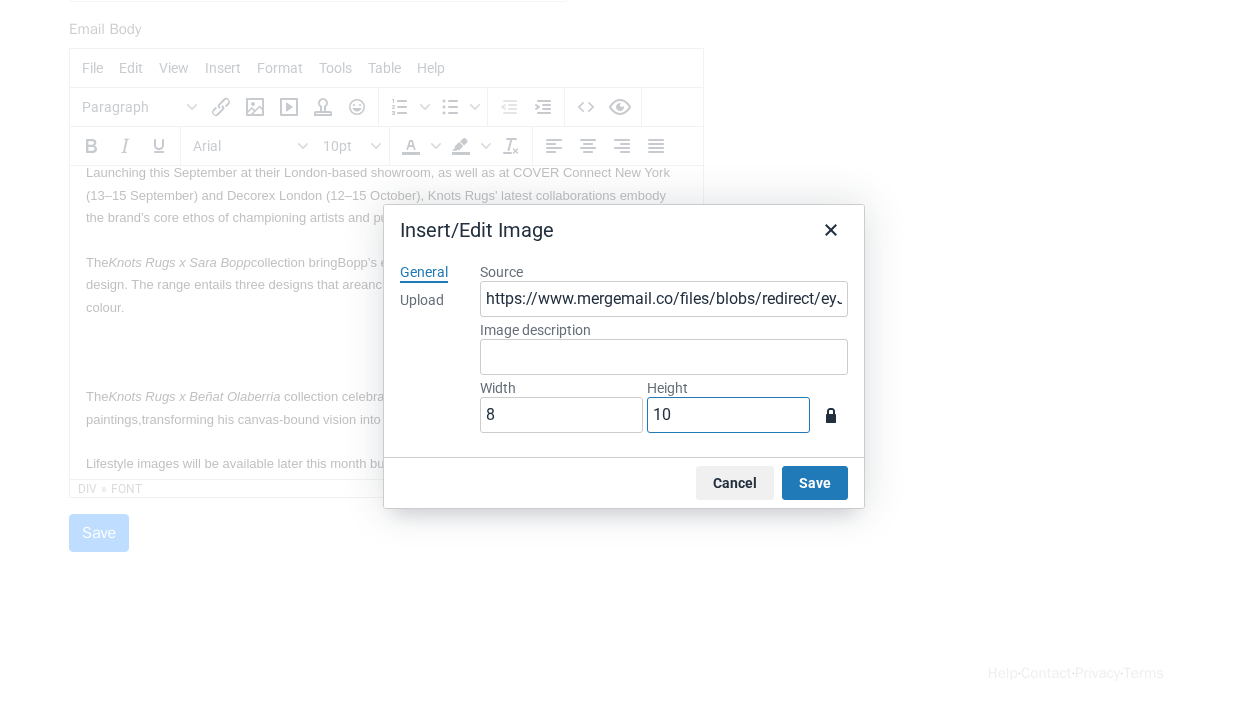 type on "1" 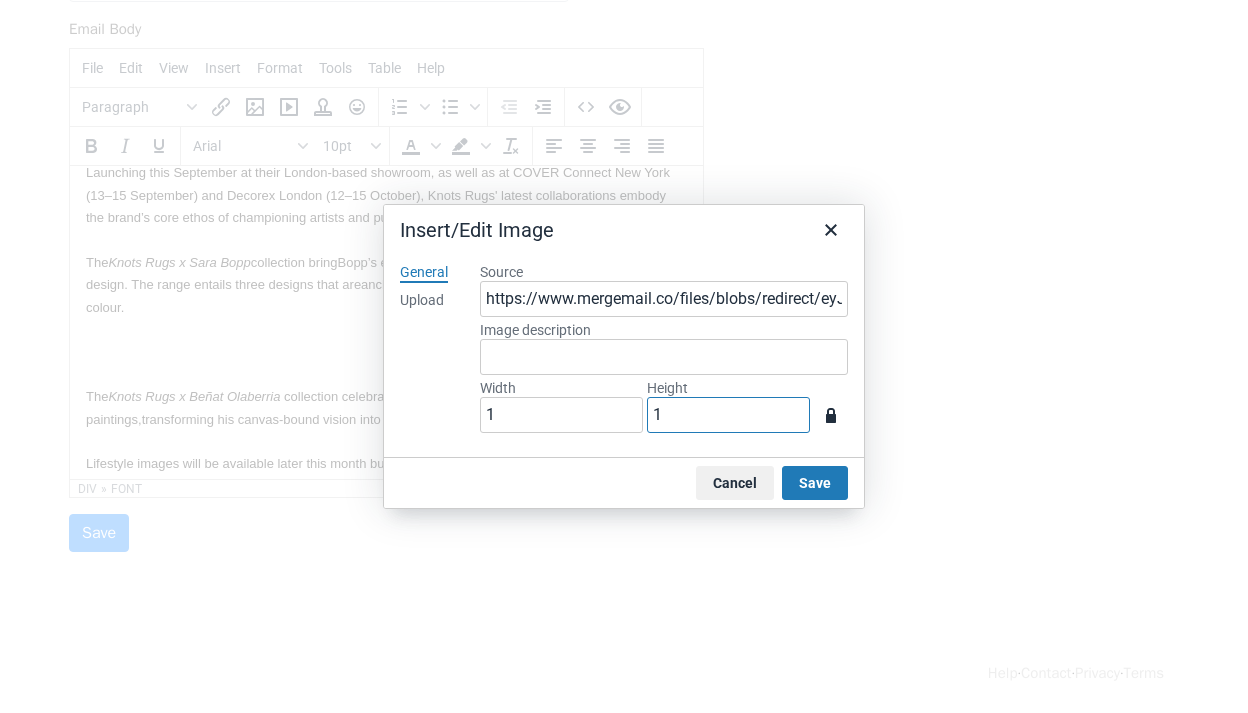 type 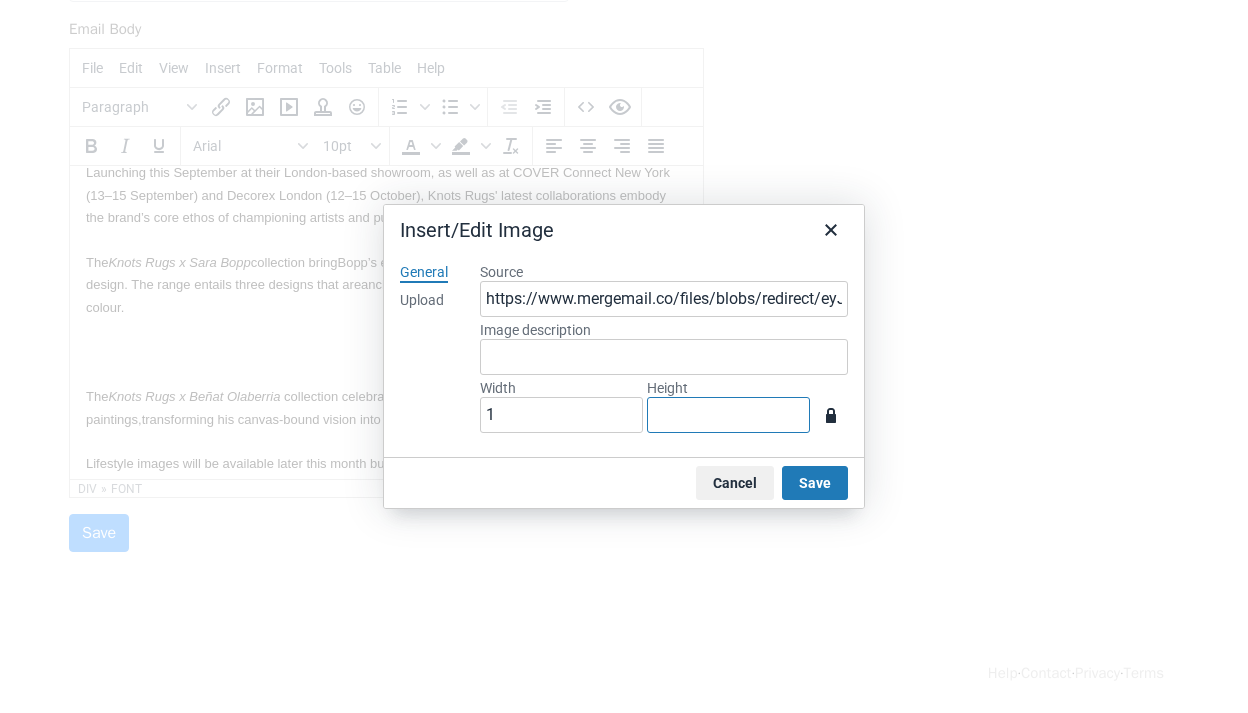 type on "2" 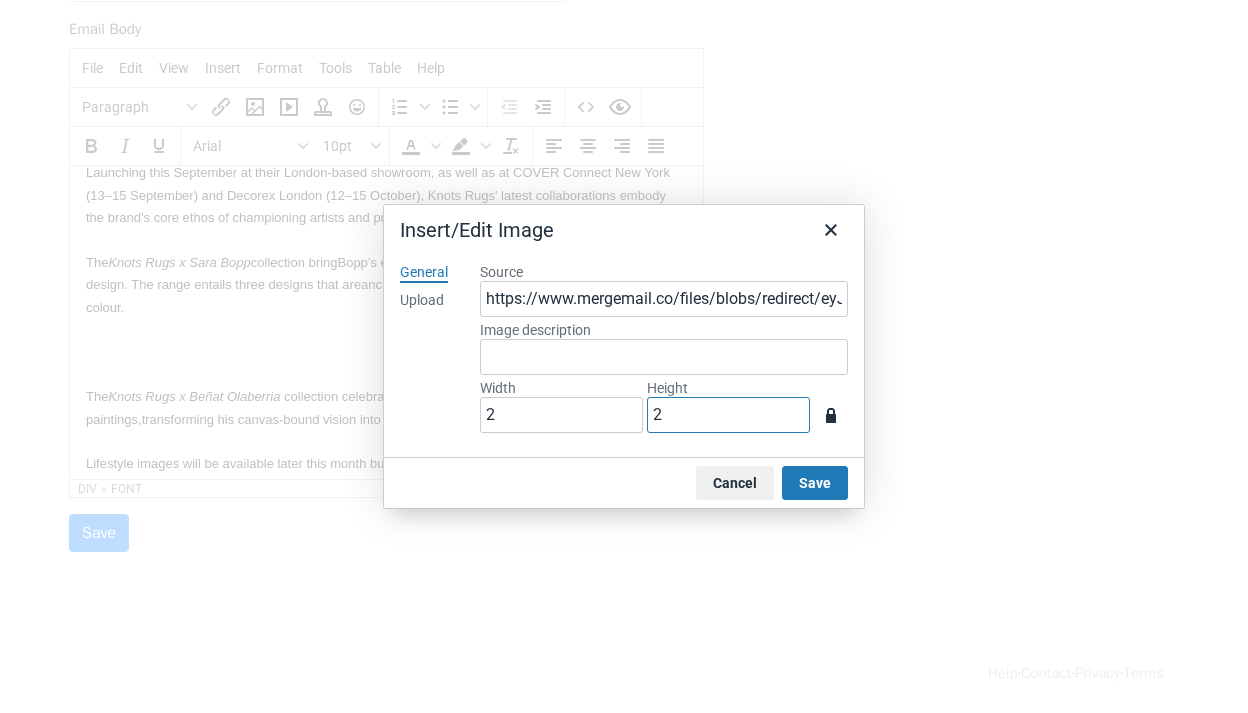 type on "16" 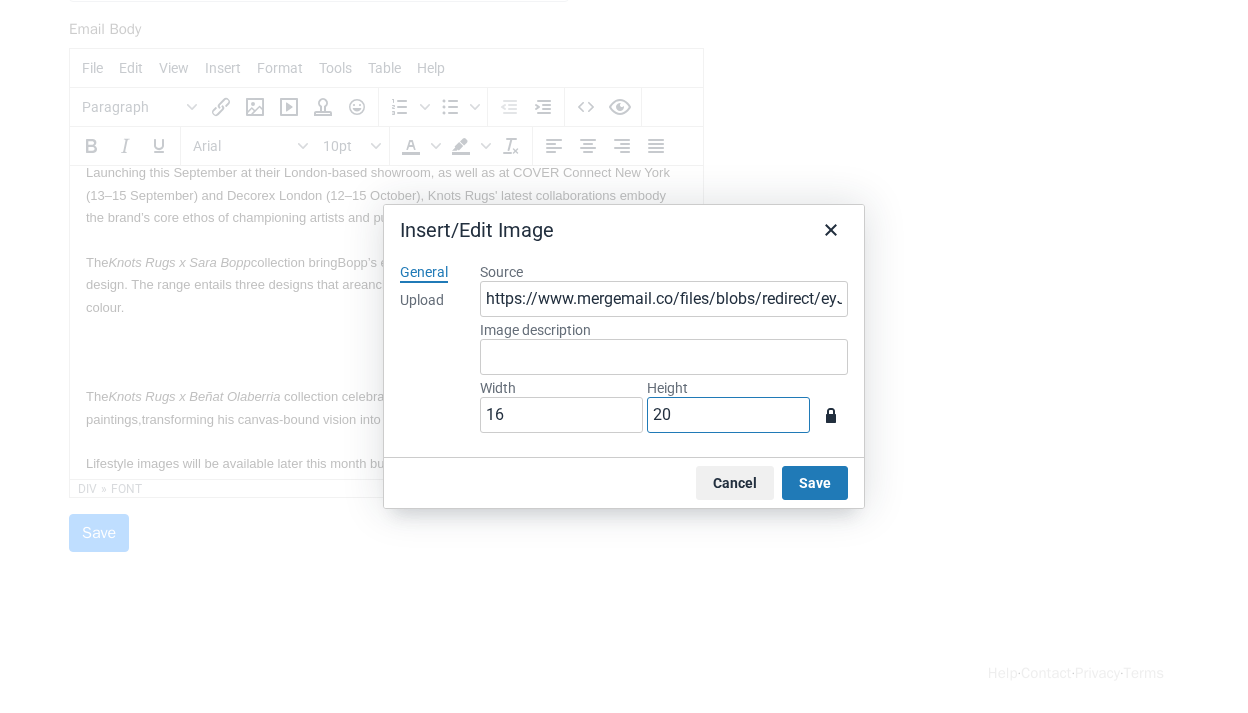 type on "160" 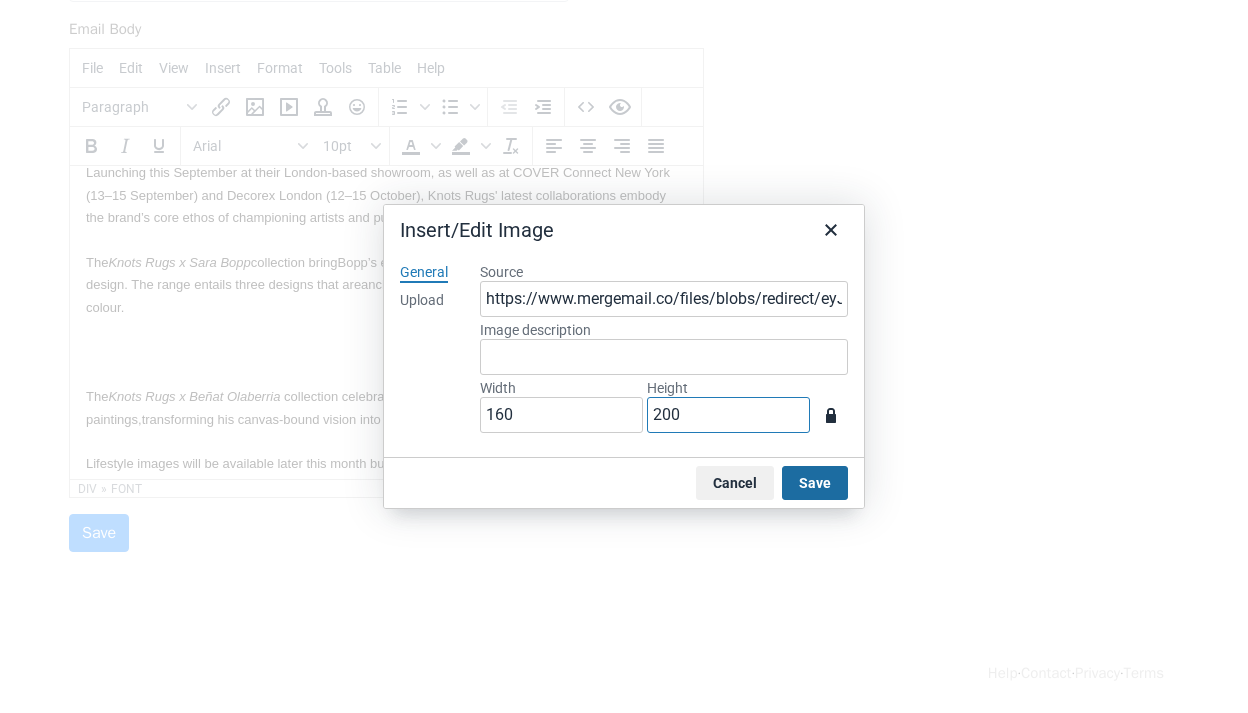 click on "Save" at bounding box center (815, 483) 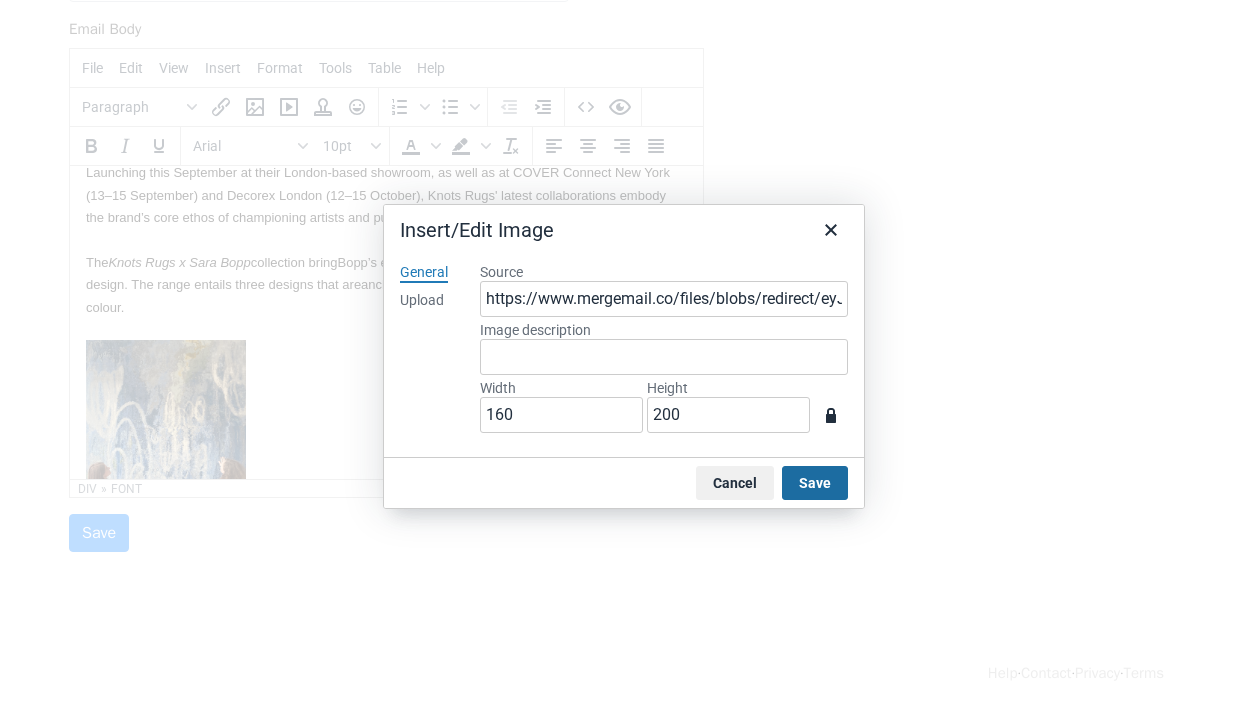 scroll, scrollTop: 219, scrollLeft: 0, axis: vertical 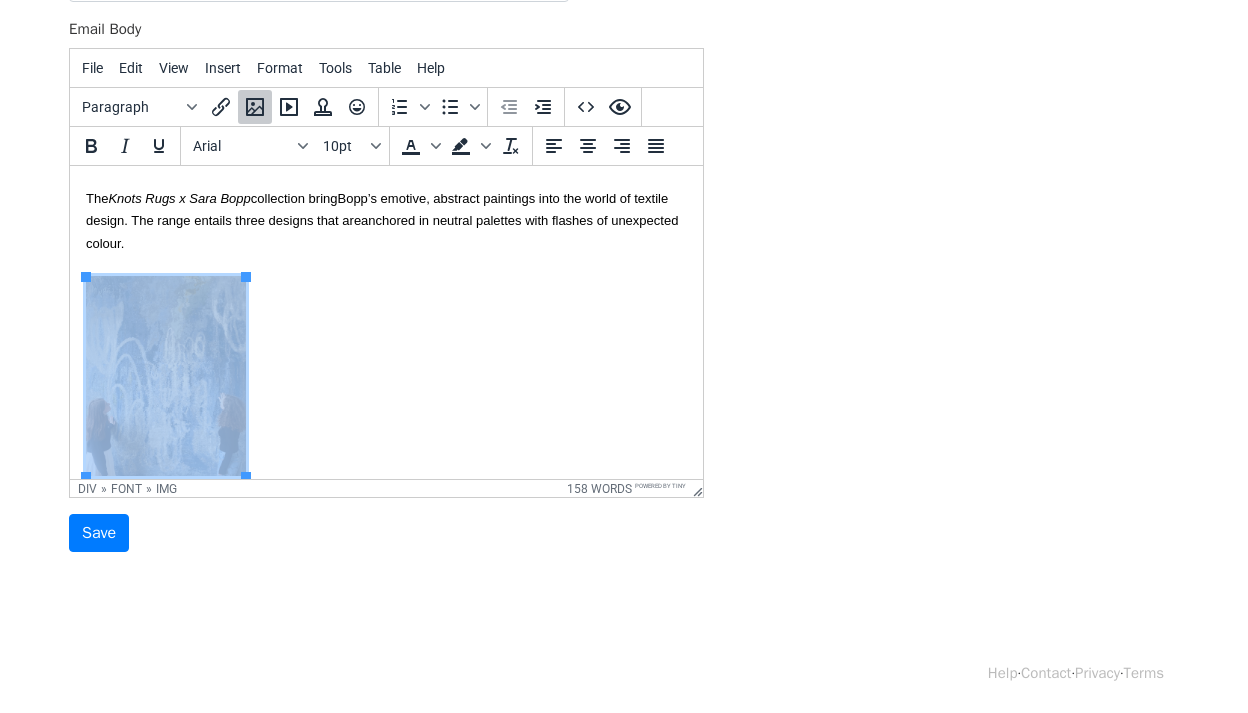 click on "The  Knots Rugs x Sara Bopp  collection bring  Bopp’s emotive, abstract paintings into the world of textile design. The range entails three designs that are  anchored in neutral palettes with flashes of unexpected colour." at bounding box center [386, 335] 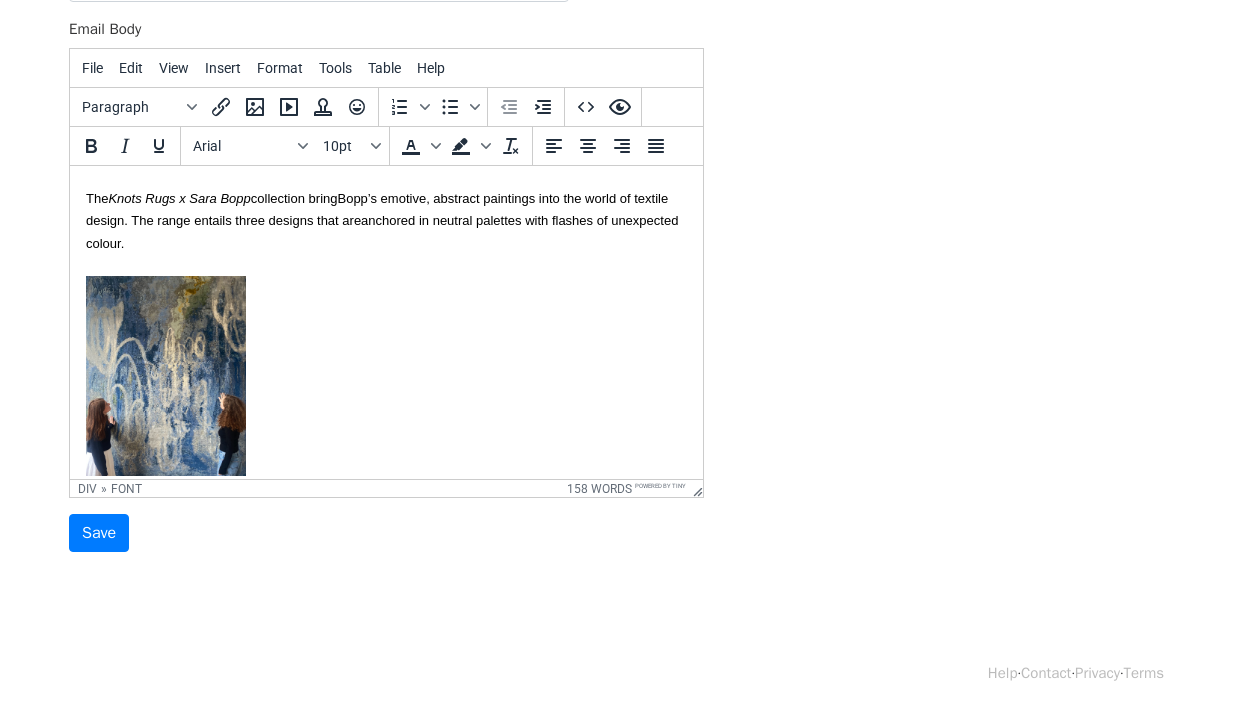 scroll, scrollTop: 220, scrollLeft: 0, axis: vertical 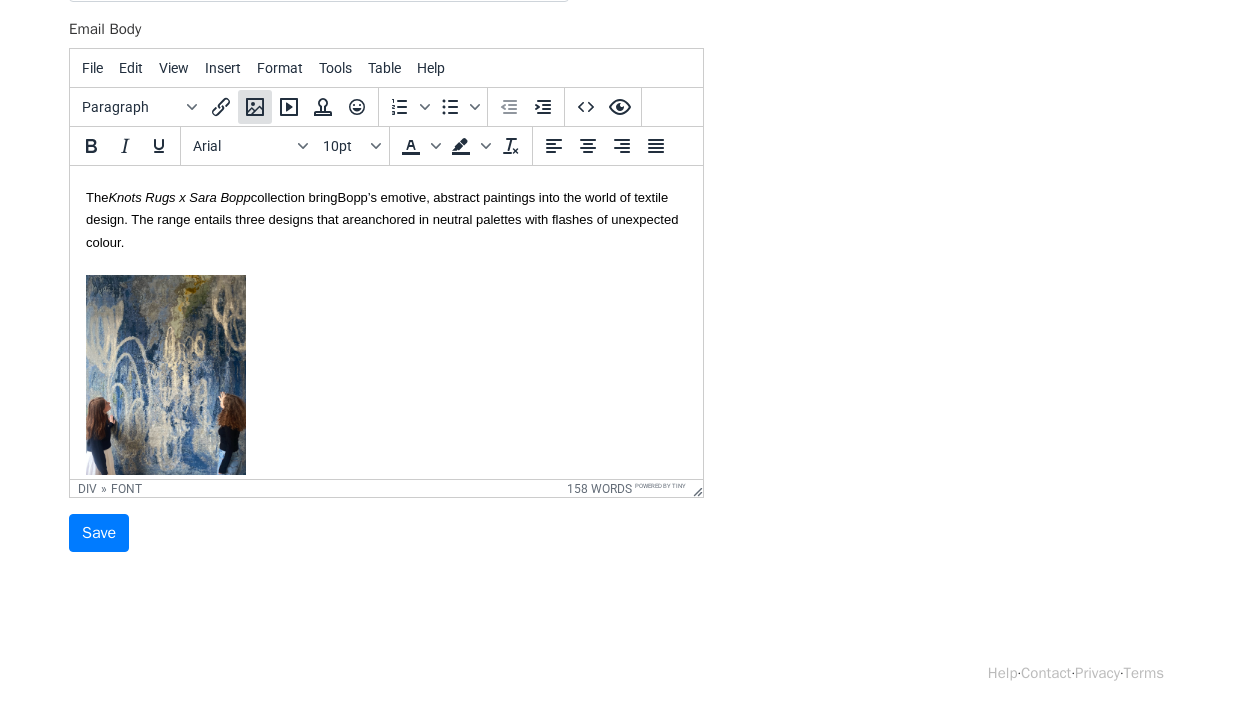 click 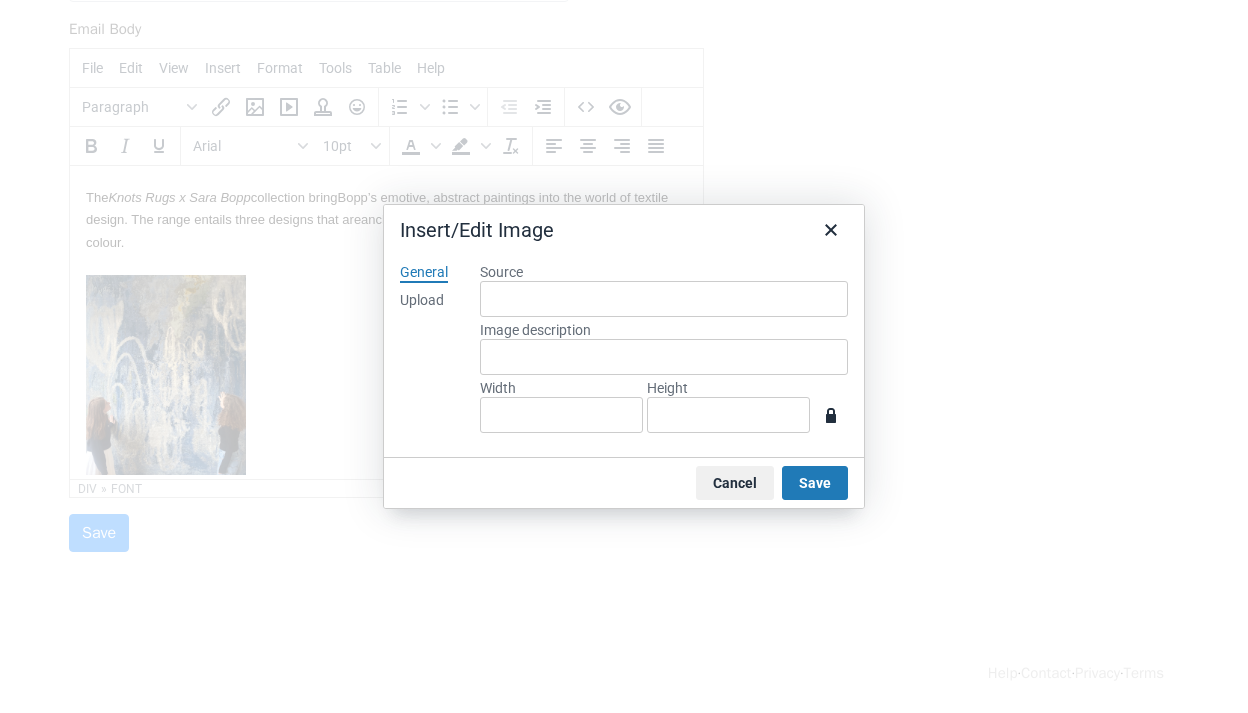 click on "Upload" at bounding box center (422, 301) 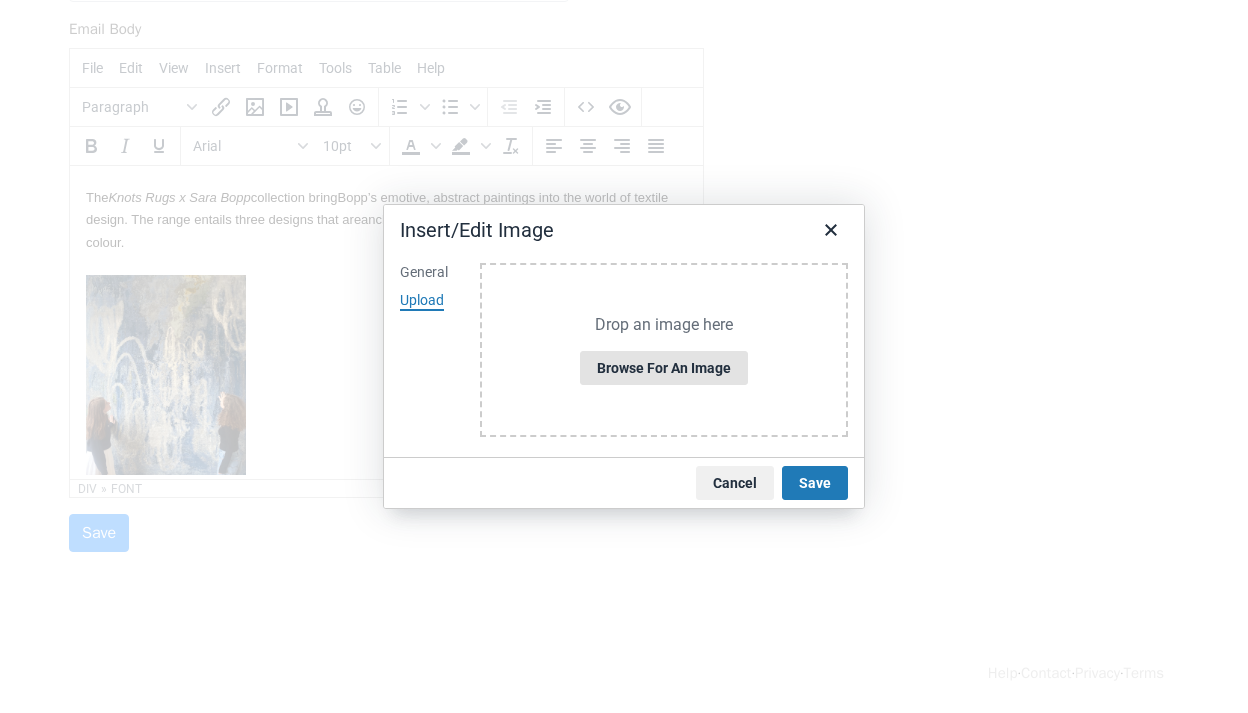click on "Browse for an image" at bounding box center (664, 368) 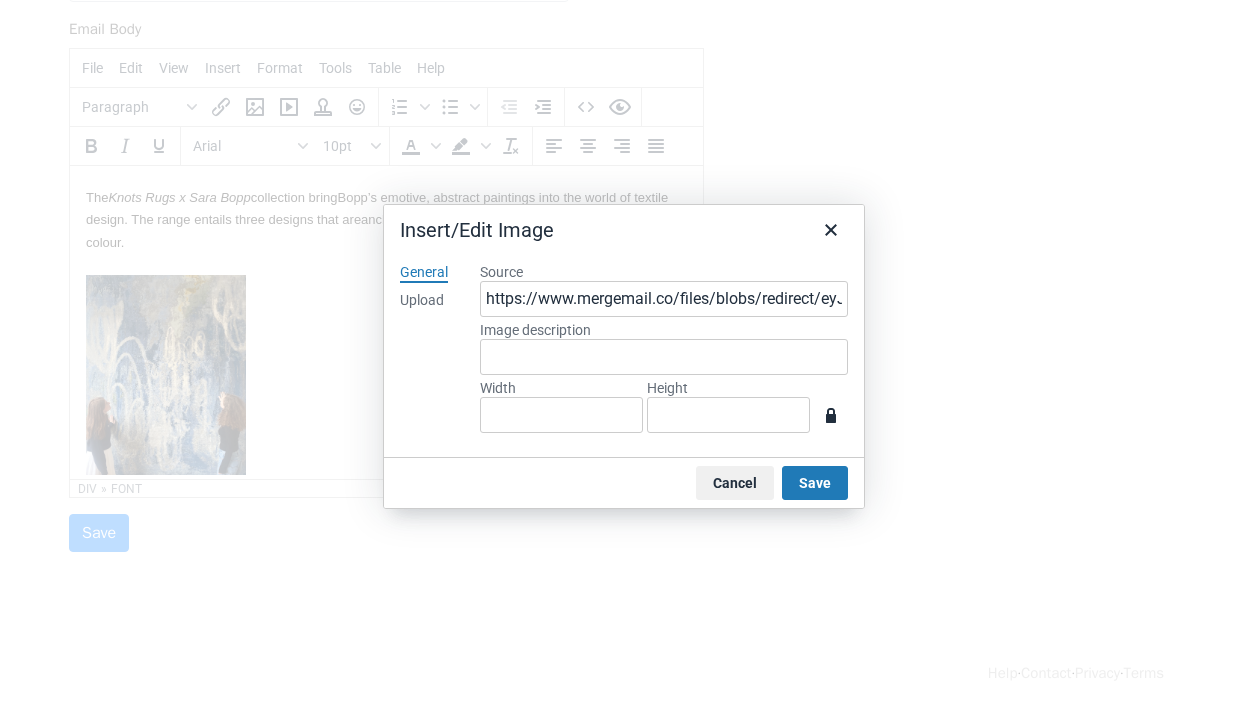 type on "646" 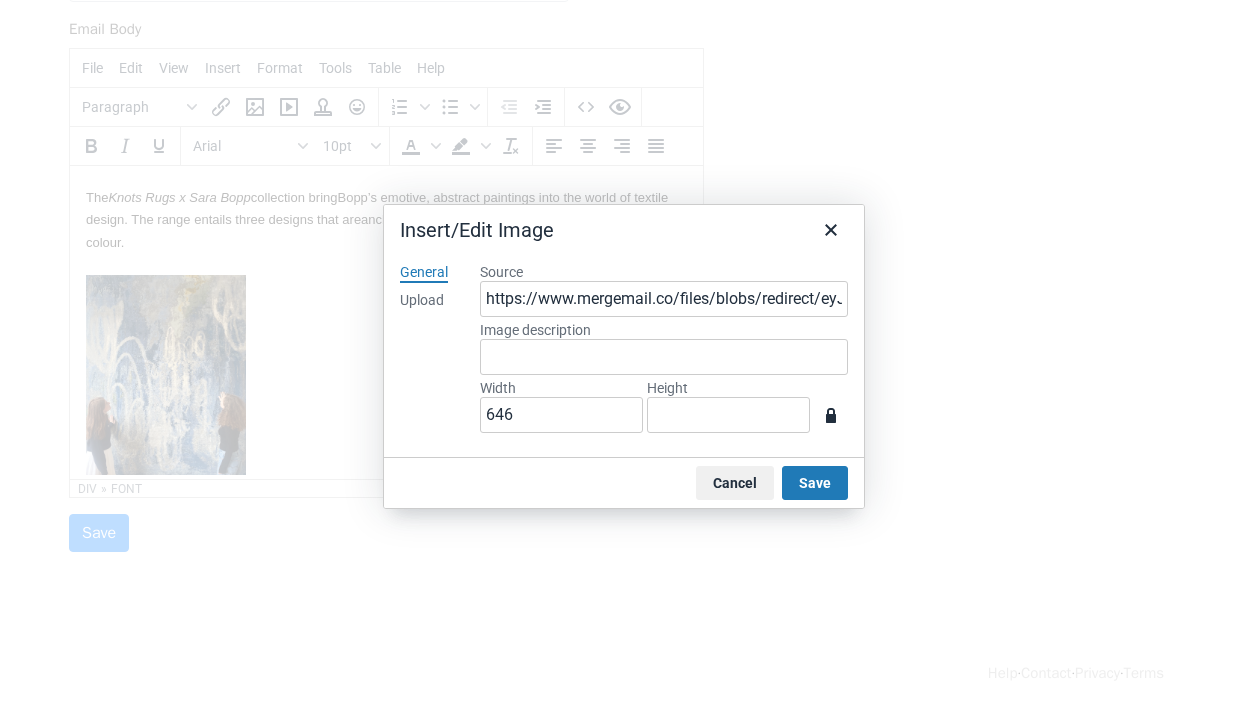 type on "772" 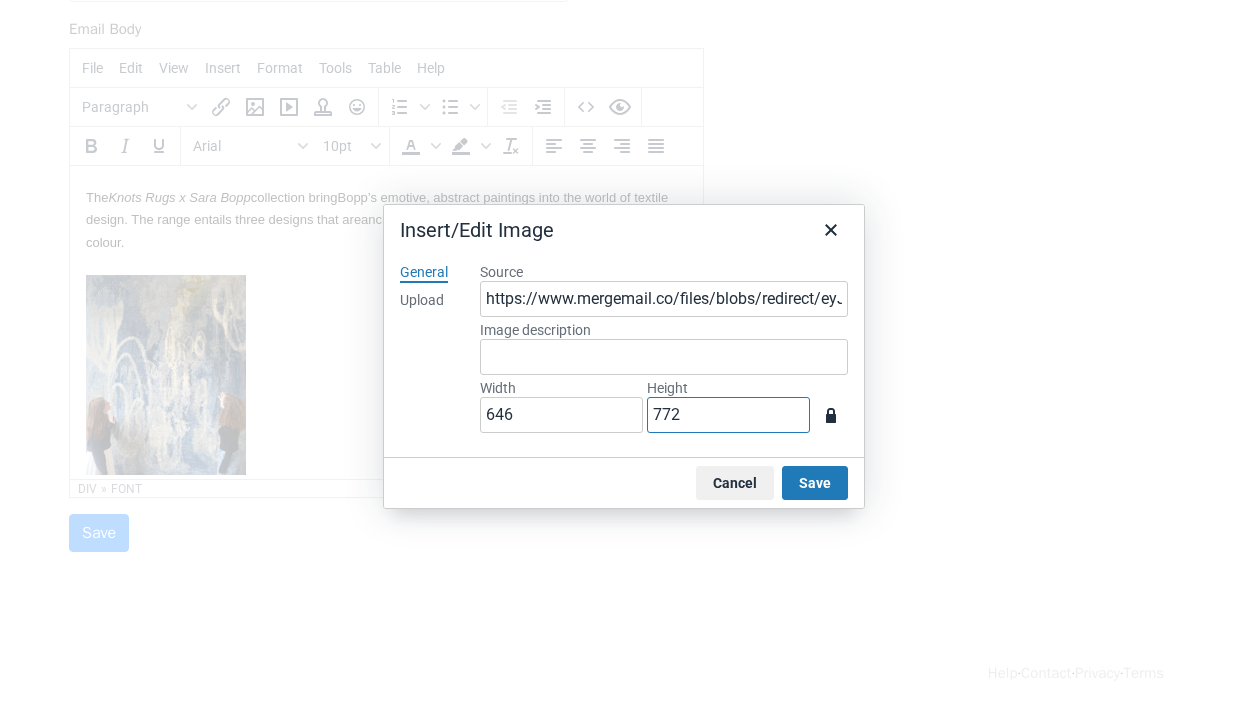 click on "772" at bounding box center (728, 415) 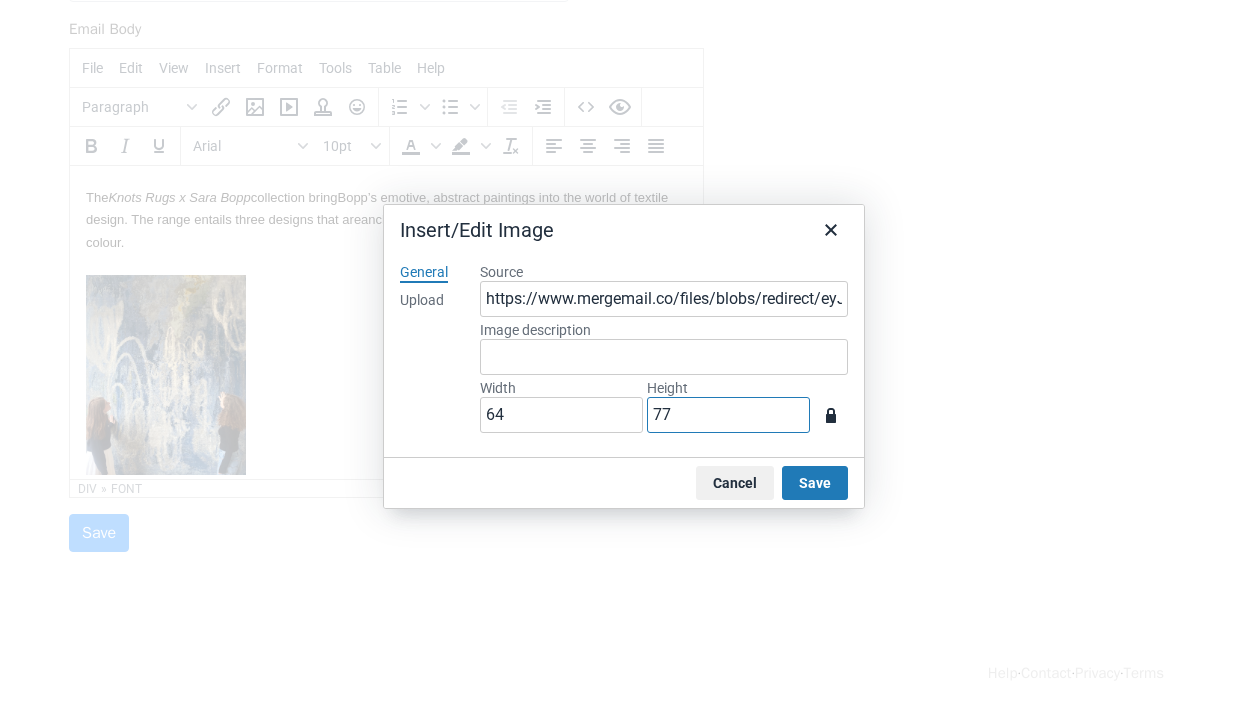 type on "6" 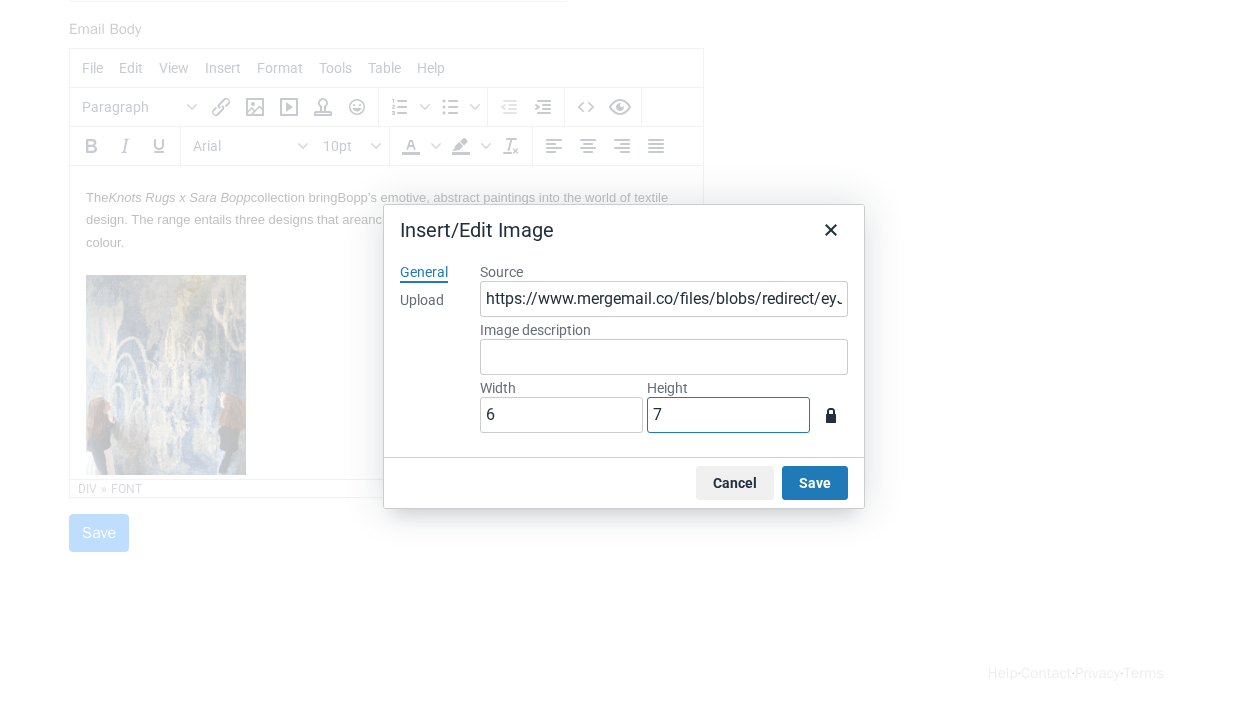 type 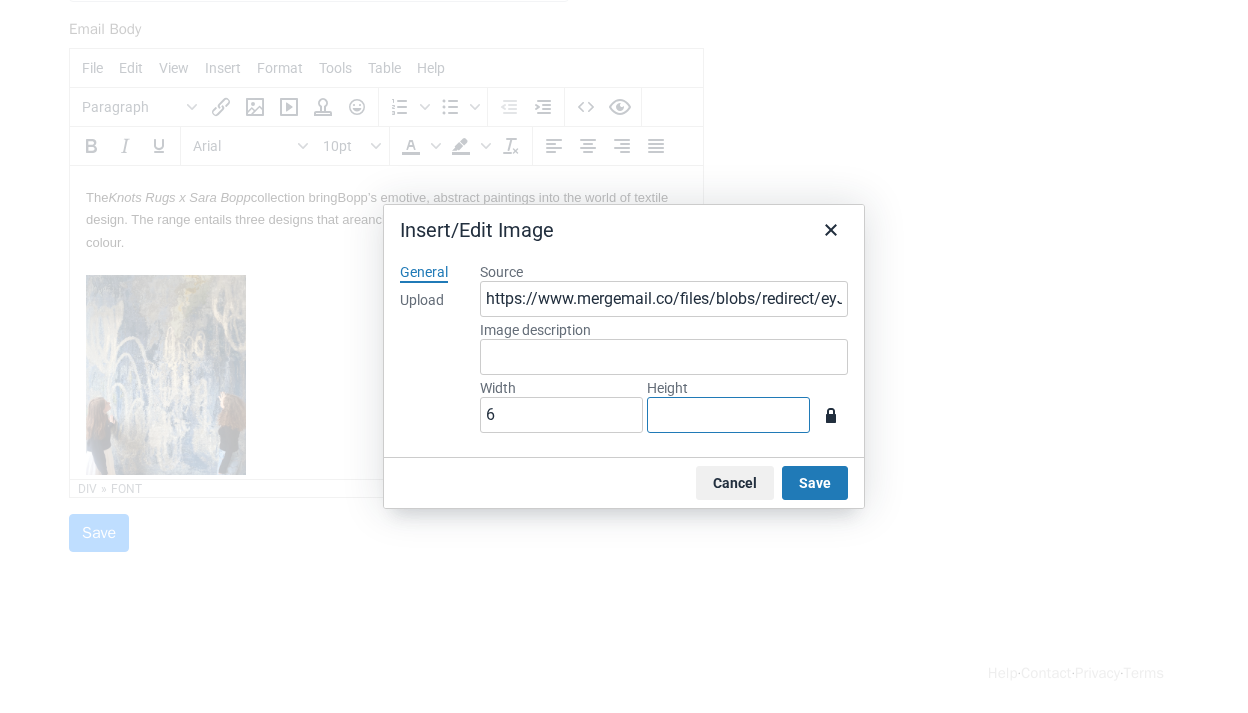 type on "2" 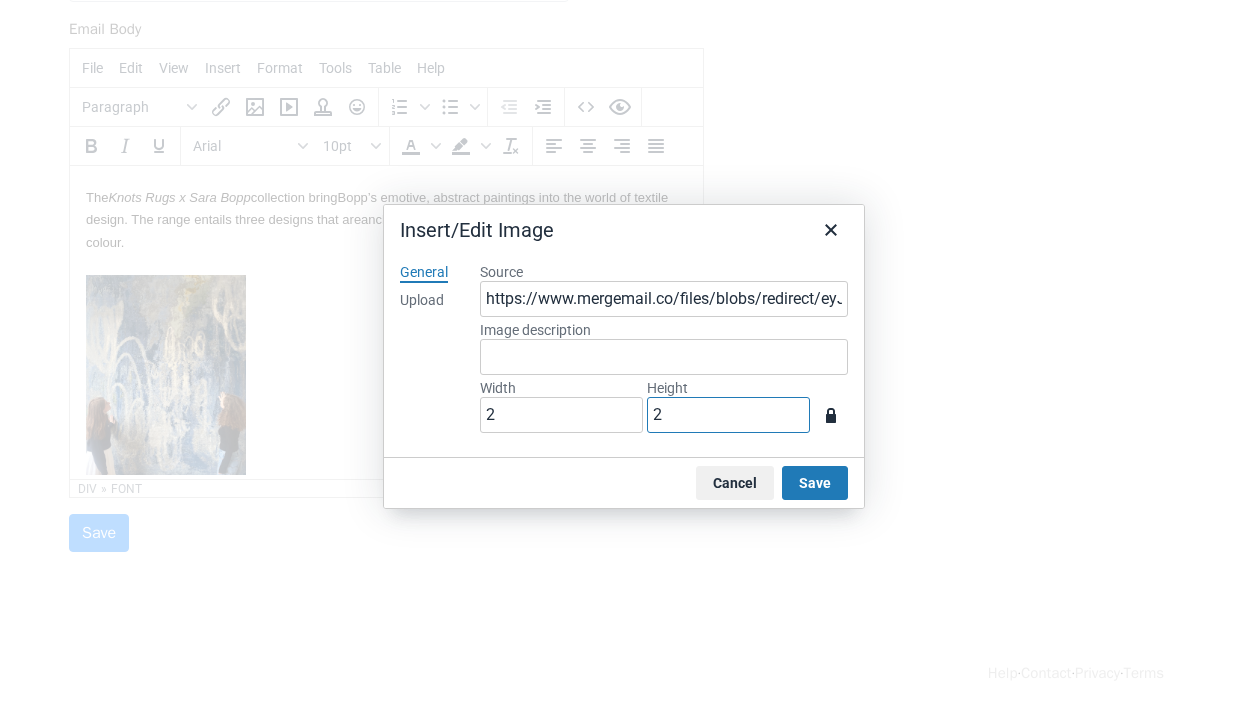 type on "17" 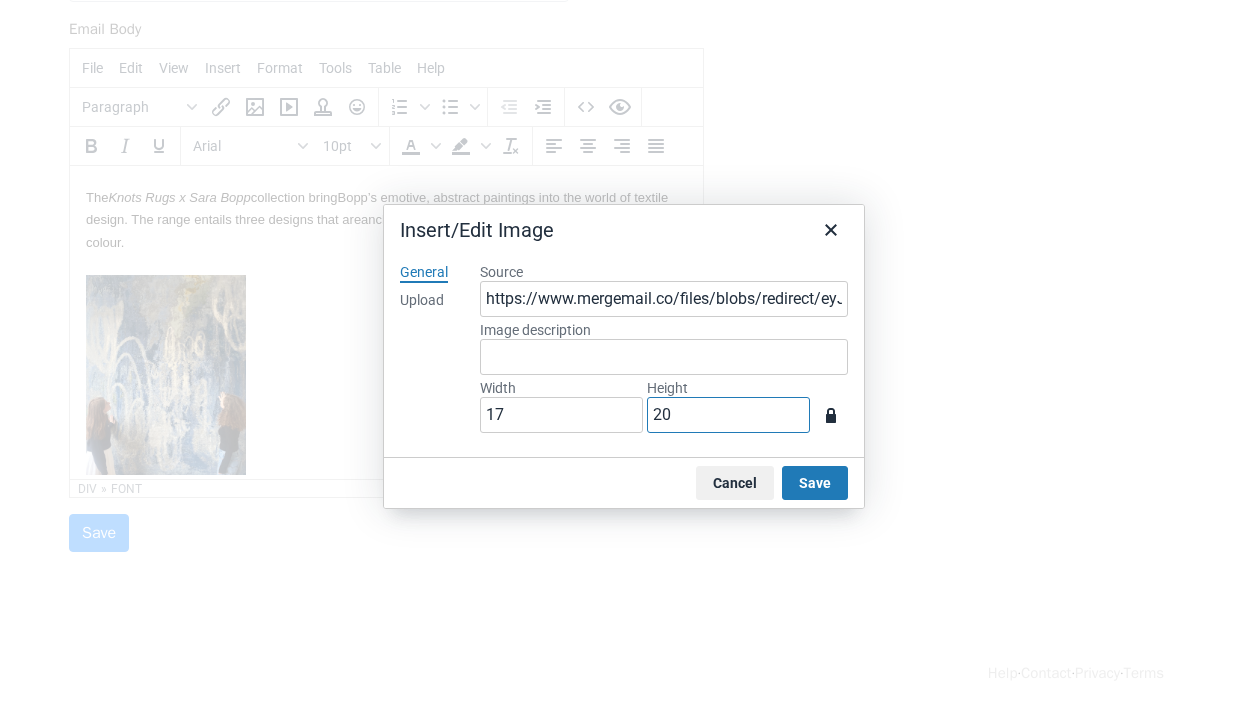 type on "167" 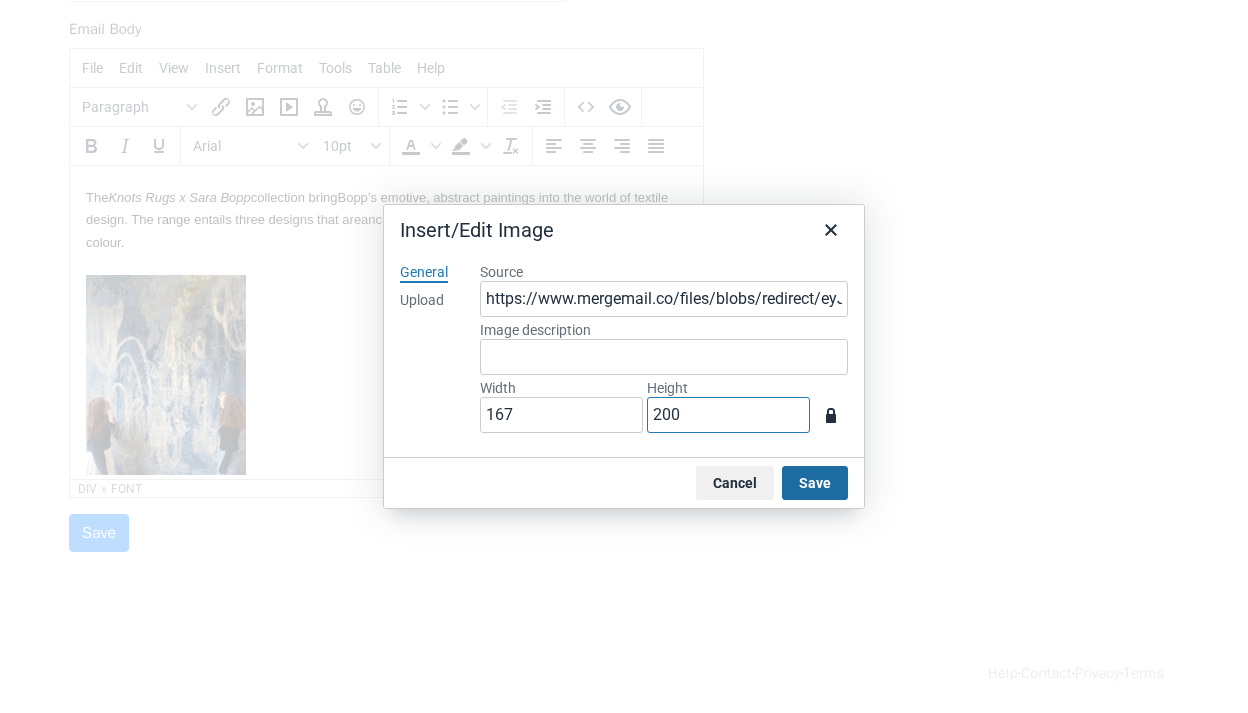 click on "Save" at bounding box center (815, 483) 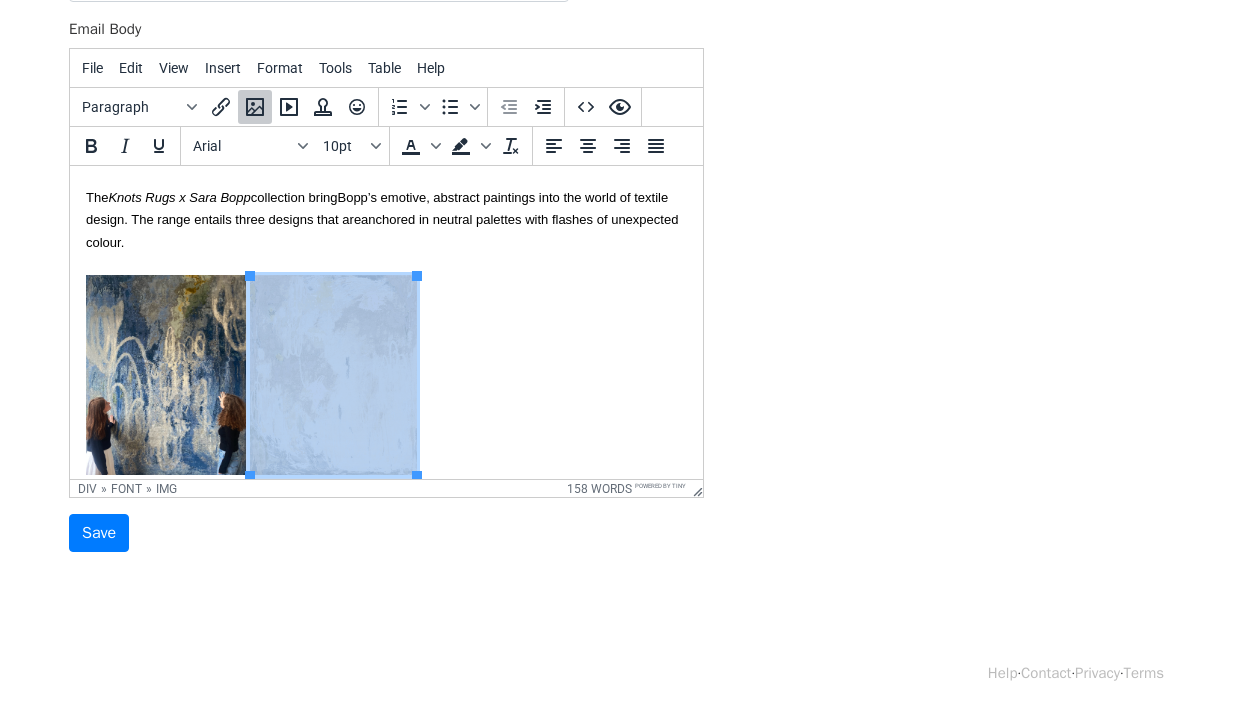 click on "The  Knots Rugs x Sara Bopp  collection bring  Bopp’s emotive, abstract paintings into the world of textile design. The range entails three designs that are  anchored in neutral palettes with flashes of unexpected colour." at bounding box center [386, 334] 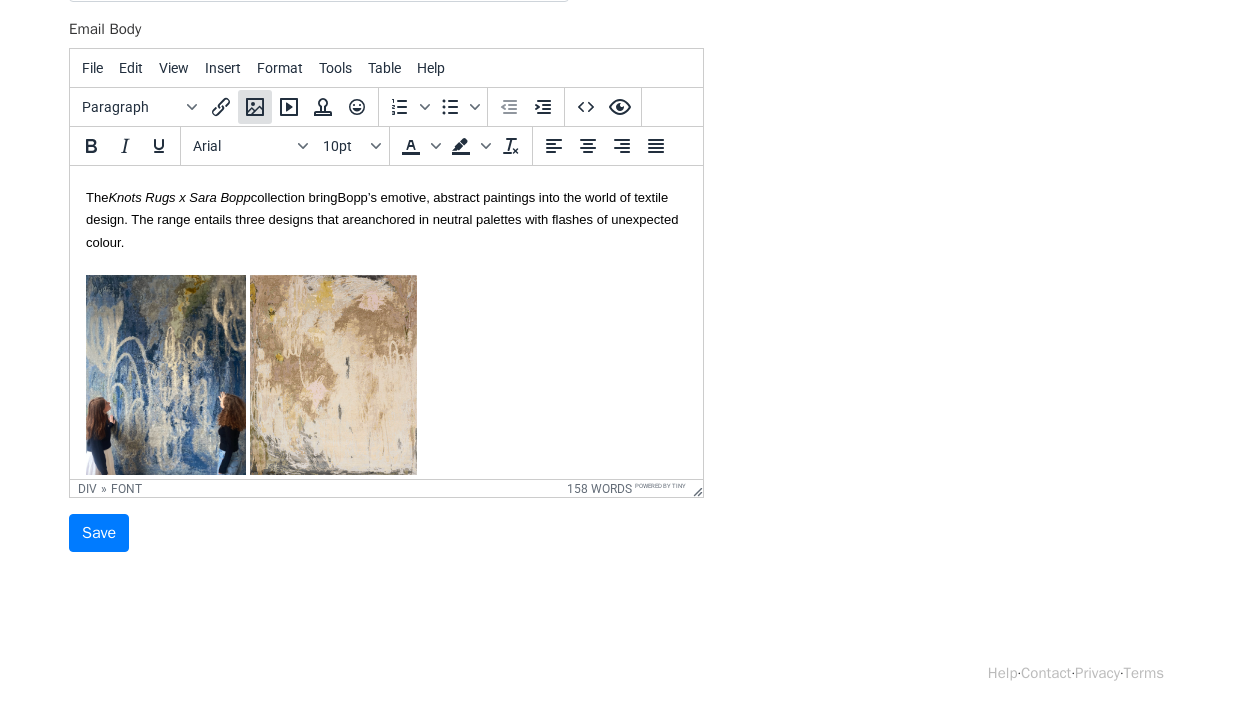 click at bounding box center (255, 107) 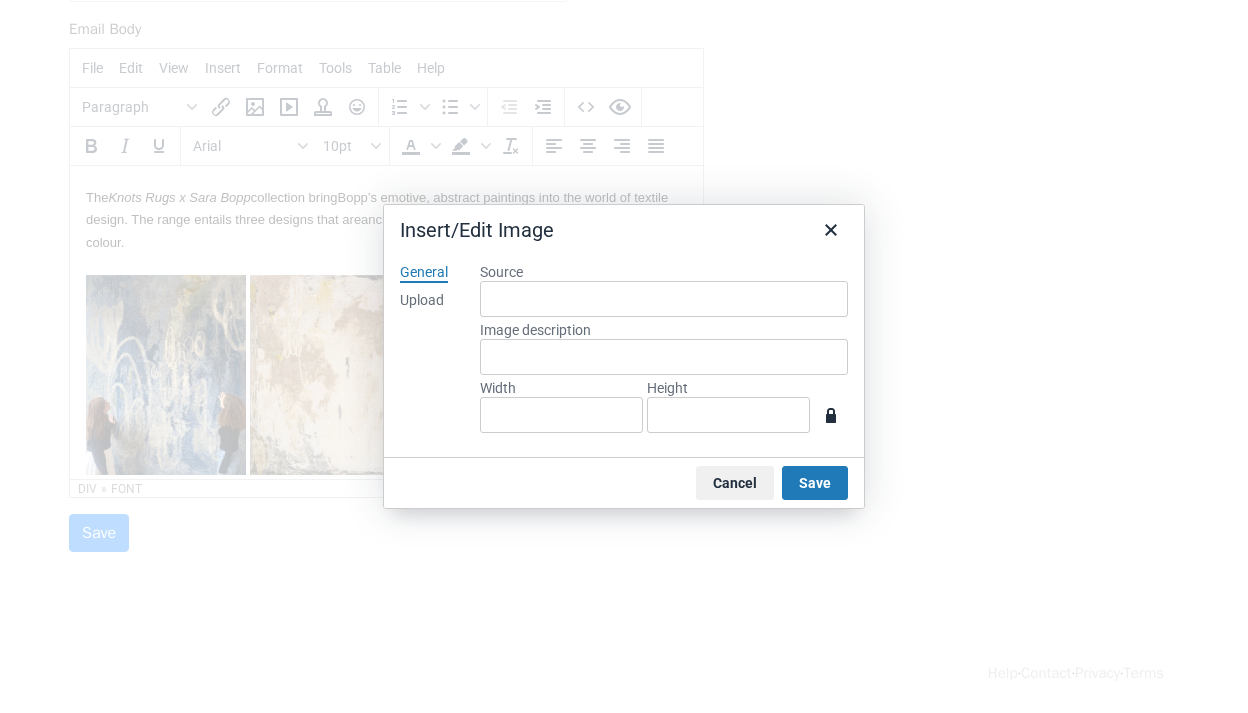 click on "Upload" at bounding box center (422, 301) 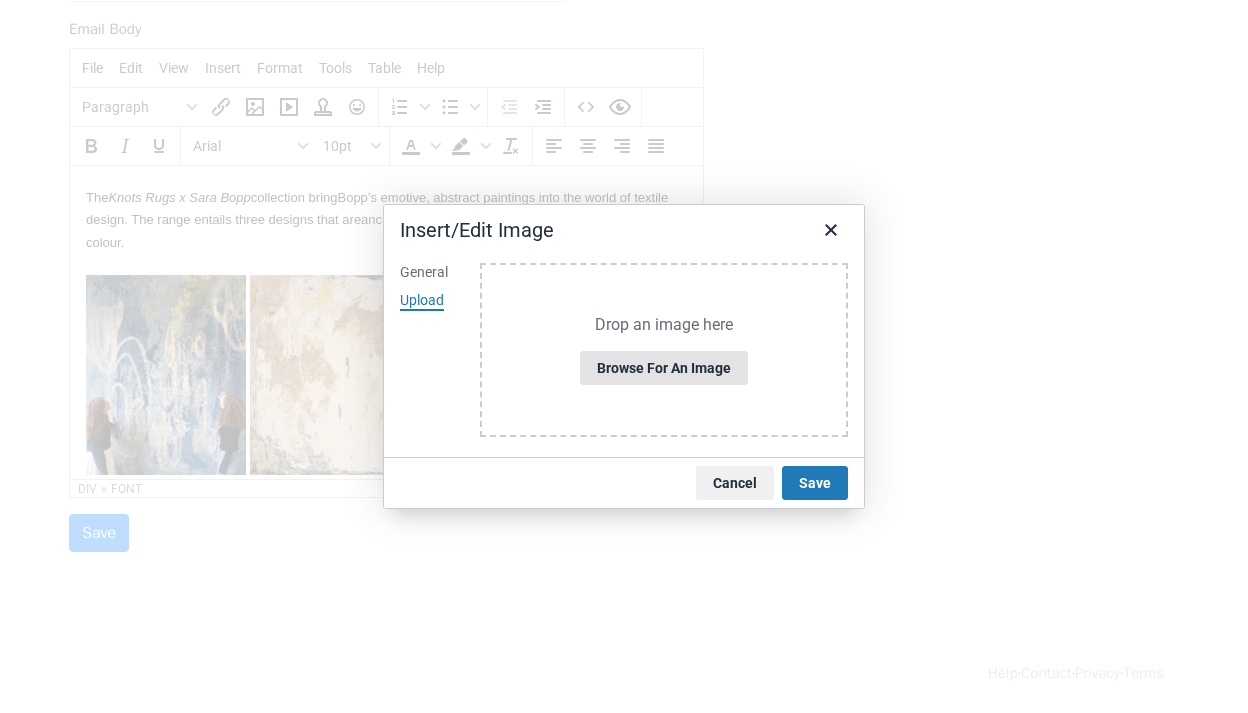 click on "Browse for an image" at bounding box center [664, 368] 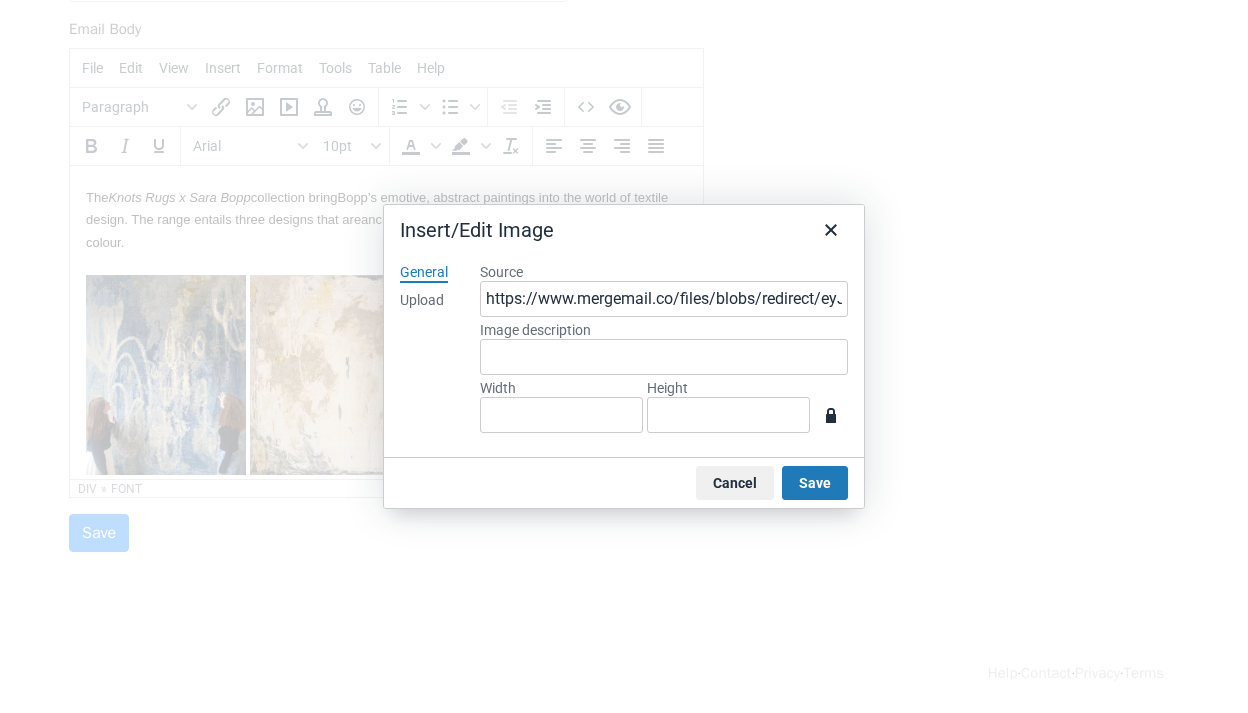 type on "644" 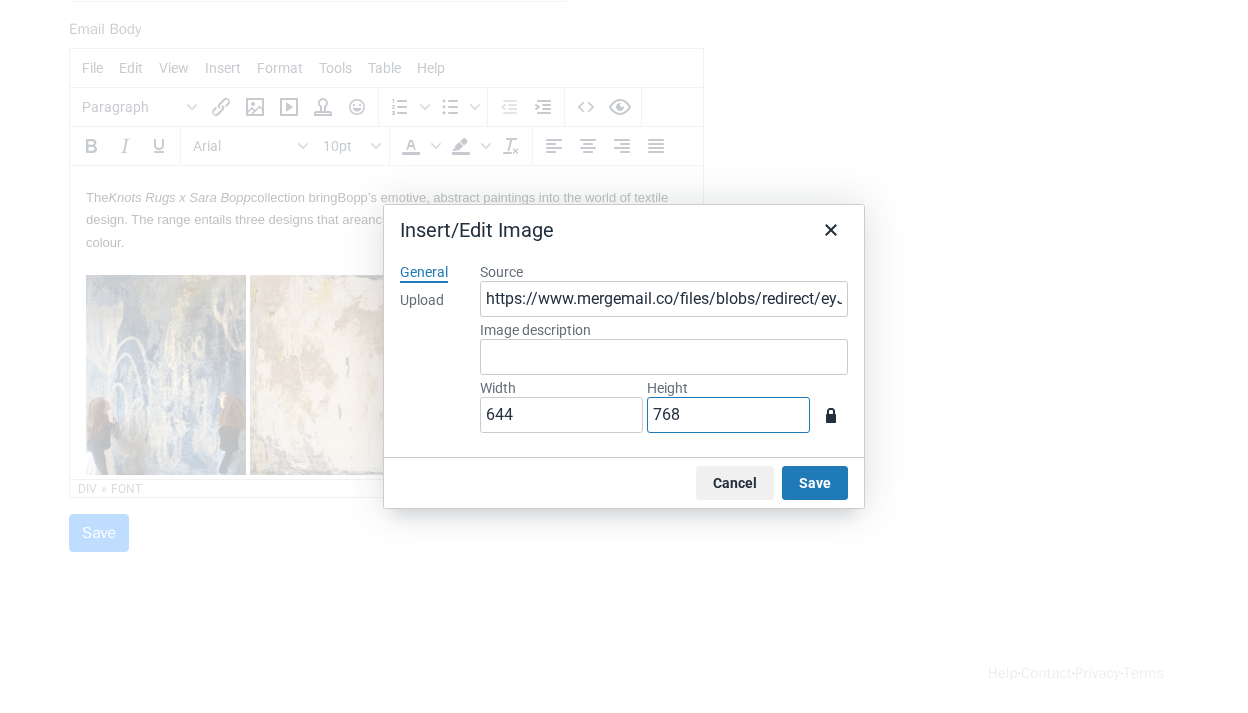 click on "768" at bounding box center [728, 415] 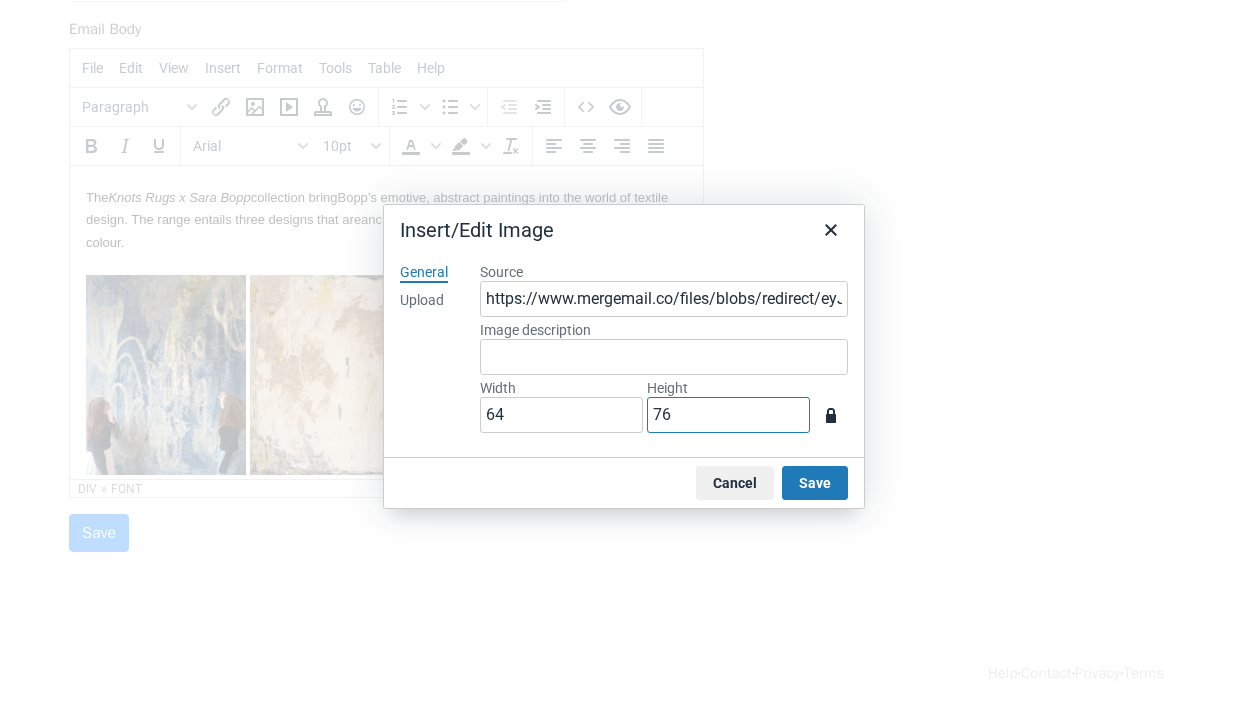 type on "6" 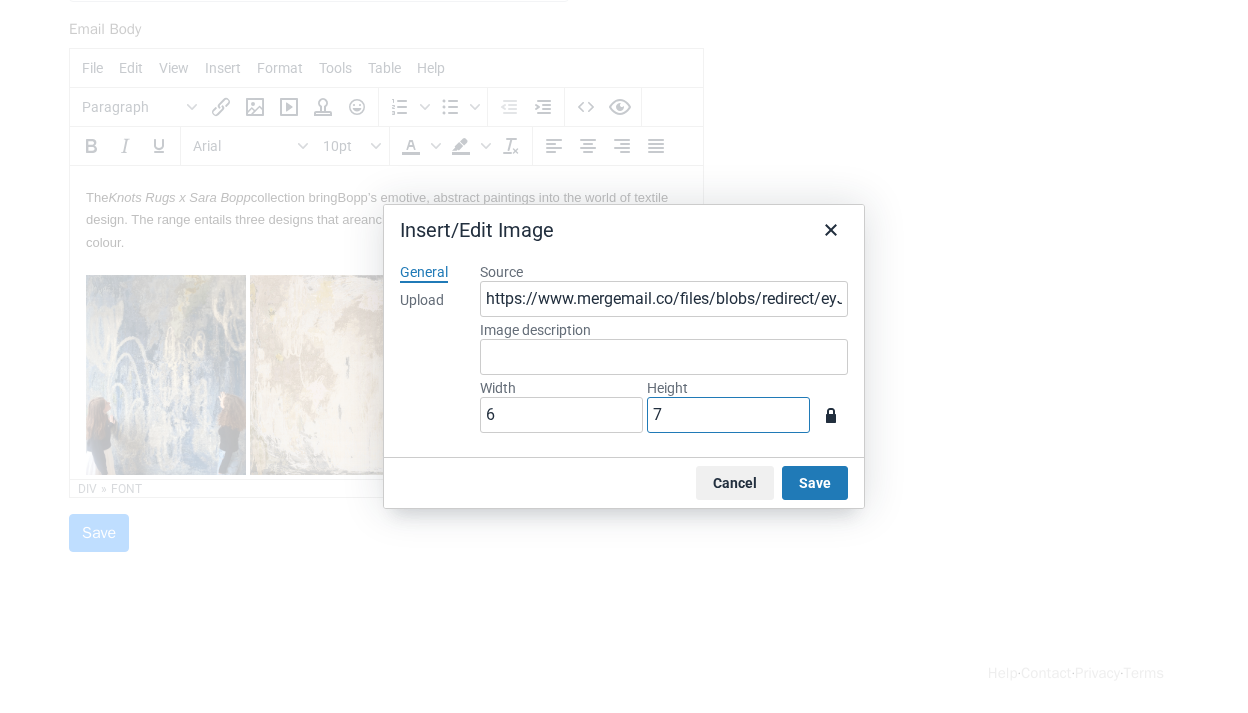 type 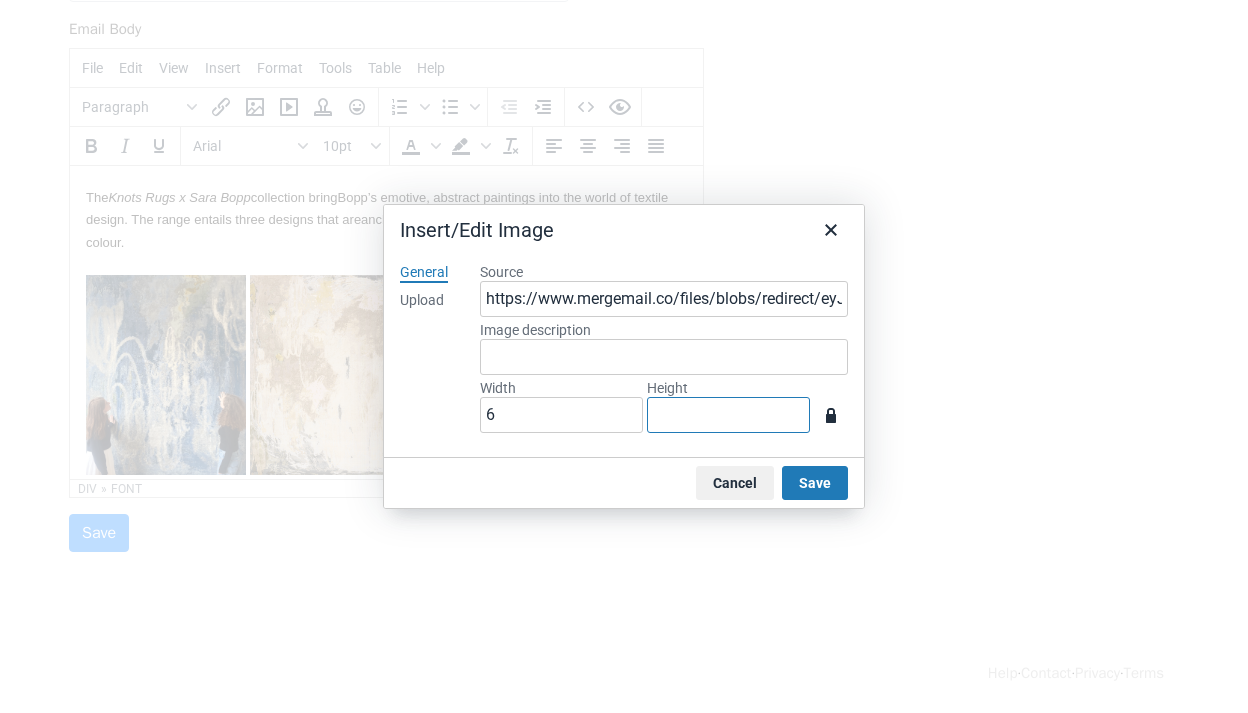 type on "2" 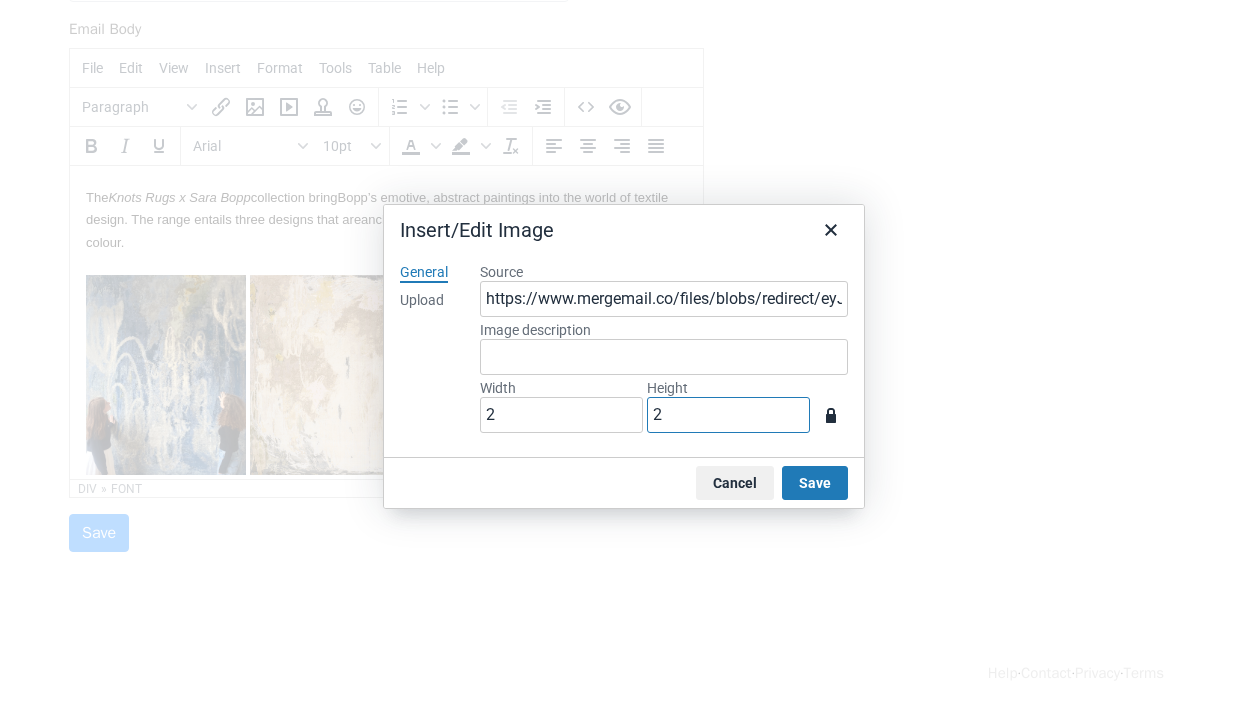 type on "17" 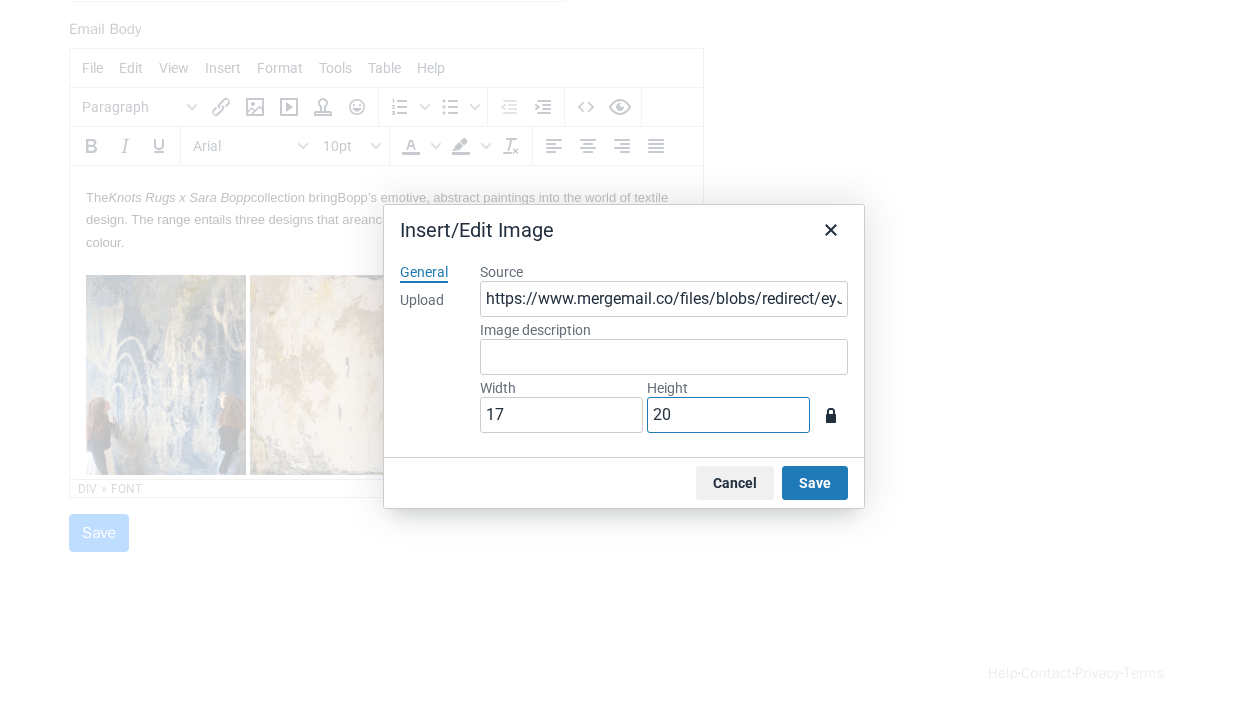 type on "168" 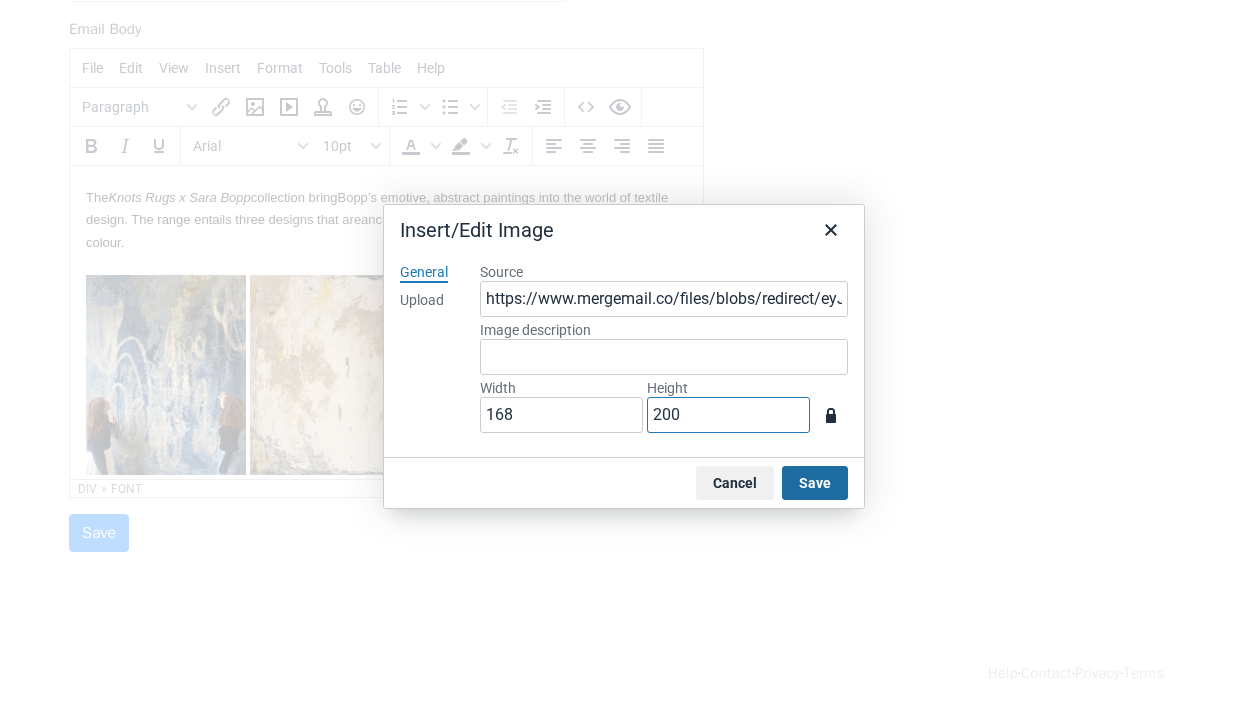 click on "Save" at bounding box center [815, 483] 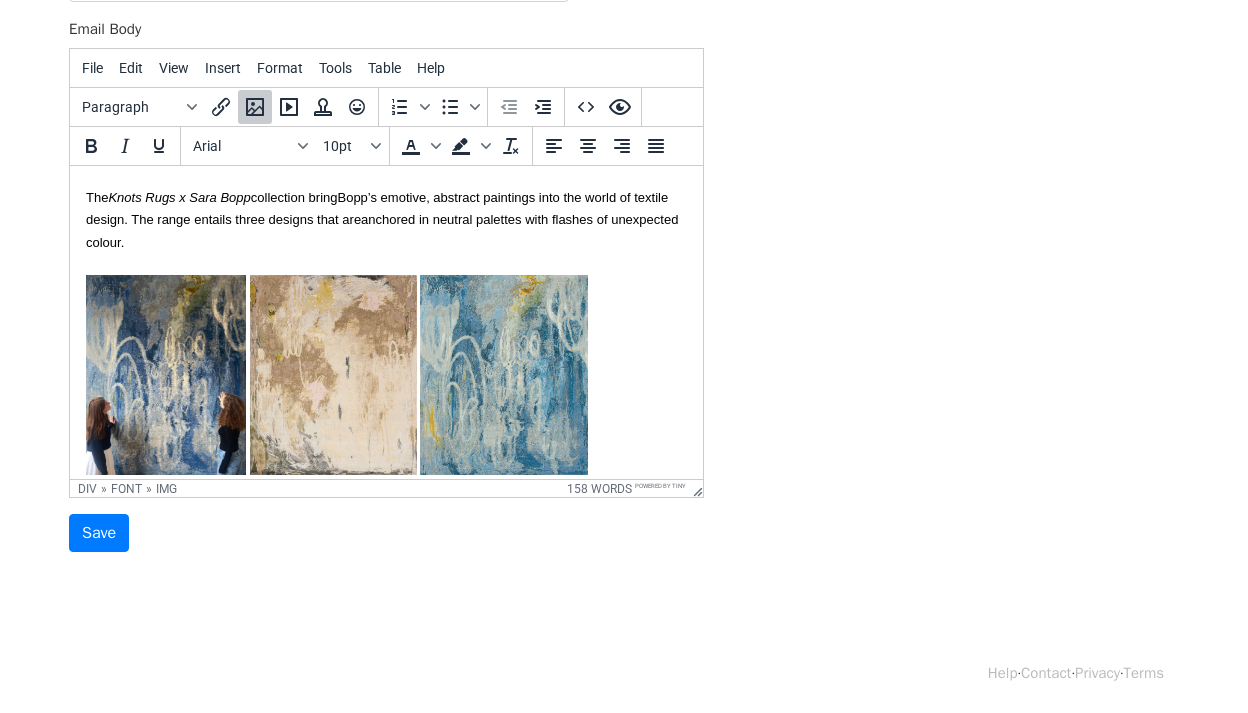 click on "Dear {{First name}}, Hope you are having a lovely summer? I'm delighted to share the upcoming details of two new rug collections by Knots Rugs.  Launching this September at their London-based showroom, as well as at COVER Connect New York (13–15 September) and Decorex London (12–15 October), Knots Rugs' latest collaborations embody the brand’s core ethos of championing artists and pushing the boundaries of contemporary rug design The  Knots Rugs x Sara Bopp  collection bring  Bopp’s emotive, abstract paintings into the world of textile design. The range entails three designs that are  anchored in neutral palettes with flashes of unexpected colour.      The  Knots Rugs x Beñat Olaberria   collection celebrates Olaberria's distinctive black-on-black paintings,  transforming his canvas-bound vision into a functional, immersive art experience for the home.  Lifestyle images will be available later this month but the press kits with profile shots and product shots are available to download now:" at bounding box center (386, 367) 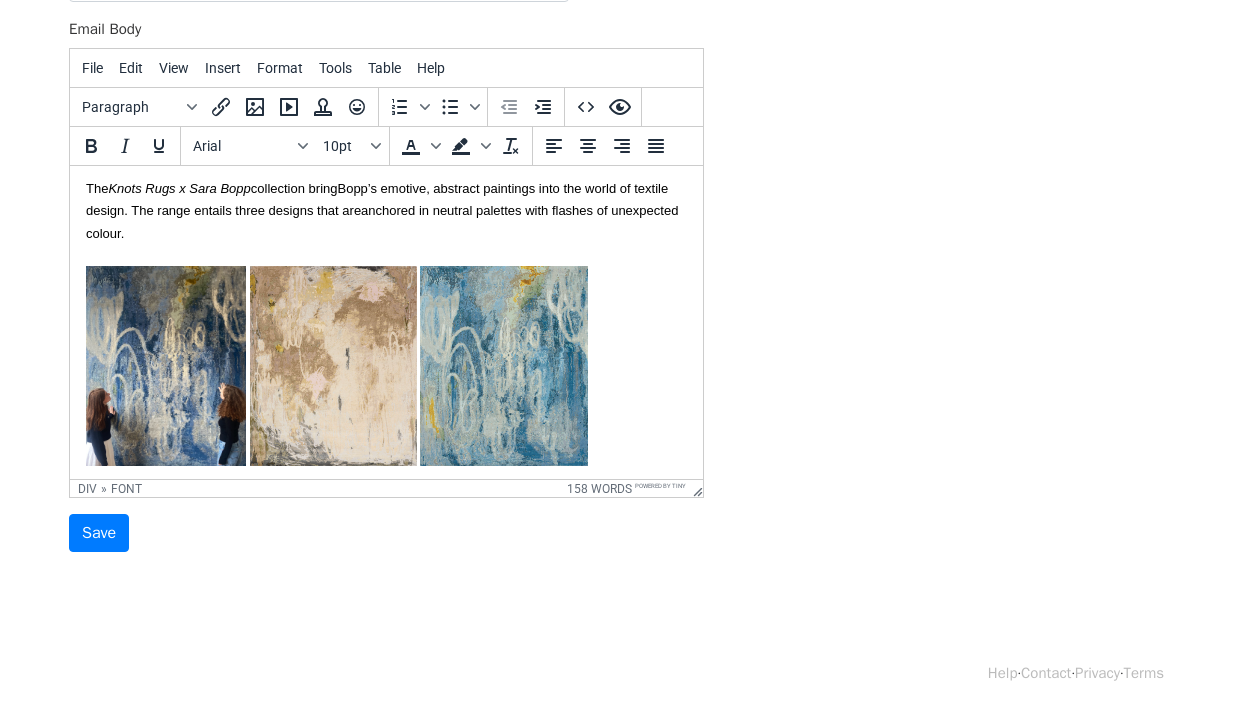 scroll, scrollTop: 427, scrollLeft: 0, axis: vertical 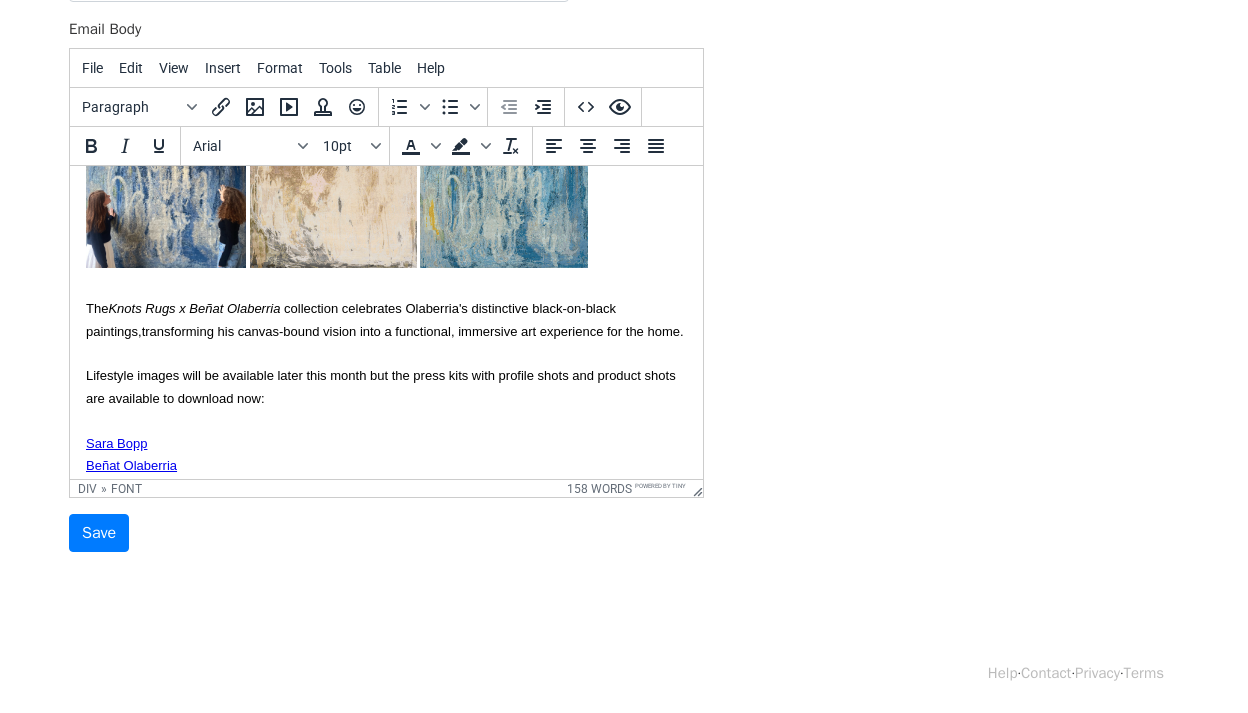 click on "The  Knots Rugs x Beñat Olaberria   collection celebrates Olaberria's distinctive black-on-black paintings,  transforming his canvas-bound vision into a functional, immersive art experience for the home." at bounding box center [386, 319] 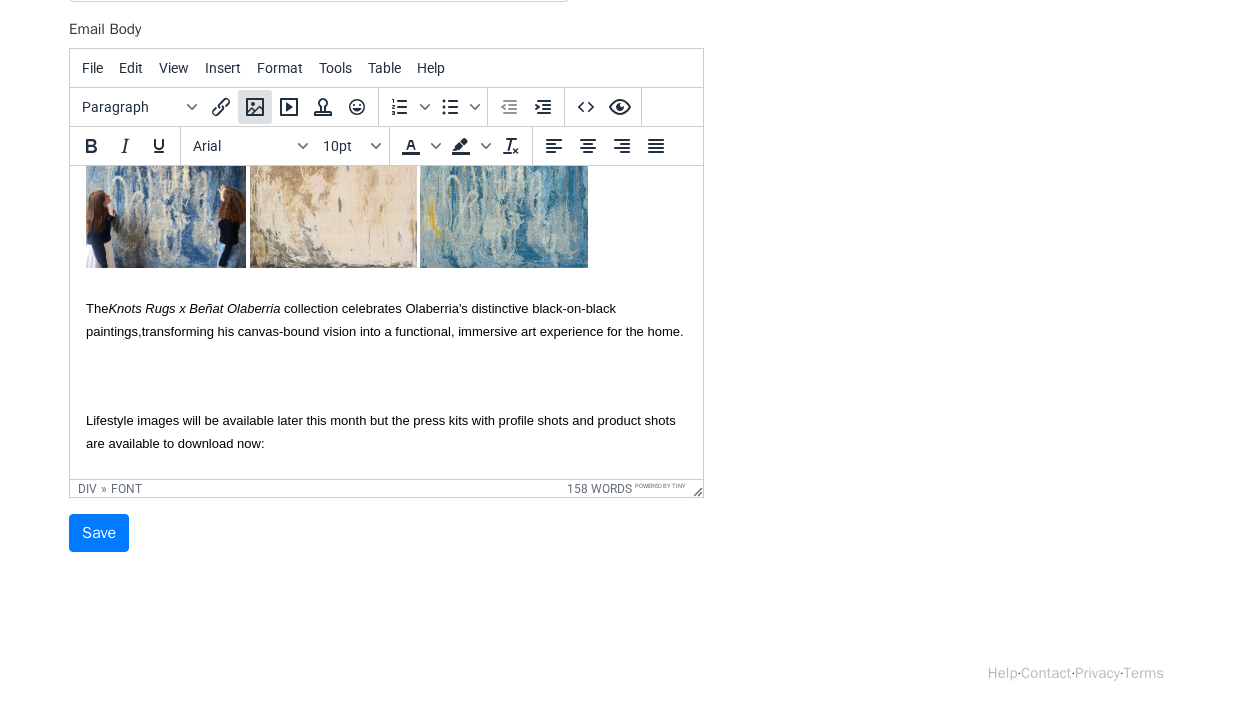 click 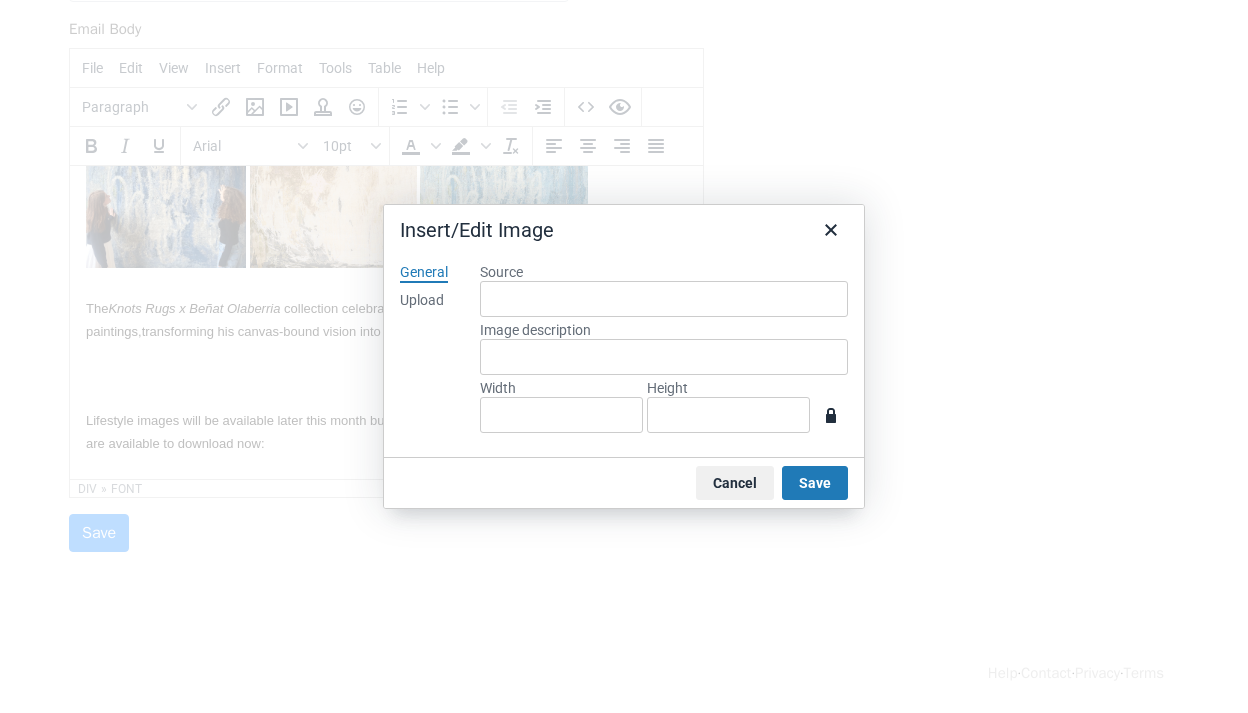 click on "Upload" at bounding box center (422, 301) 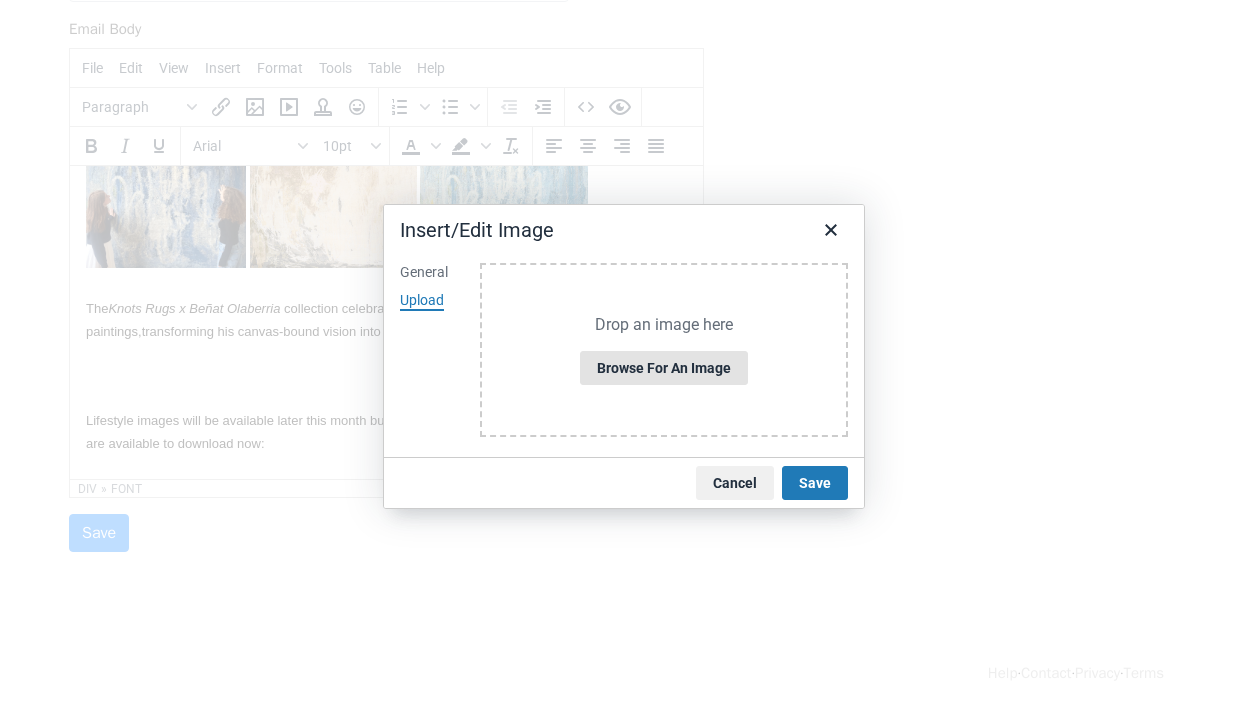 click on "Browse for an image" at bounding box center (664, 368) 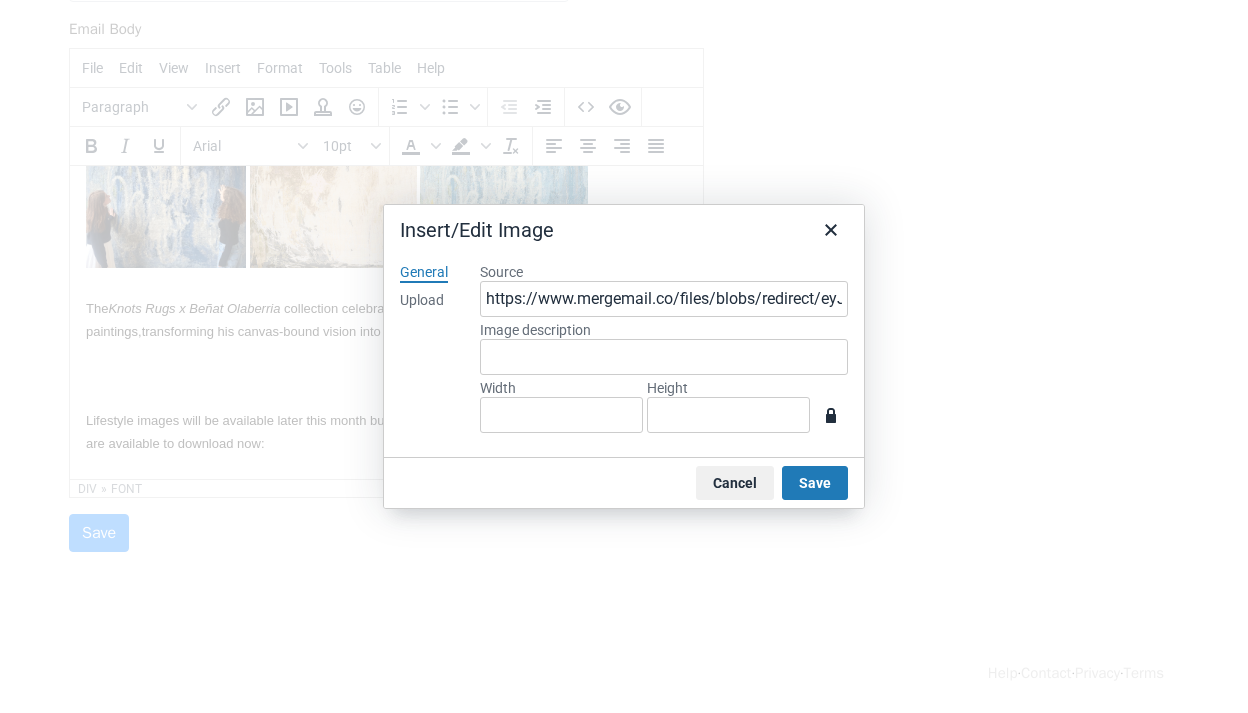 type on "1070" 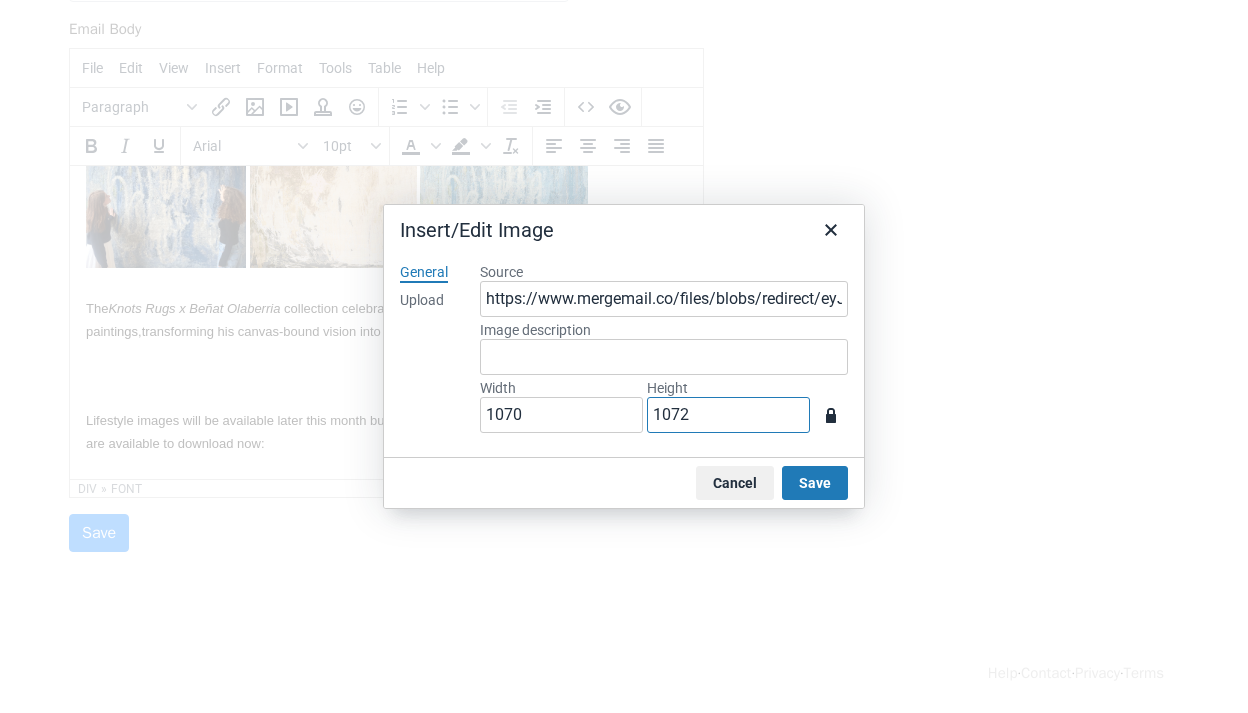 click on "1072" at bounding box center (728, 415) 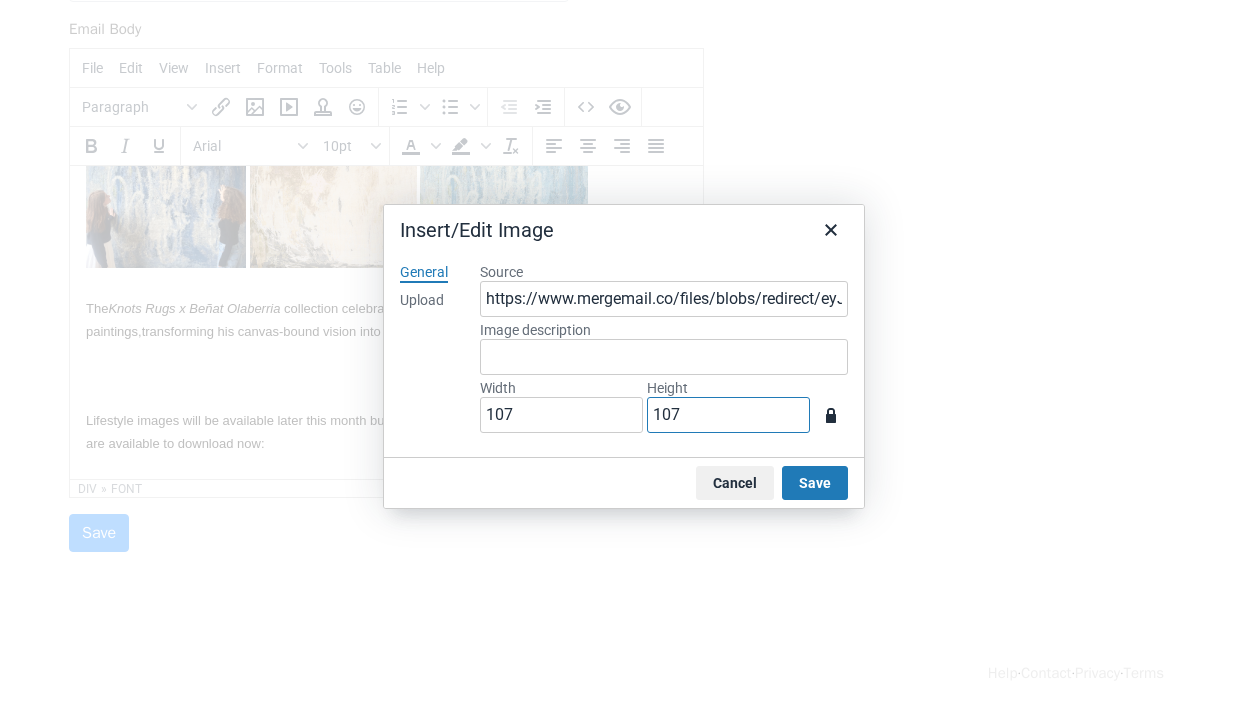type on "10" 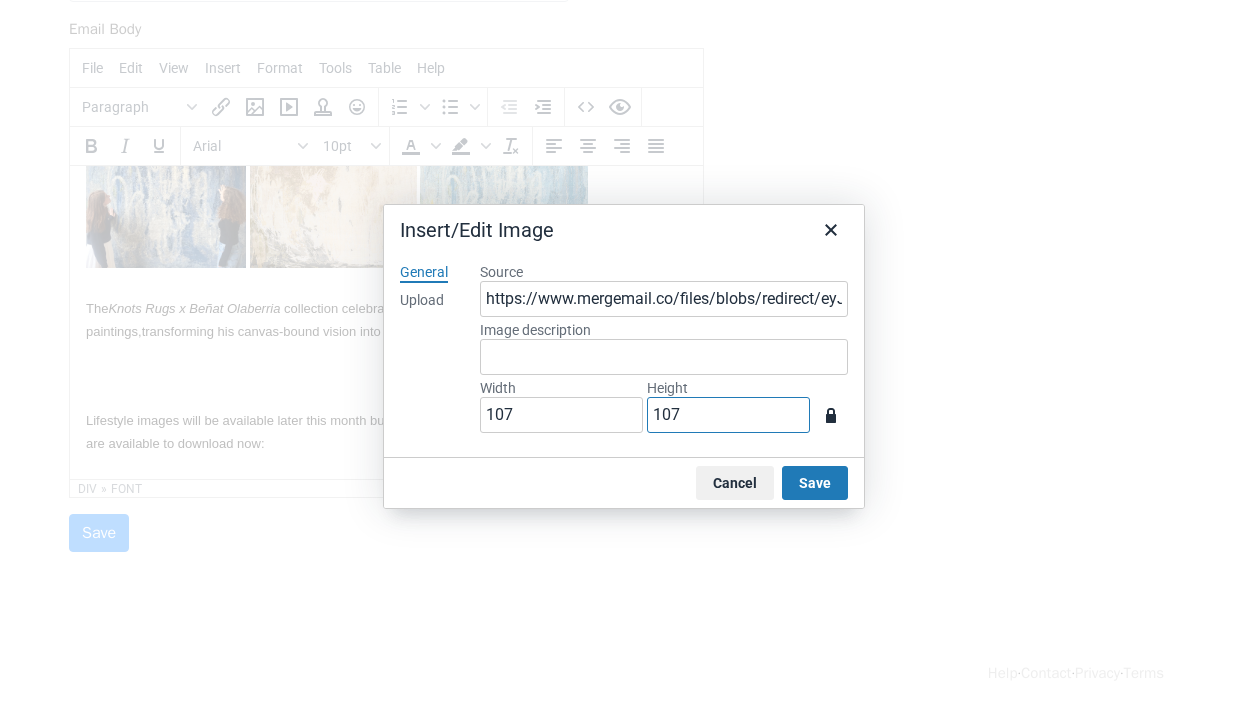 type on "10" 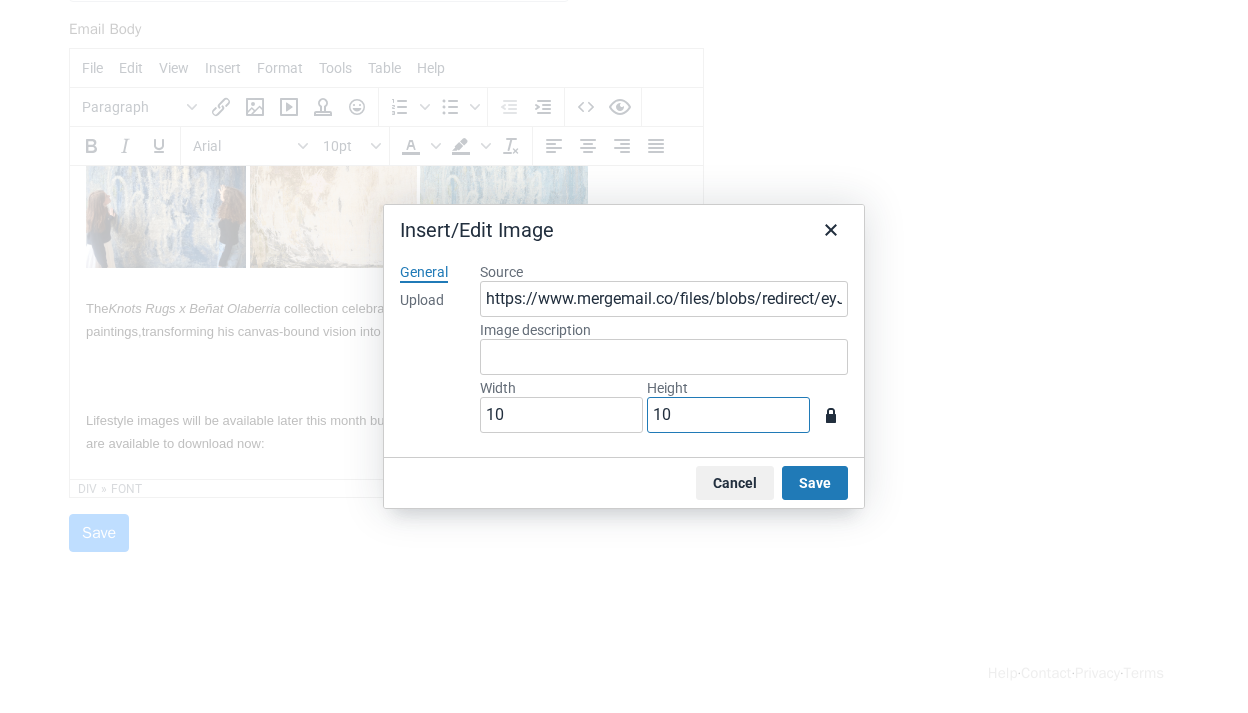 type on "1" 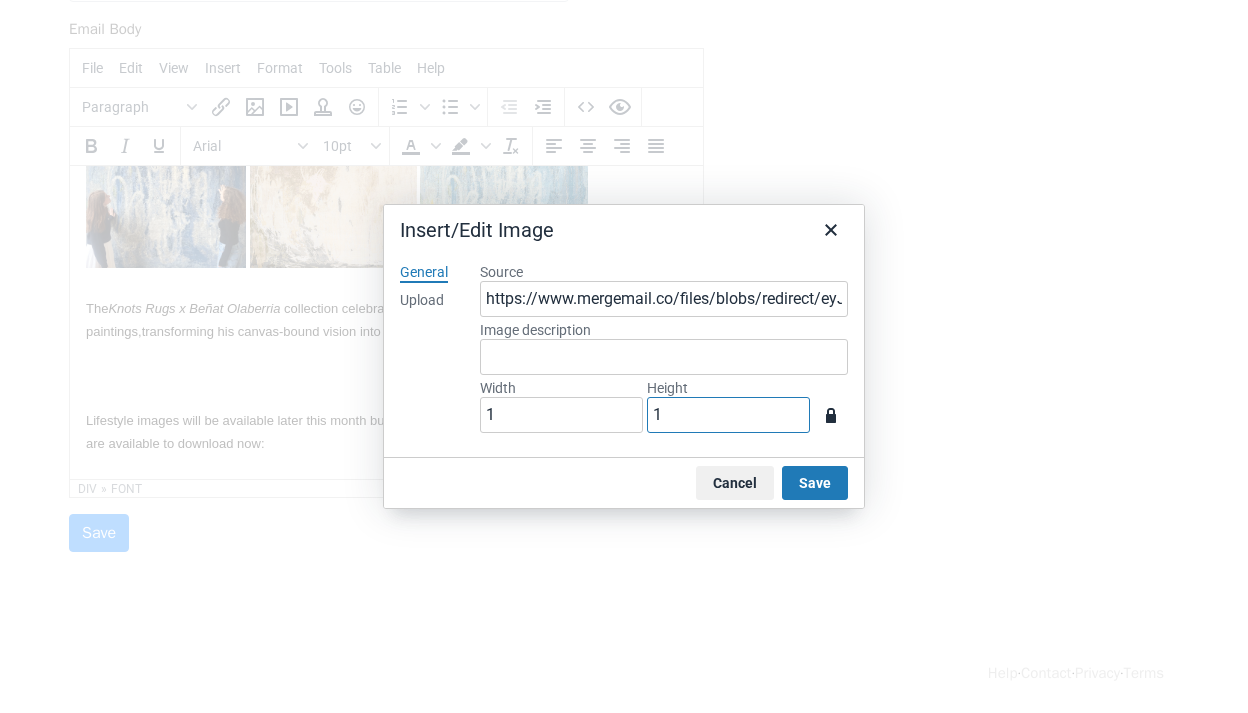 type 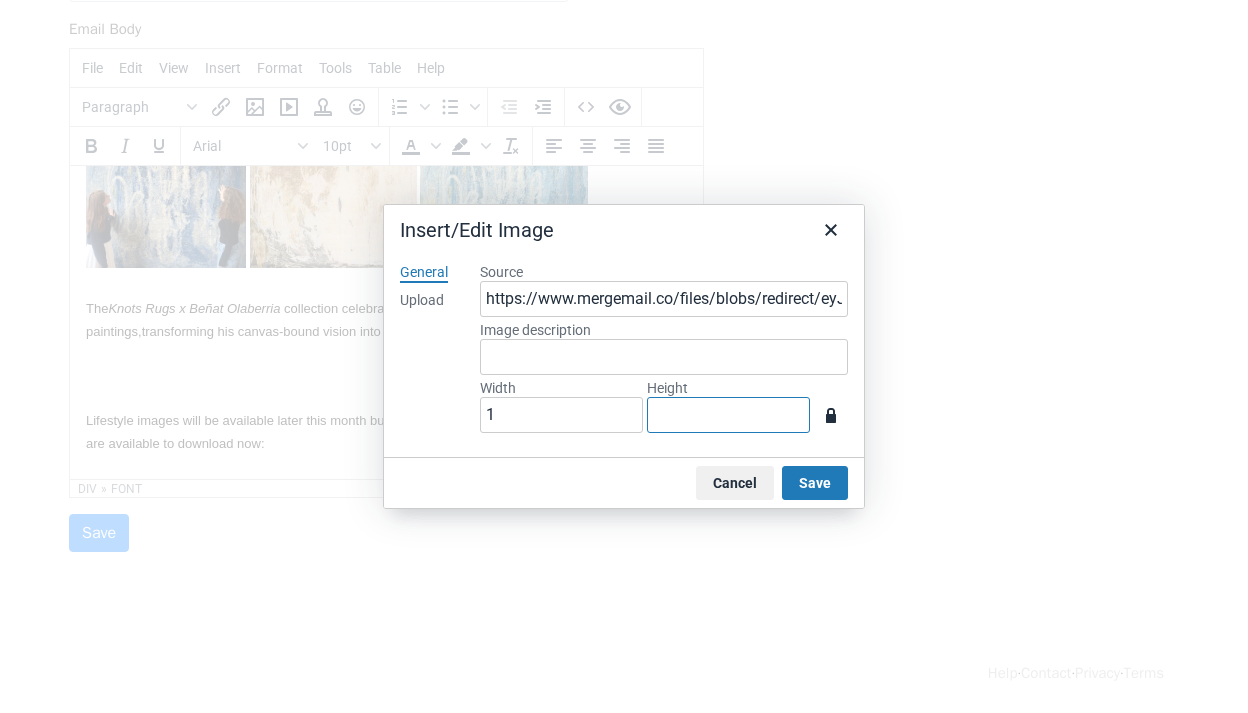 type on "2" 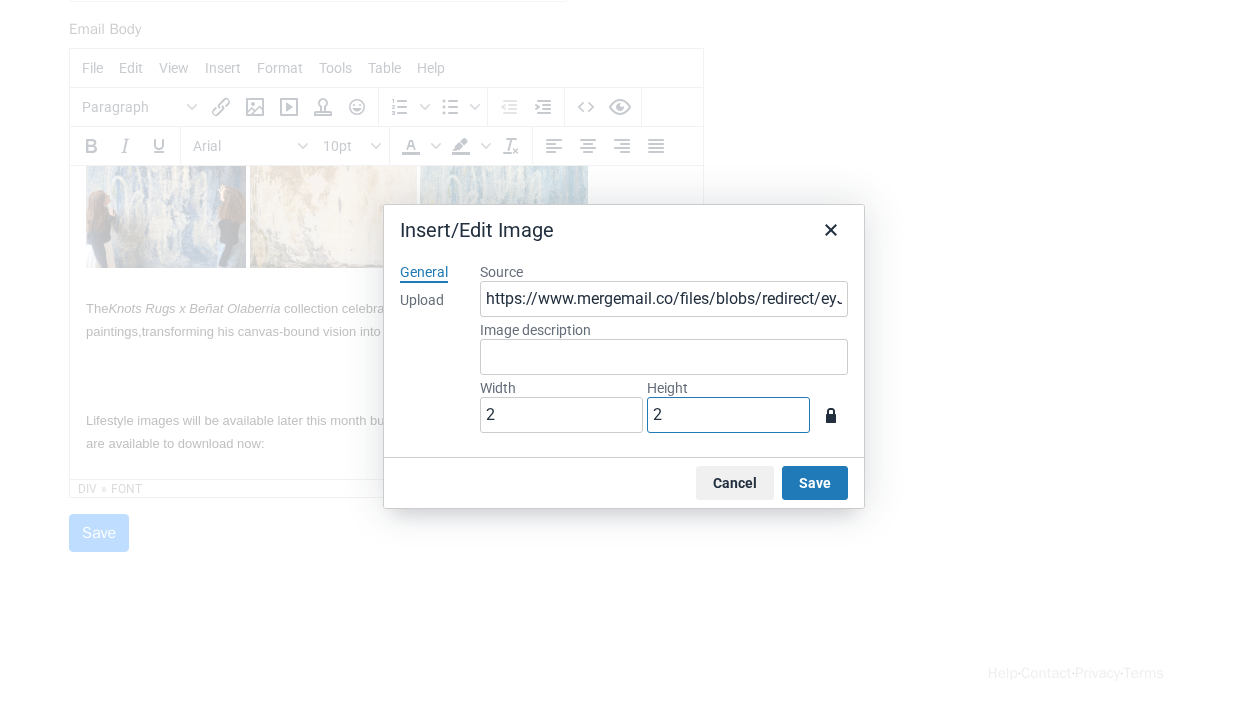 type on "20" 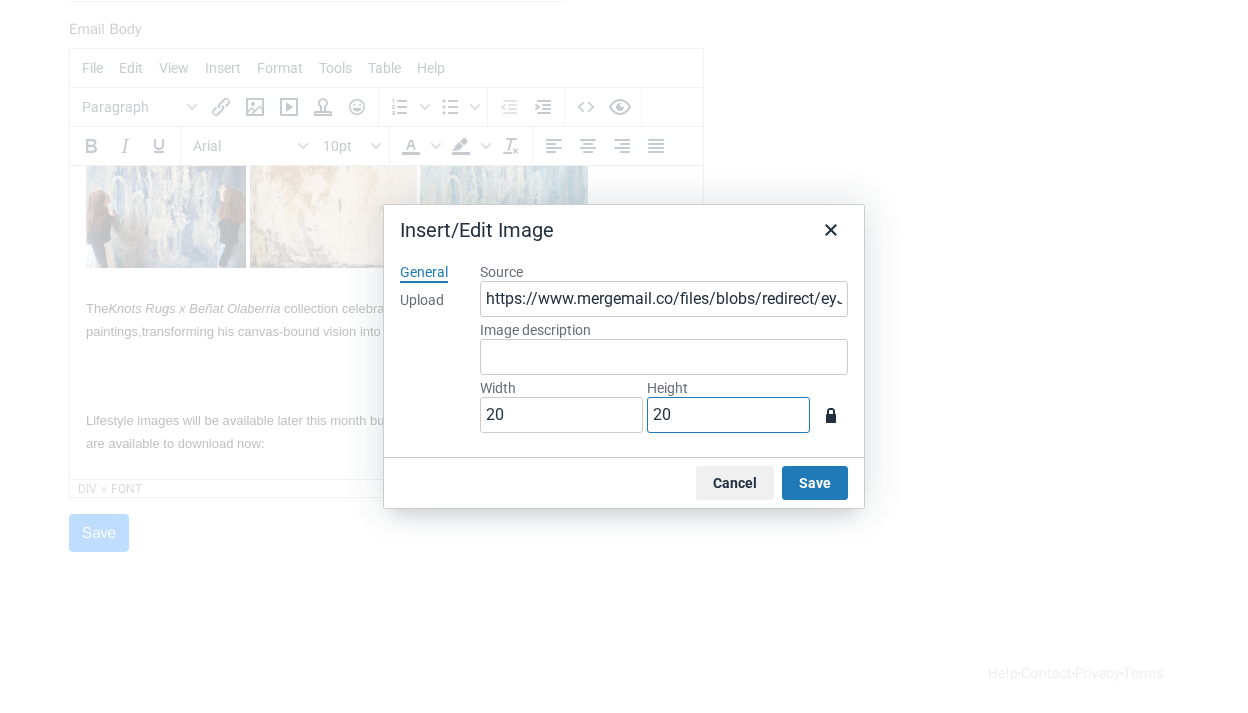 type on "200" 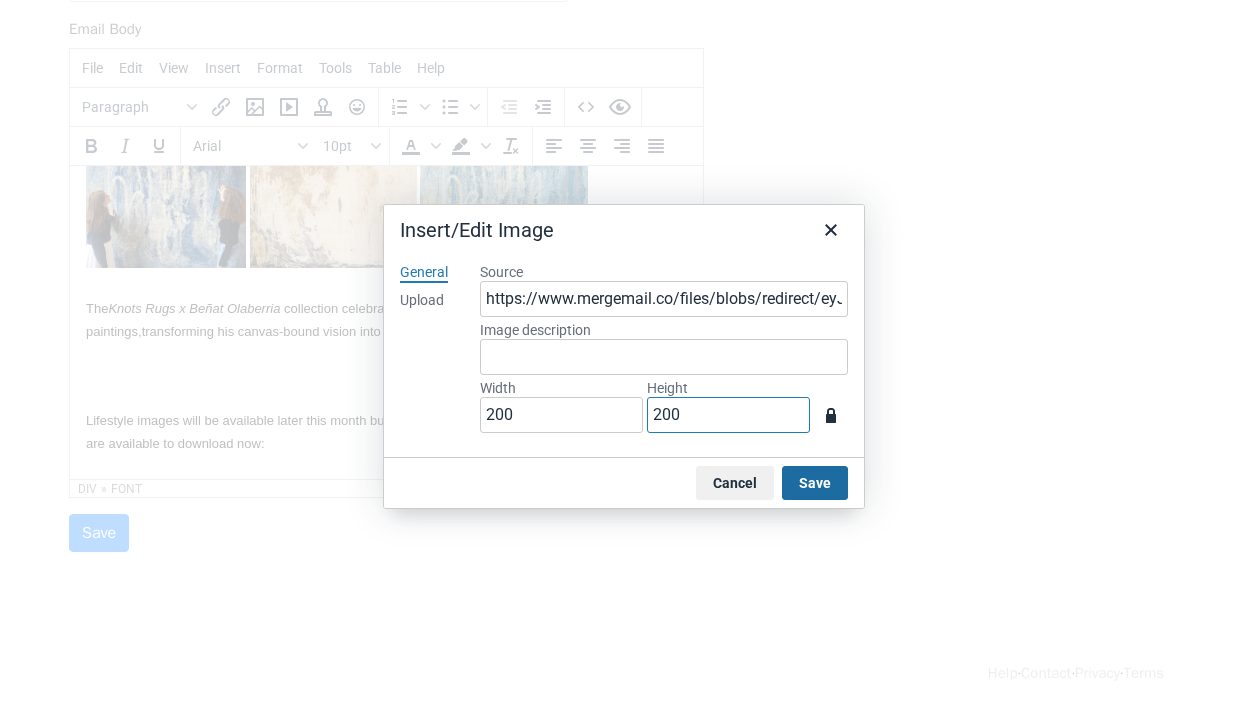 click on "Save" at bounding box center (815, 483) 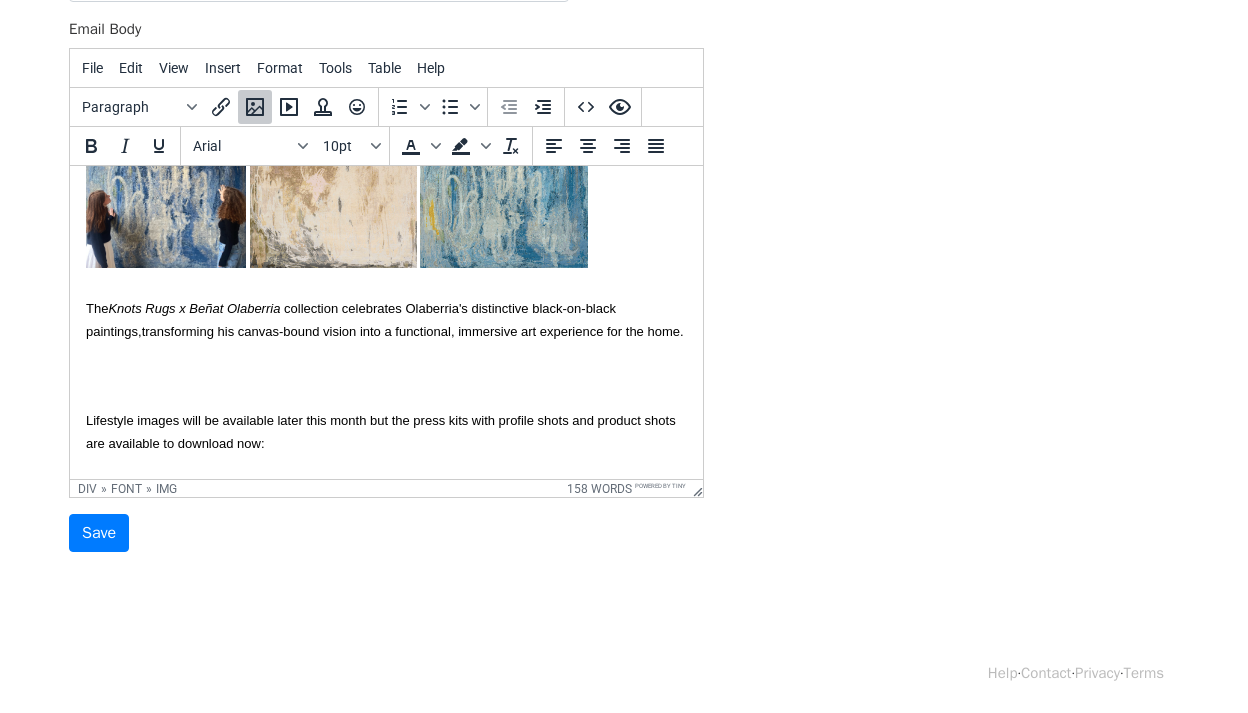 scroll, scrollTop: 514, scrollLeft: 0, axis: vertical 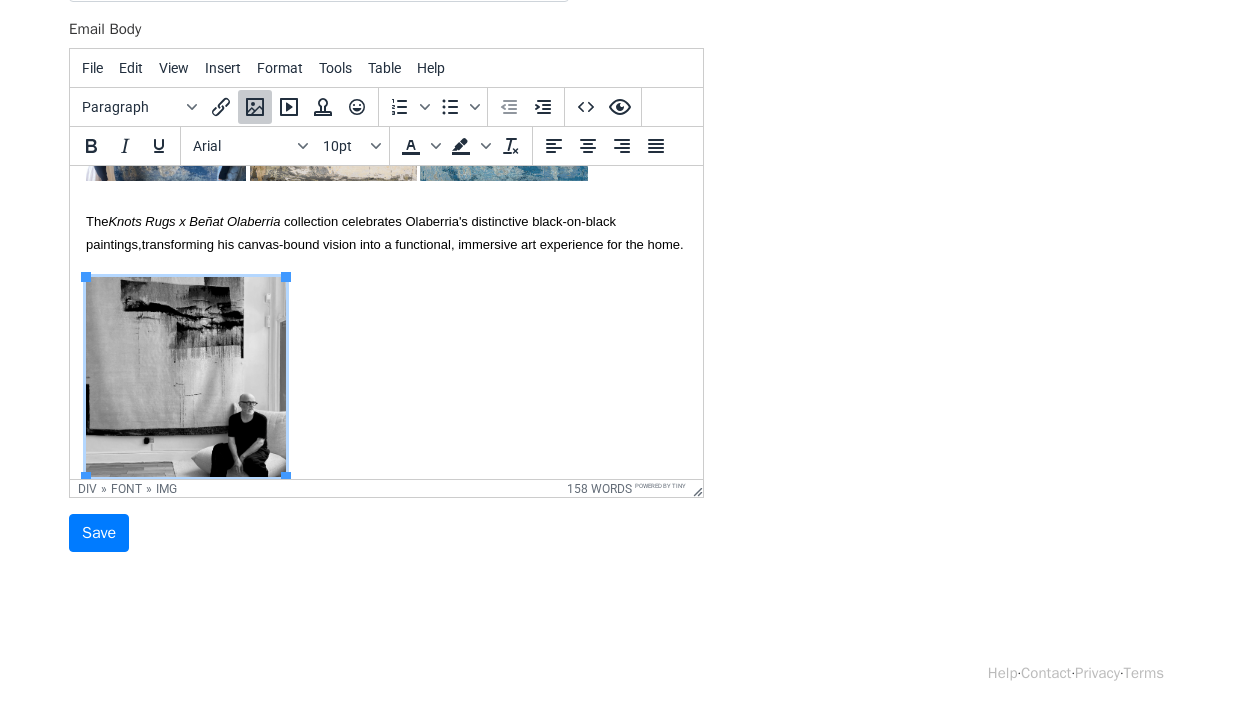 click on "The  Knots Rugs x Beñat Olaberria   collection celebrates Olaberria's distinctive black-on-black paintings,  transforming his canvas-bound vision into a functional, immersive art experience for the home." at bounding box center [386, 347] 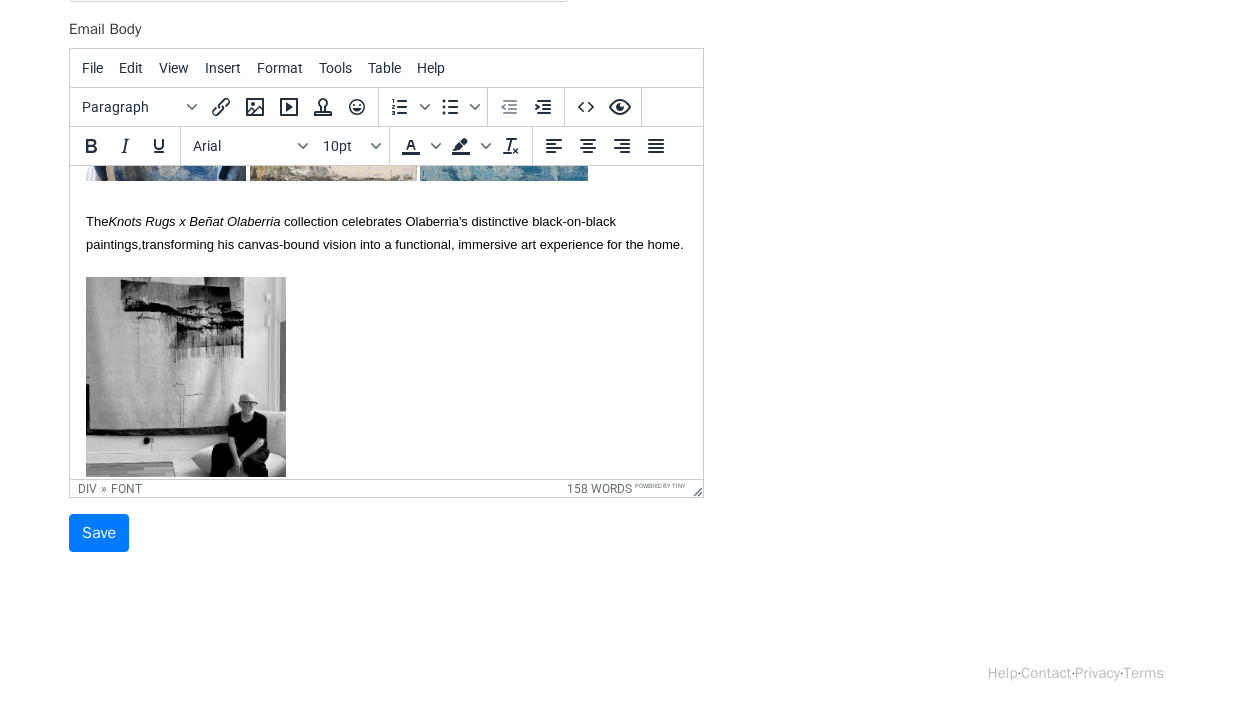 scroll, scrollTop: 515, scrollLeft: 0, axis: vertical 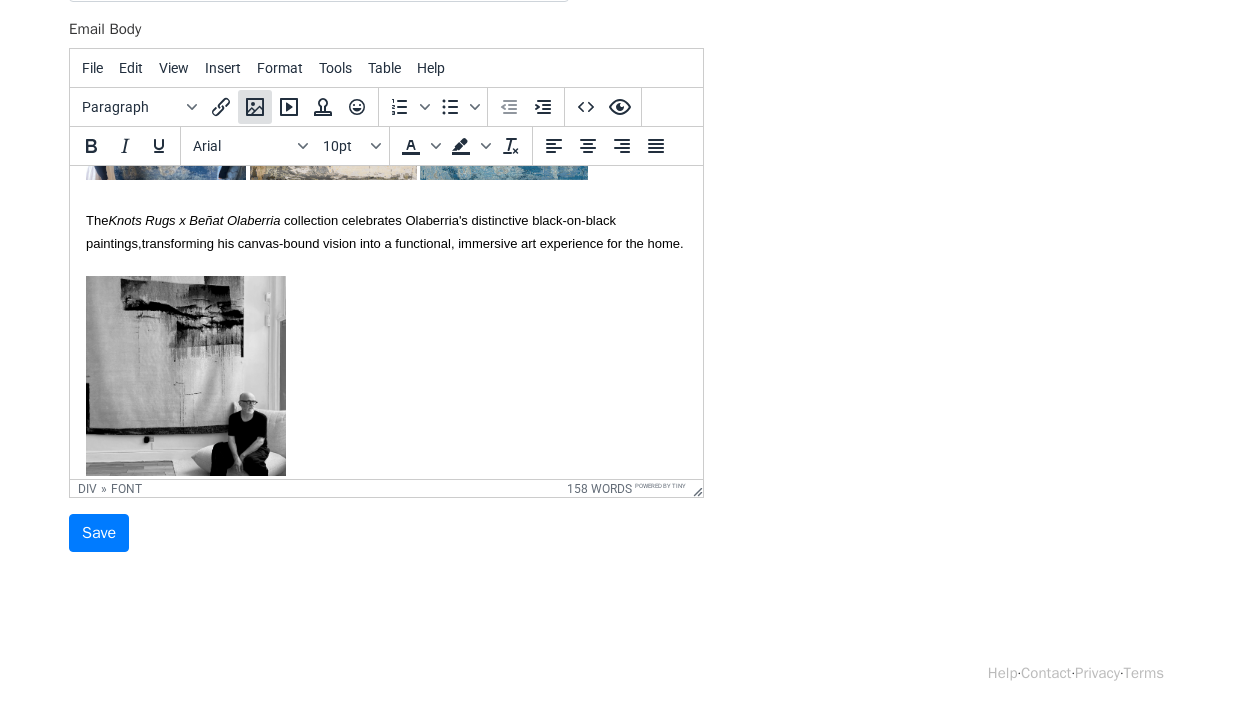 click 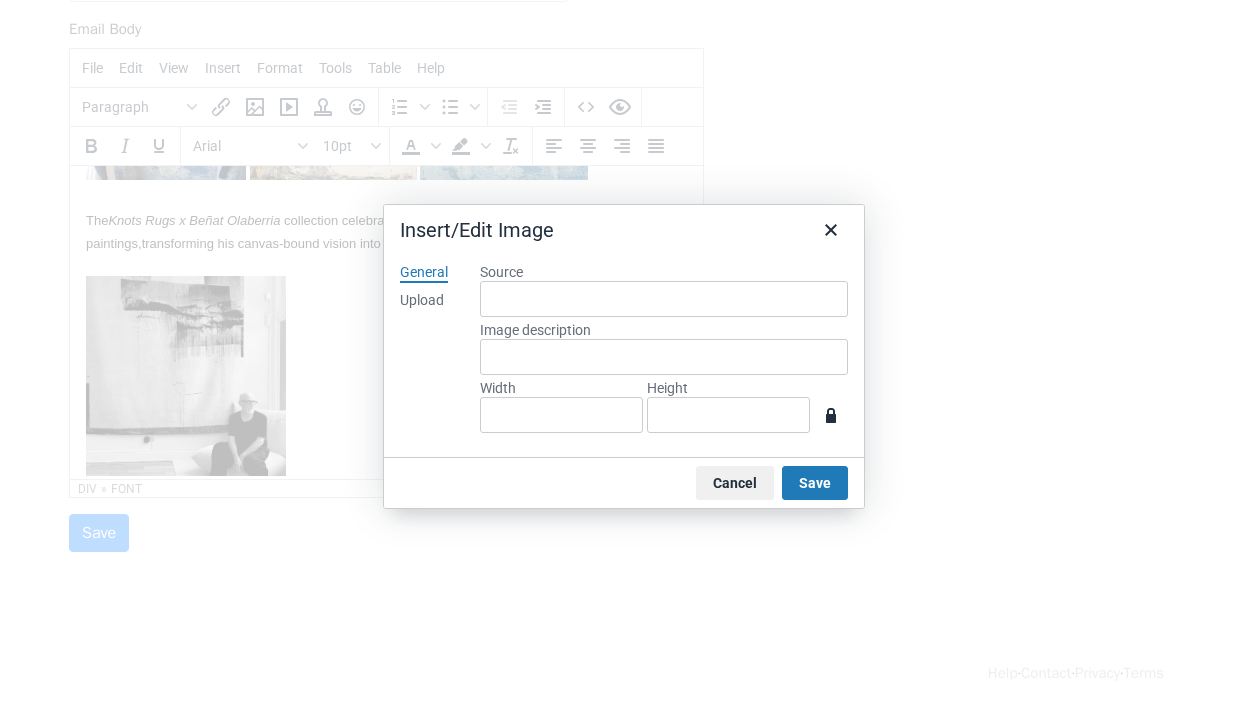 click on "Upload" at bounding box center (422, 301) 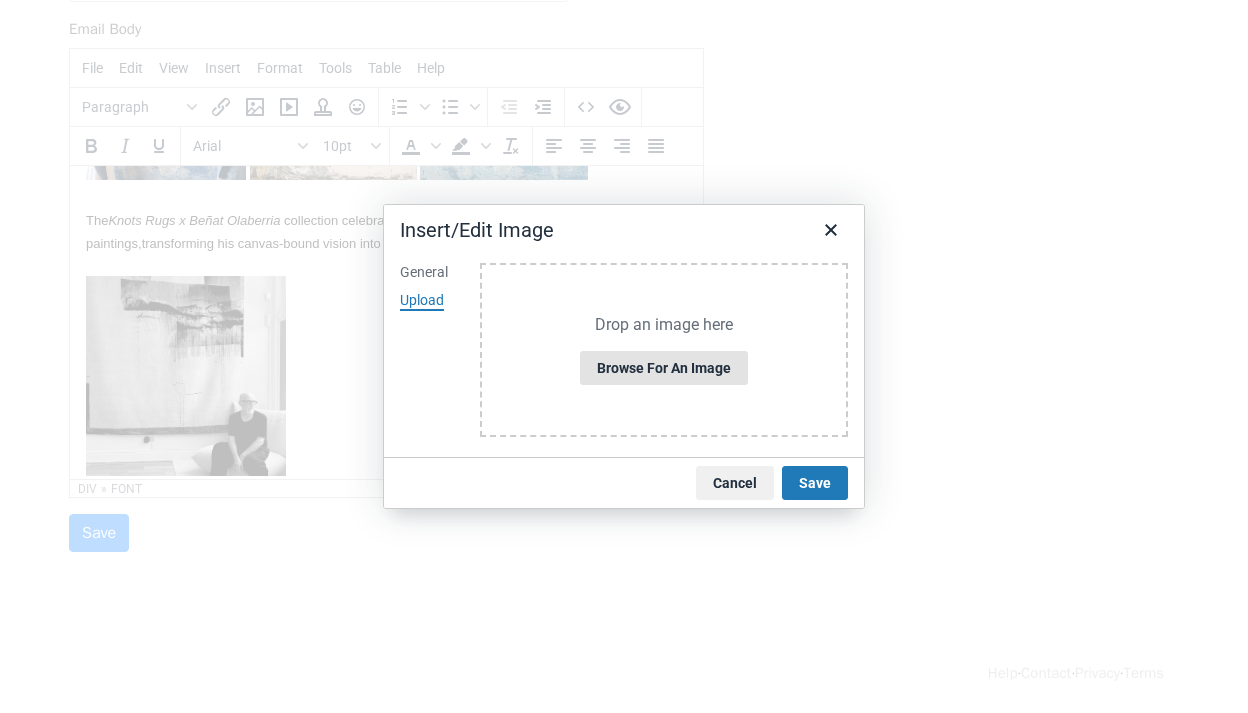 click on "Browse for an image" at bounding box center [664, 368] 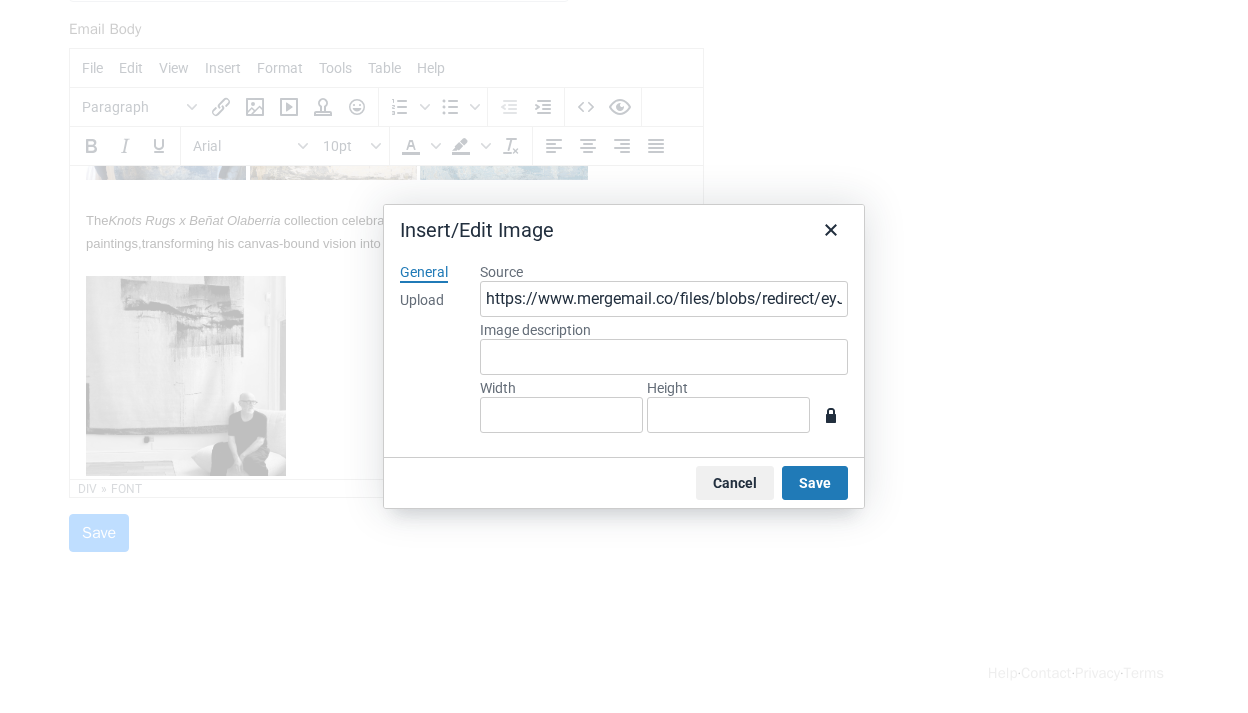 type on "716" 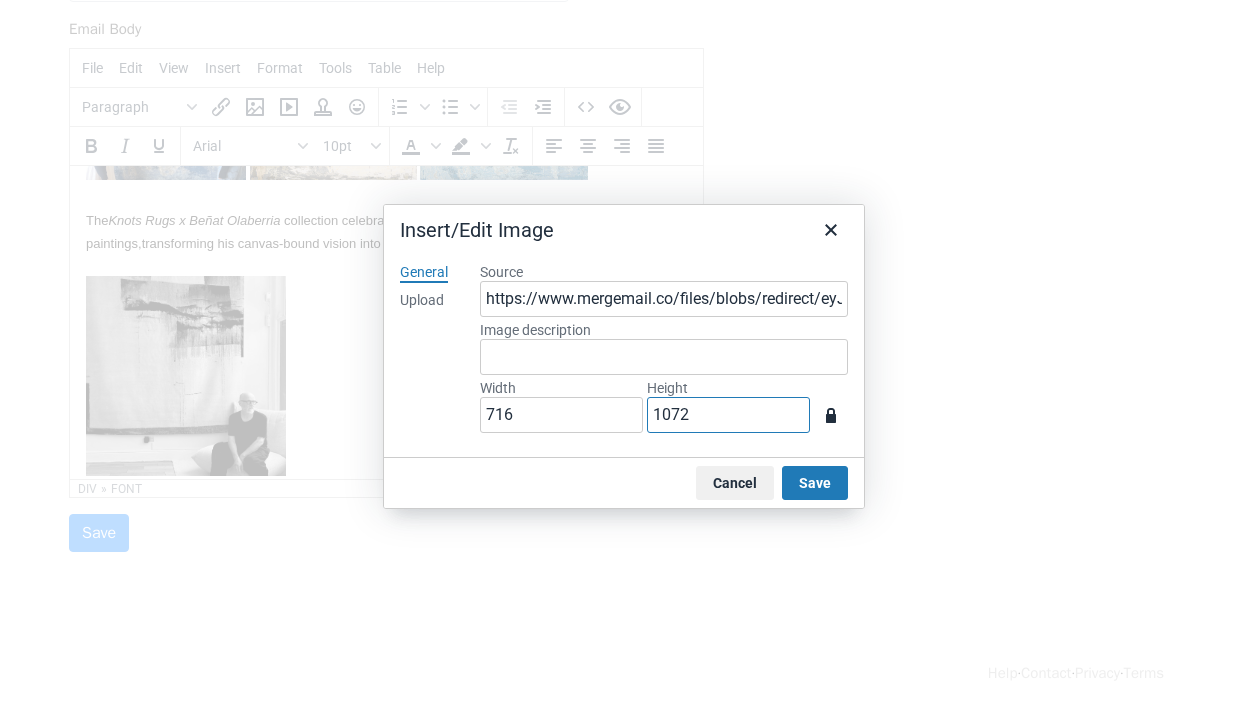 click on "1072" at bounding box center (728, 415) 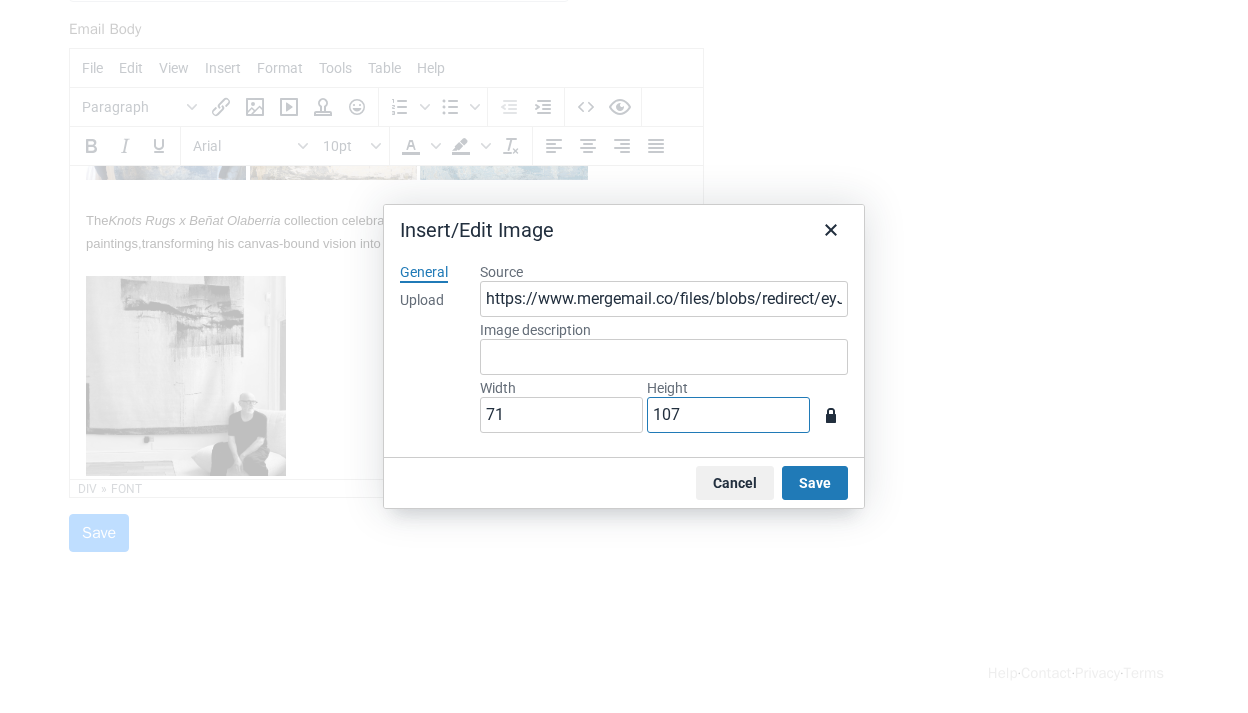 type on "7" 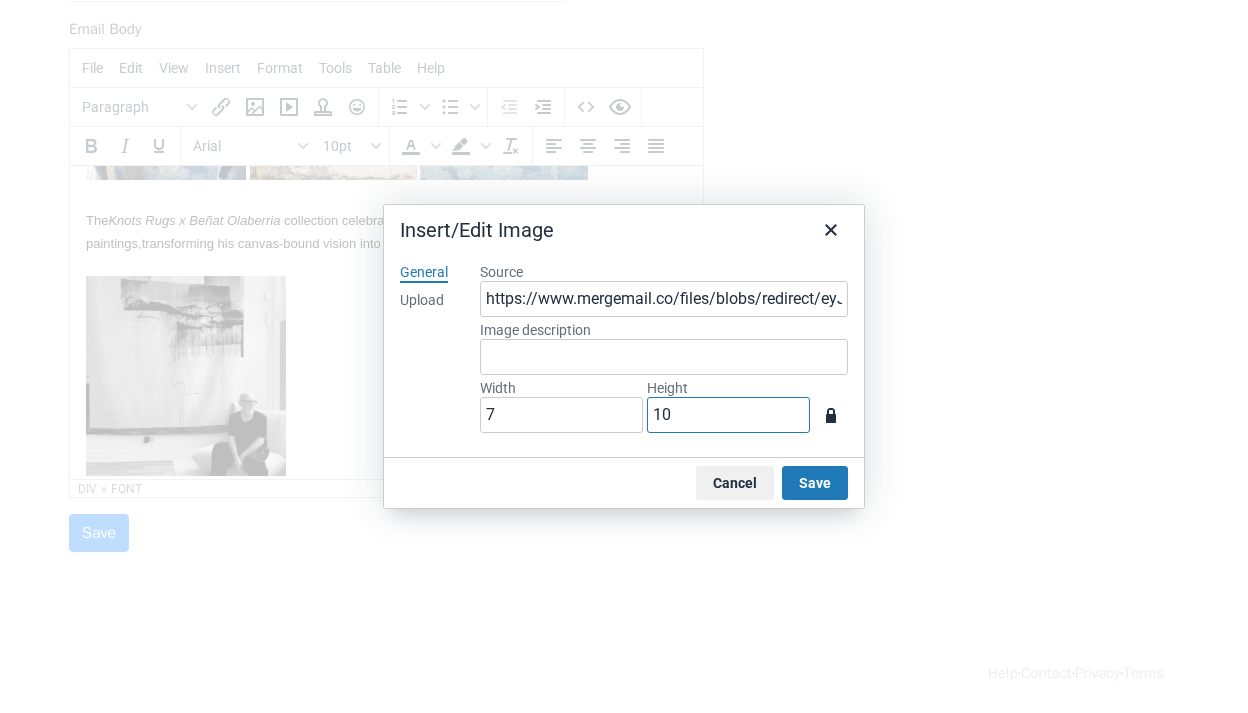 type on "1" 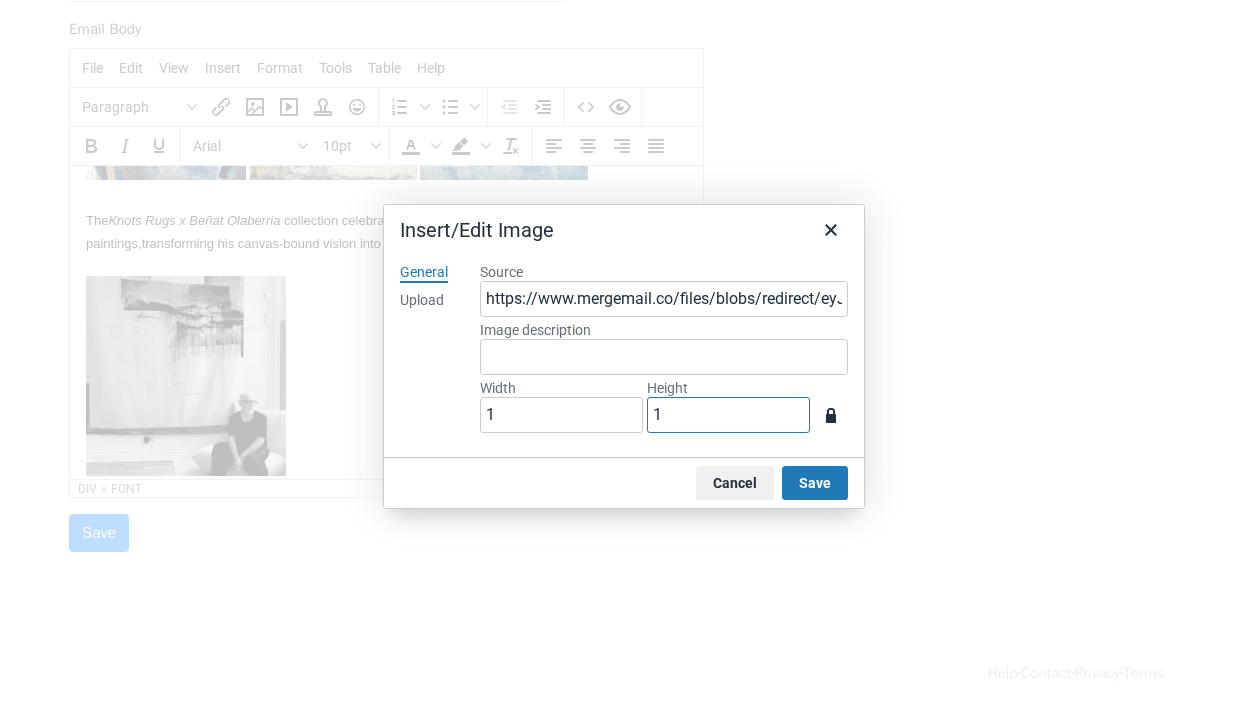 type on "8" 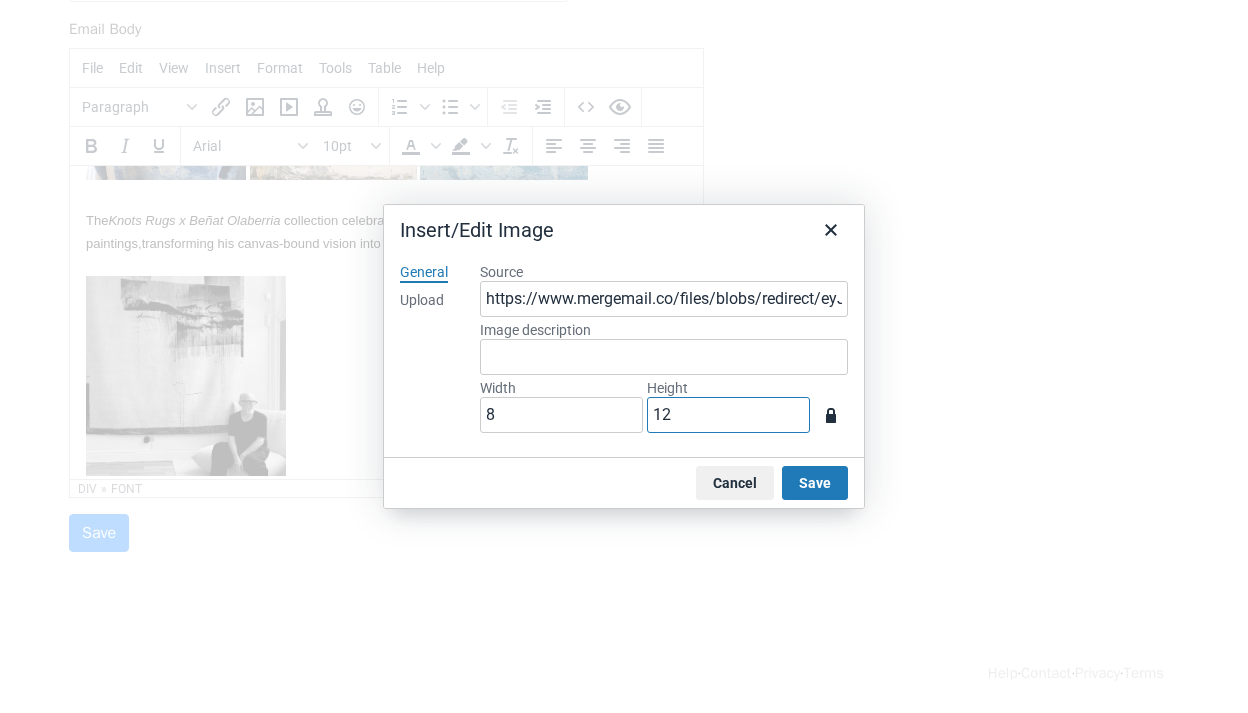 type on "80" 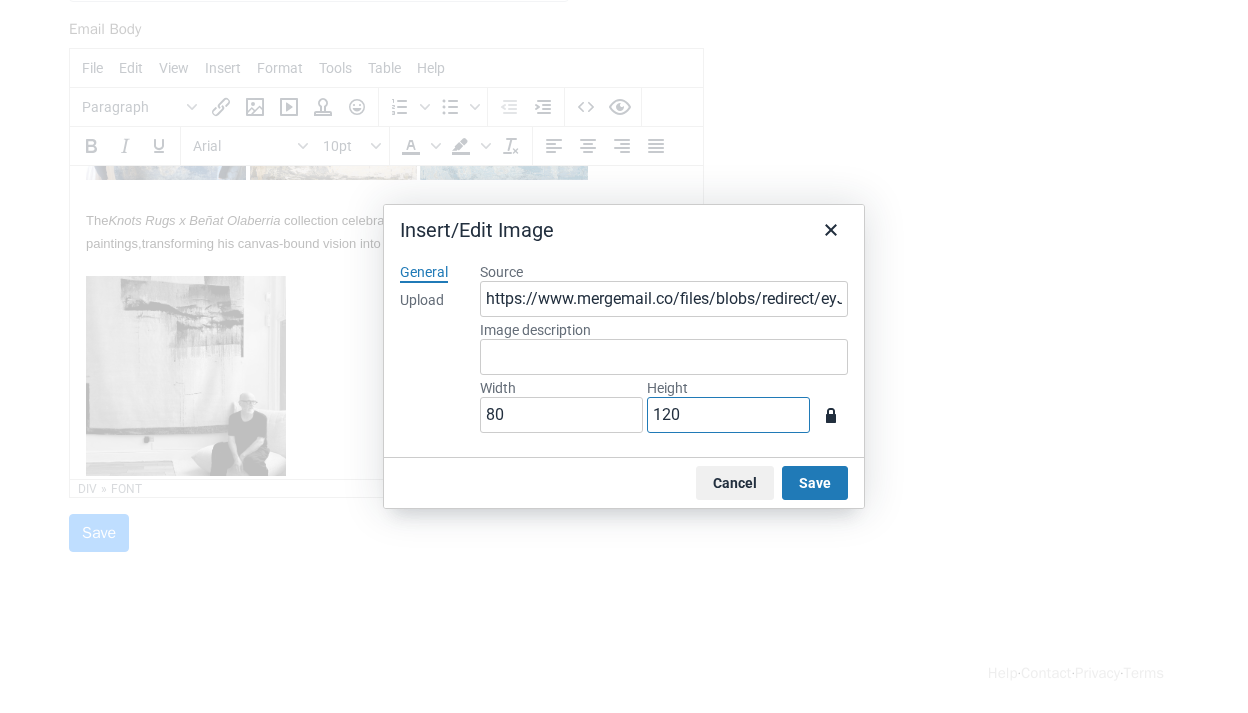 type on "801" 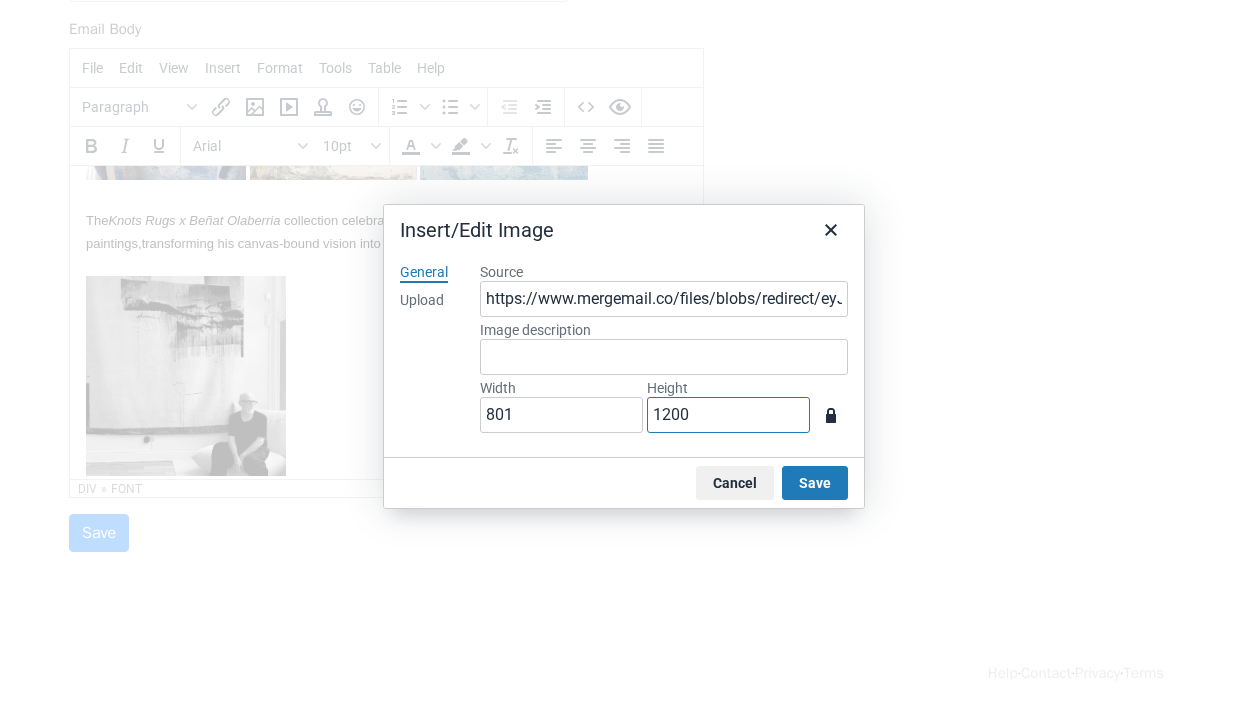 type on "80" 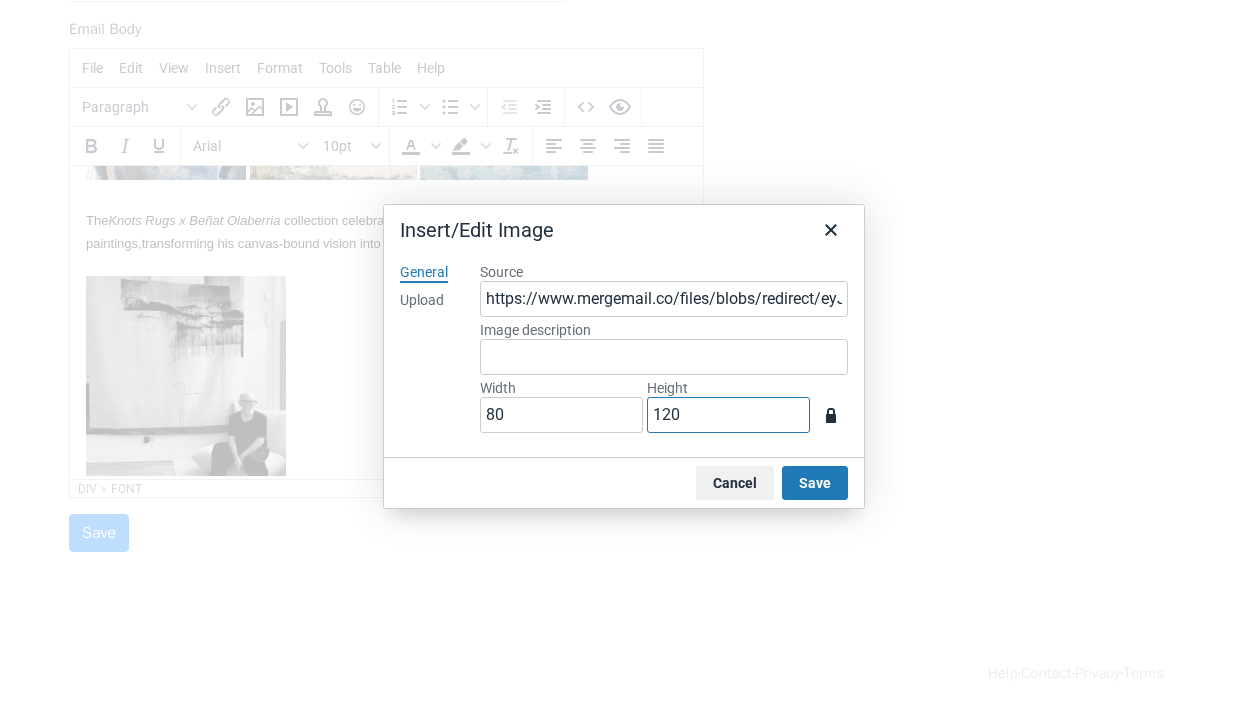 type on "8" 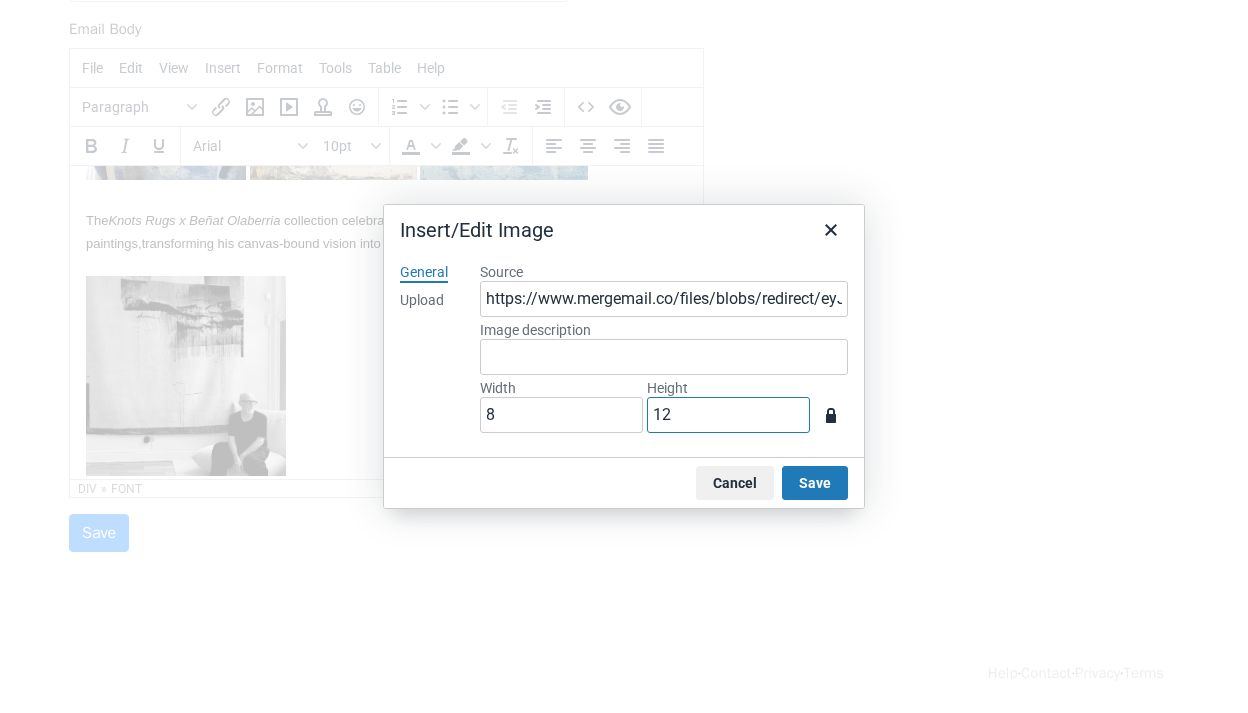 type on "1" 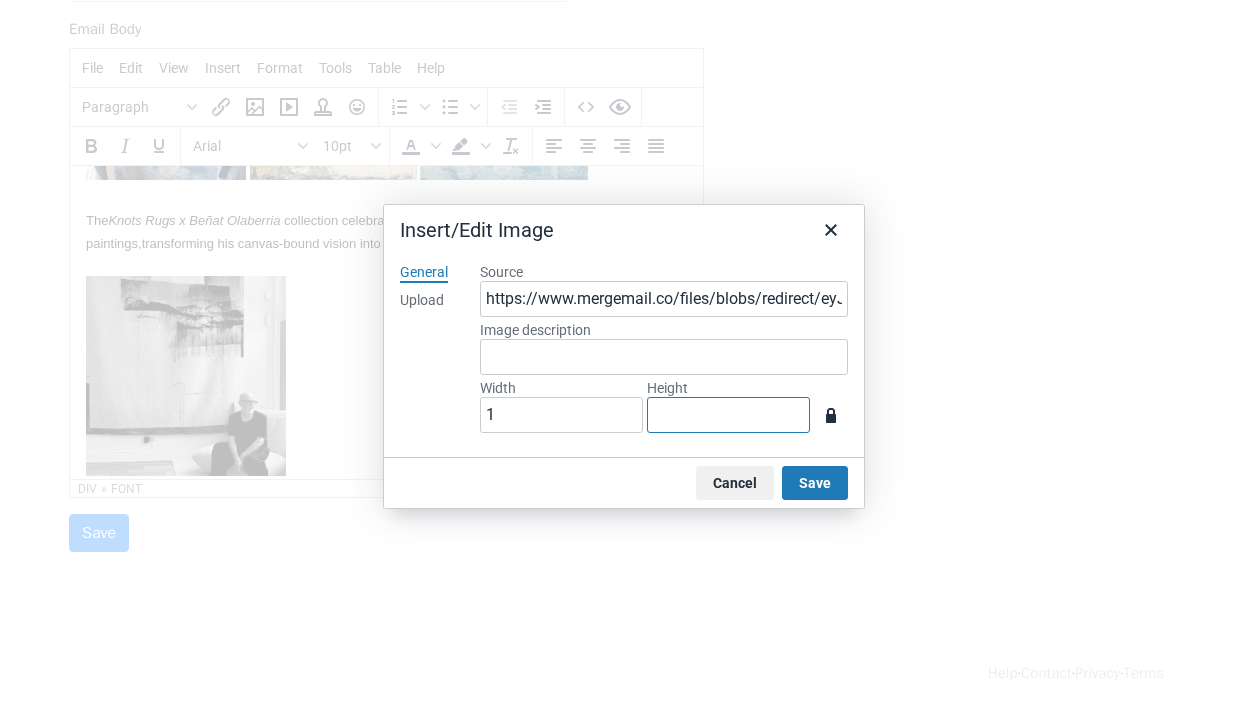type on "2" 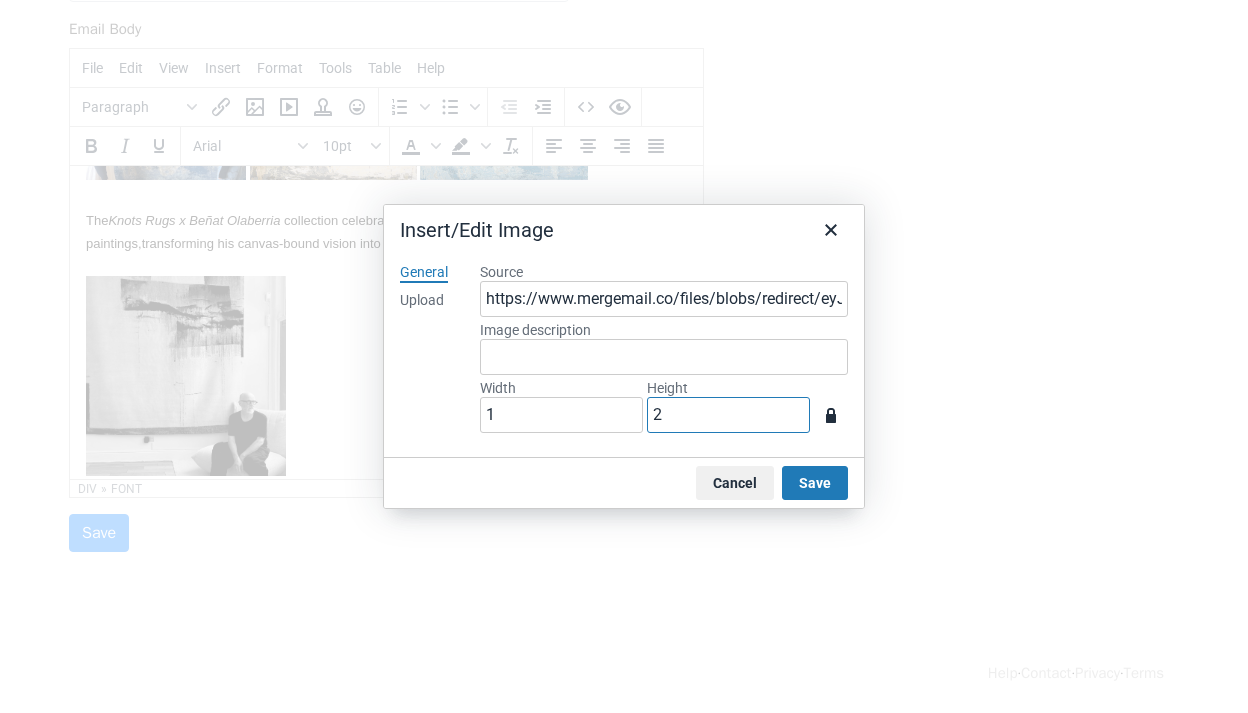 type on "13" 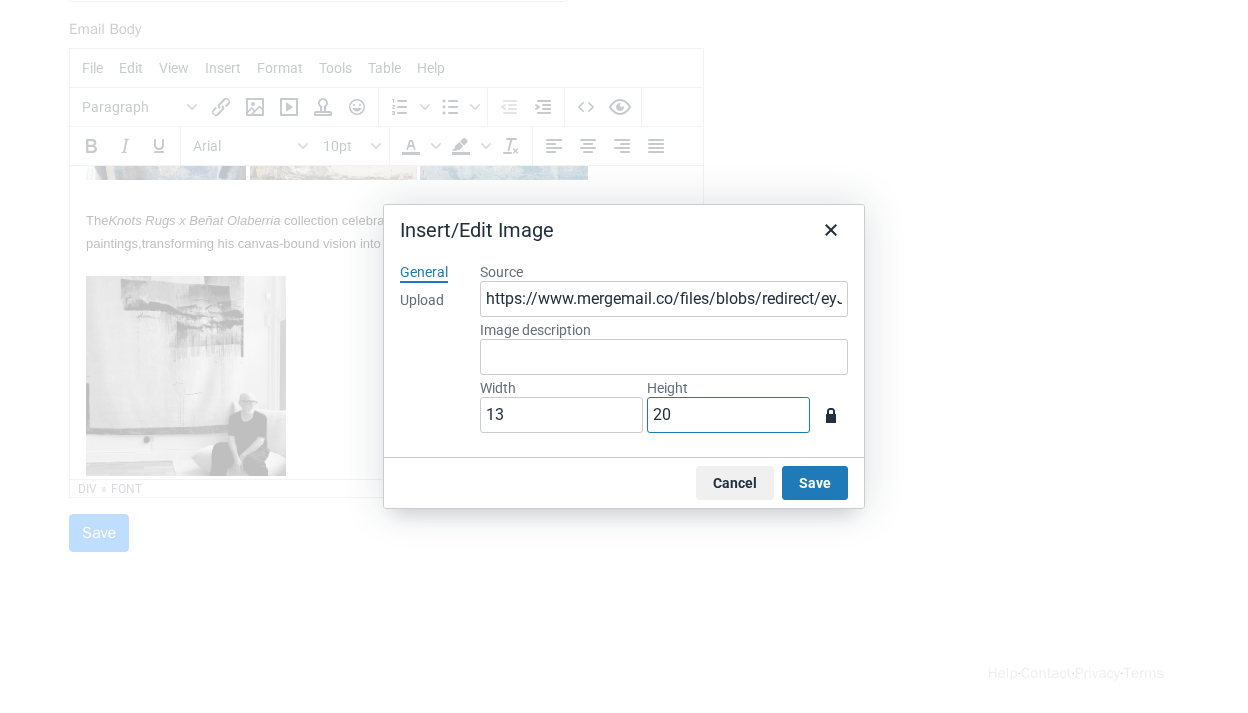 type on "134" 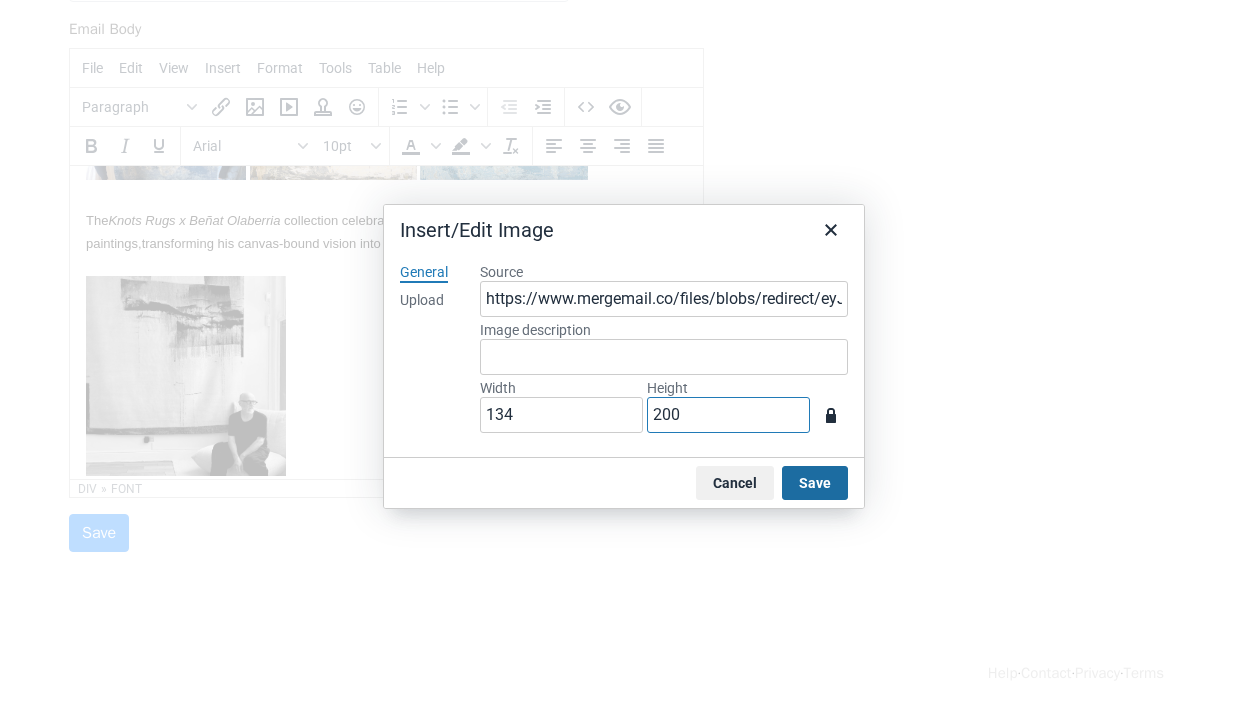 click on "Save" at bounding box center [815, 483] 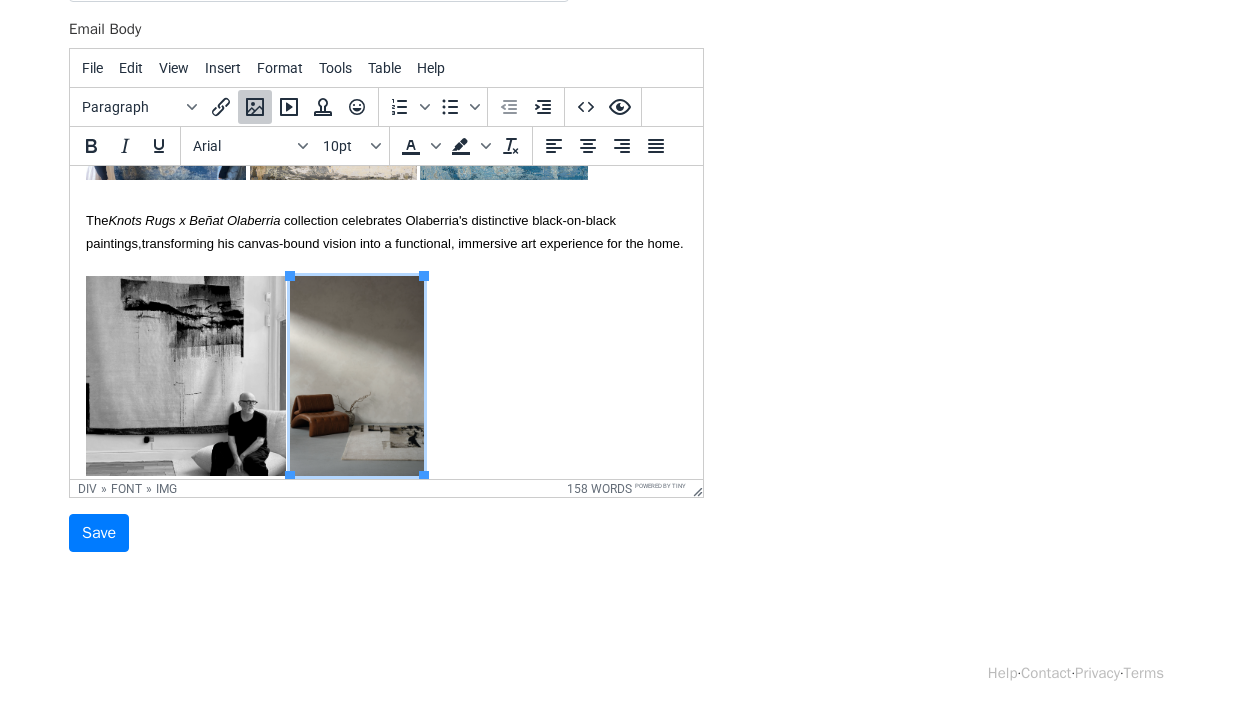 click on "The  Knots Rugs x Beñat Olaberria   collection celebrates Olaberria's distinctive black-on-black paintings,  transforming his canvas-bound vision into a functional, immersive art experience for the home." at bounding box center [386, 346] 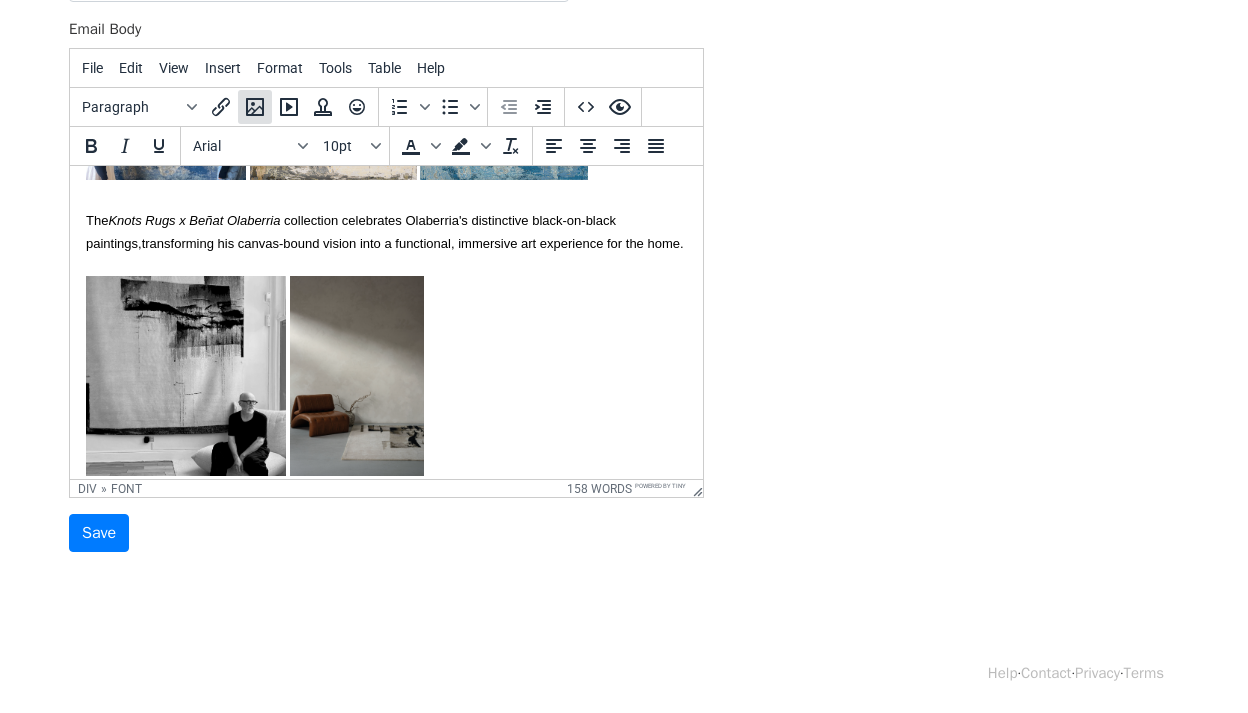 click 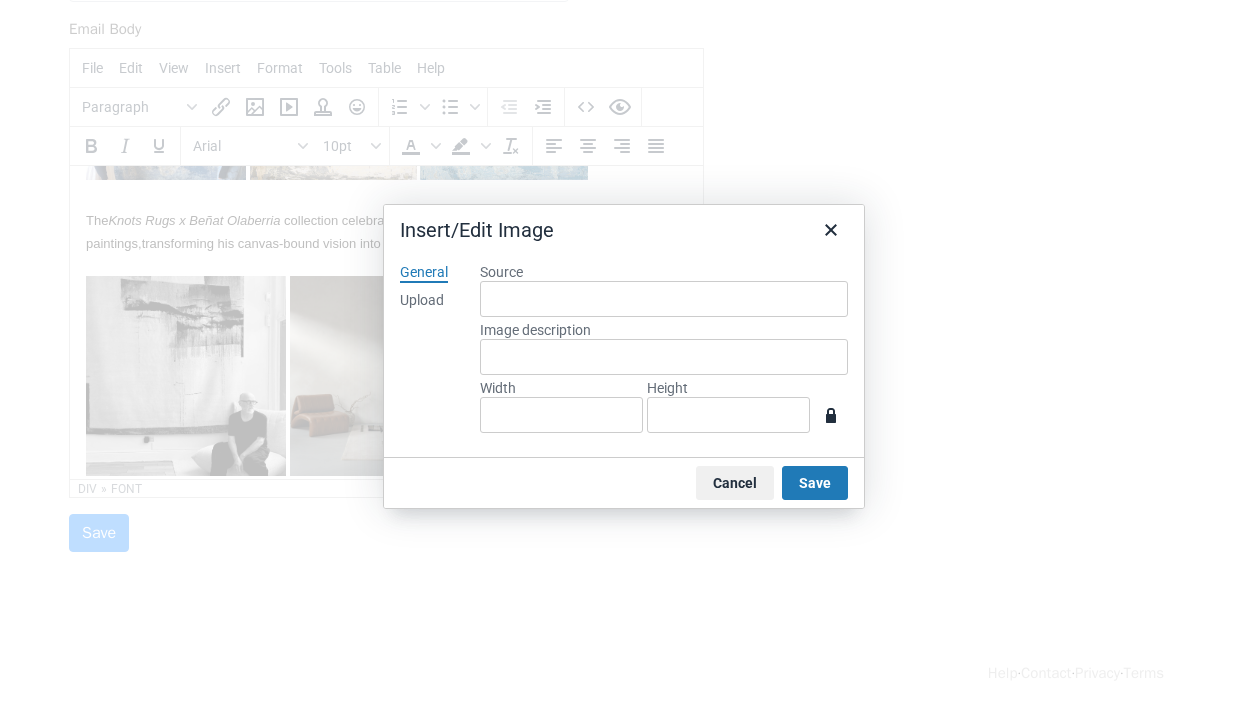click on "Upload" at bounding box center (422, 301) 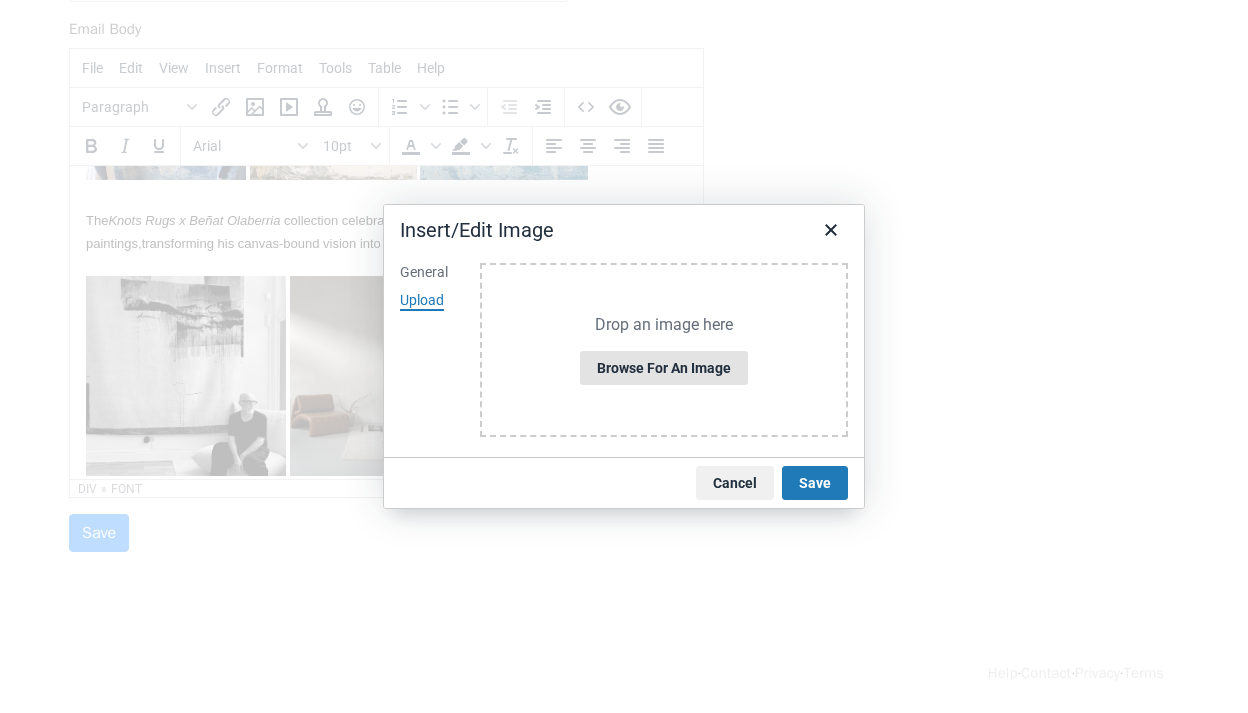 click on "Browse for an image" at bounding box center (664, 368) 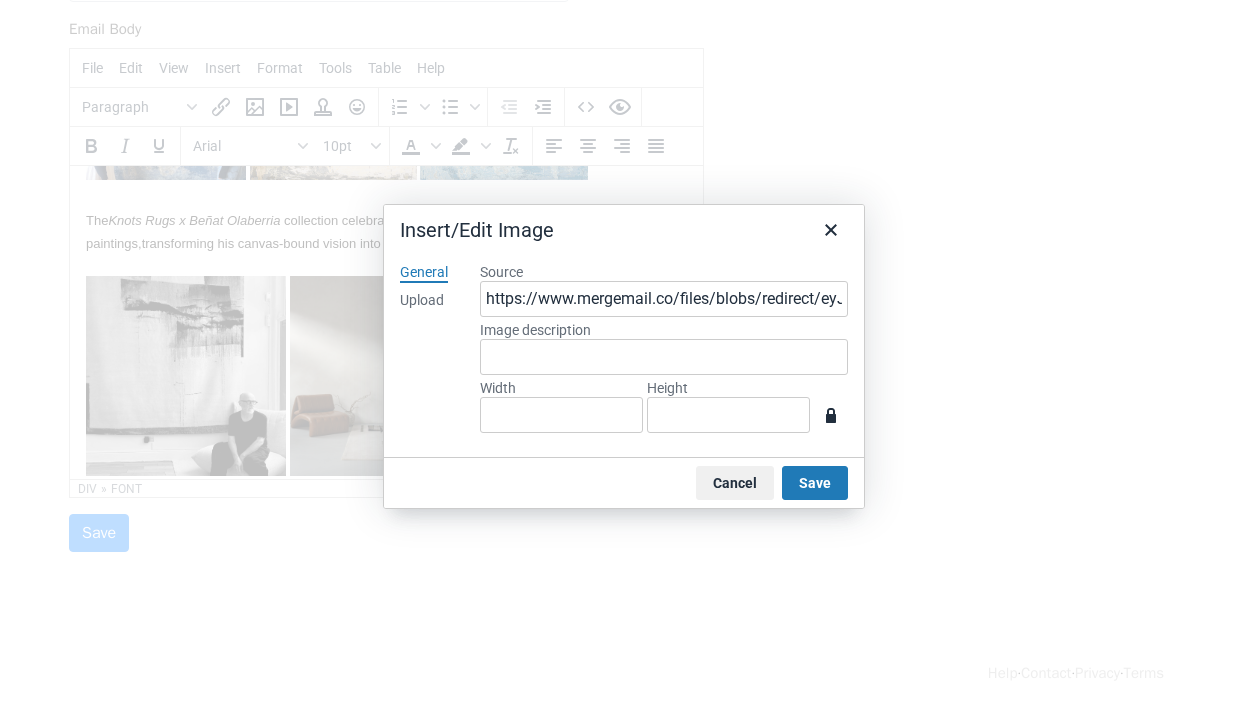 type on "652" 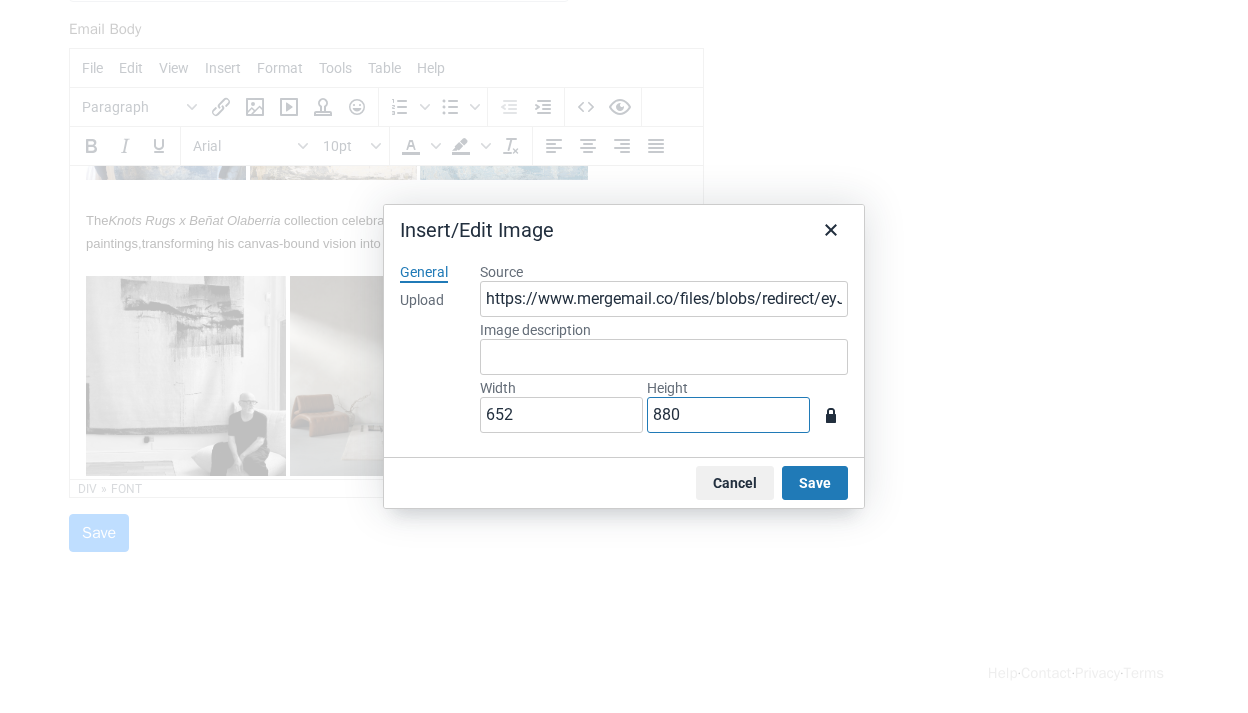 click on "880" at bounding box center (728, 415) 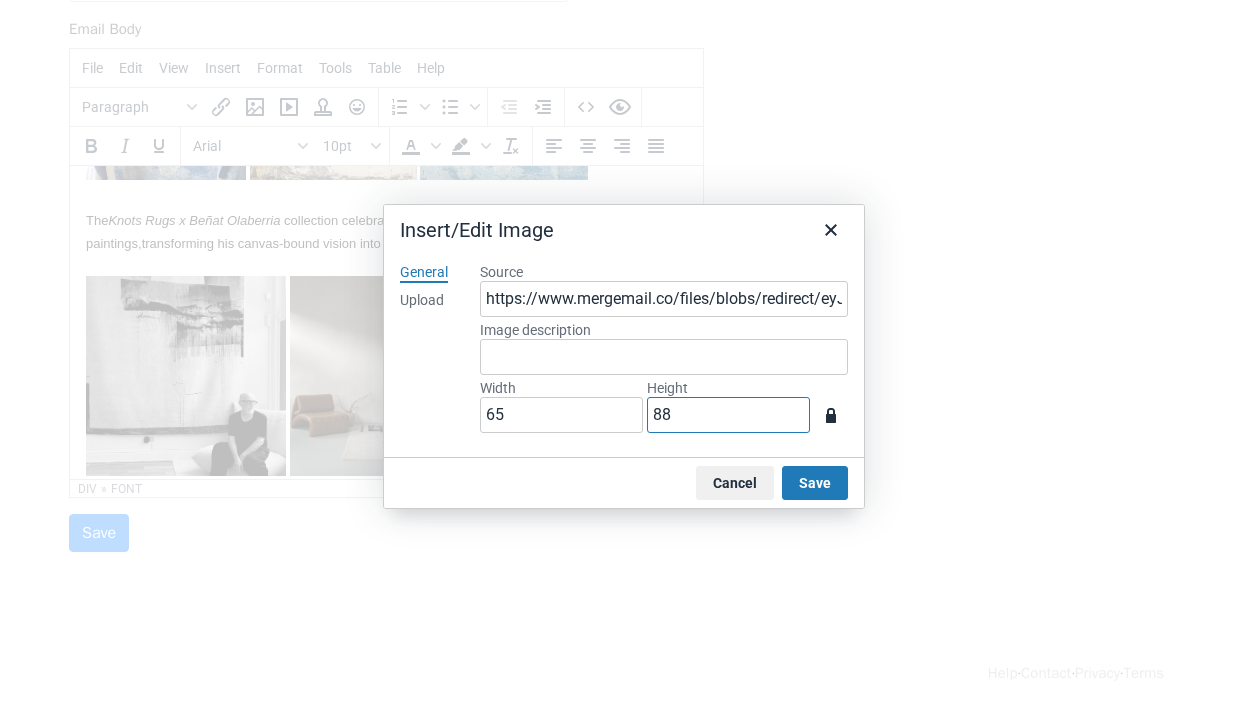 type on "6" 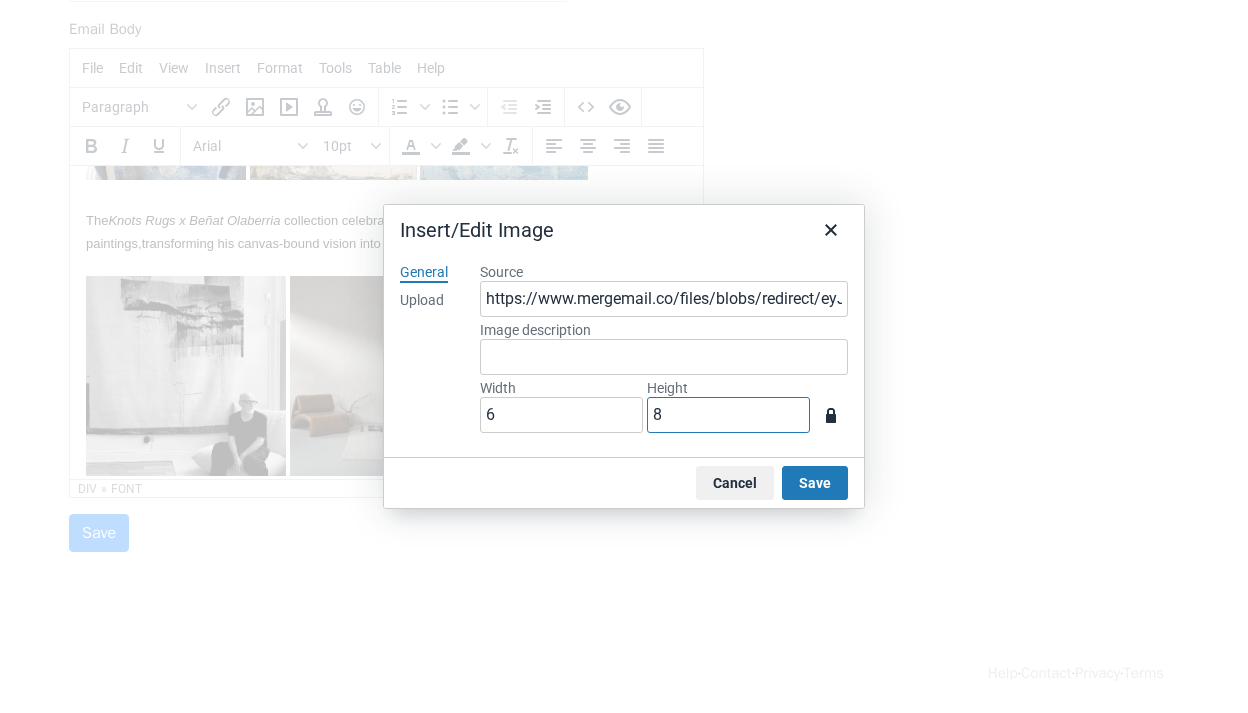 type 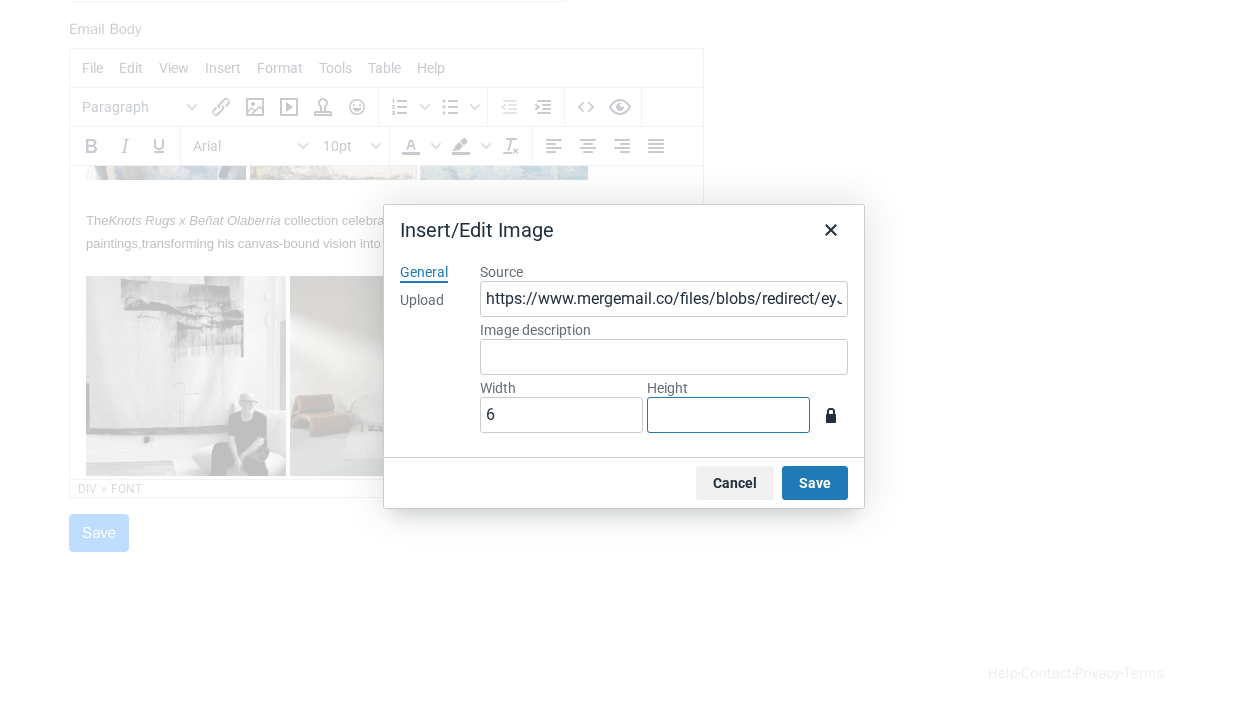 type on "1" 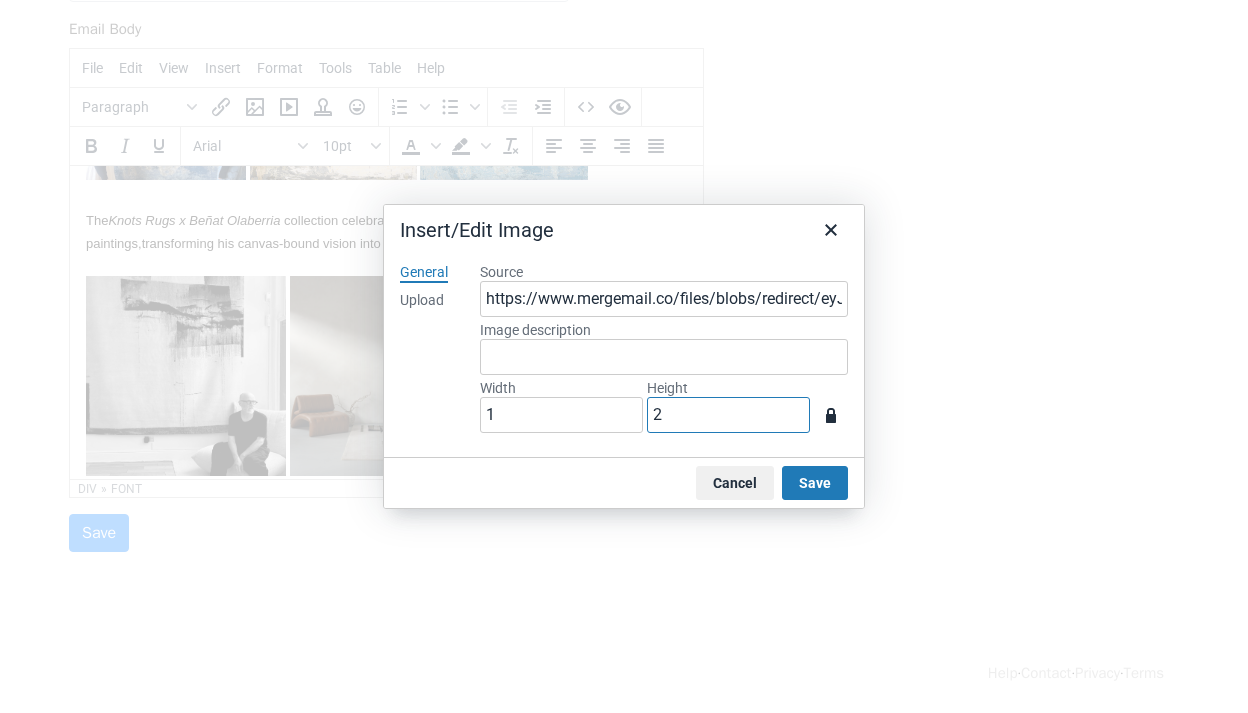 type on "15" 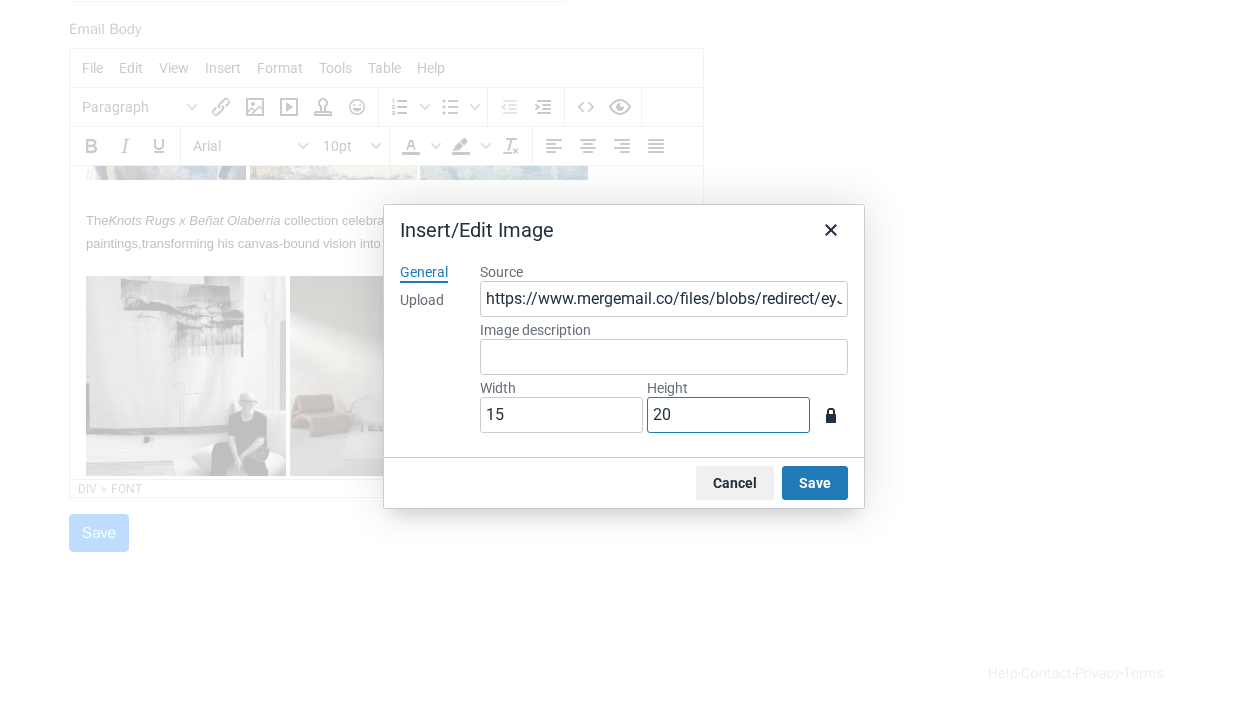 type on "148" 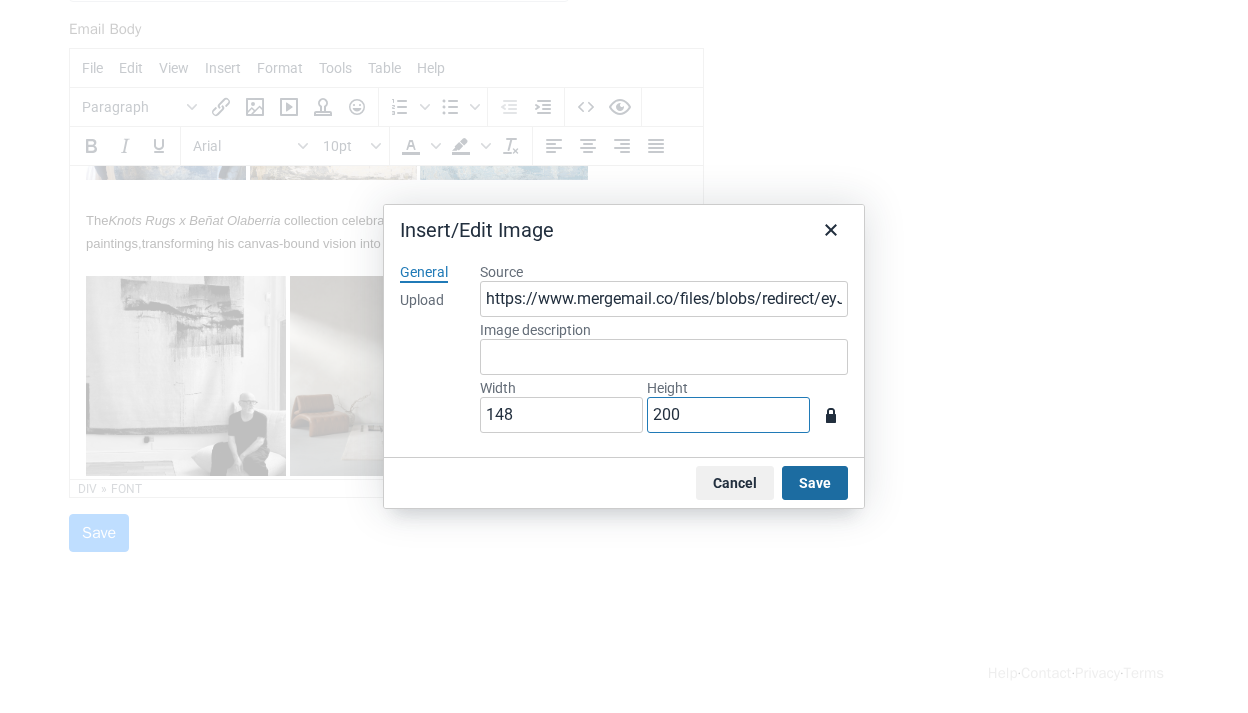 click on "Save" at bounding box center (815, 483) 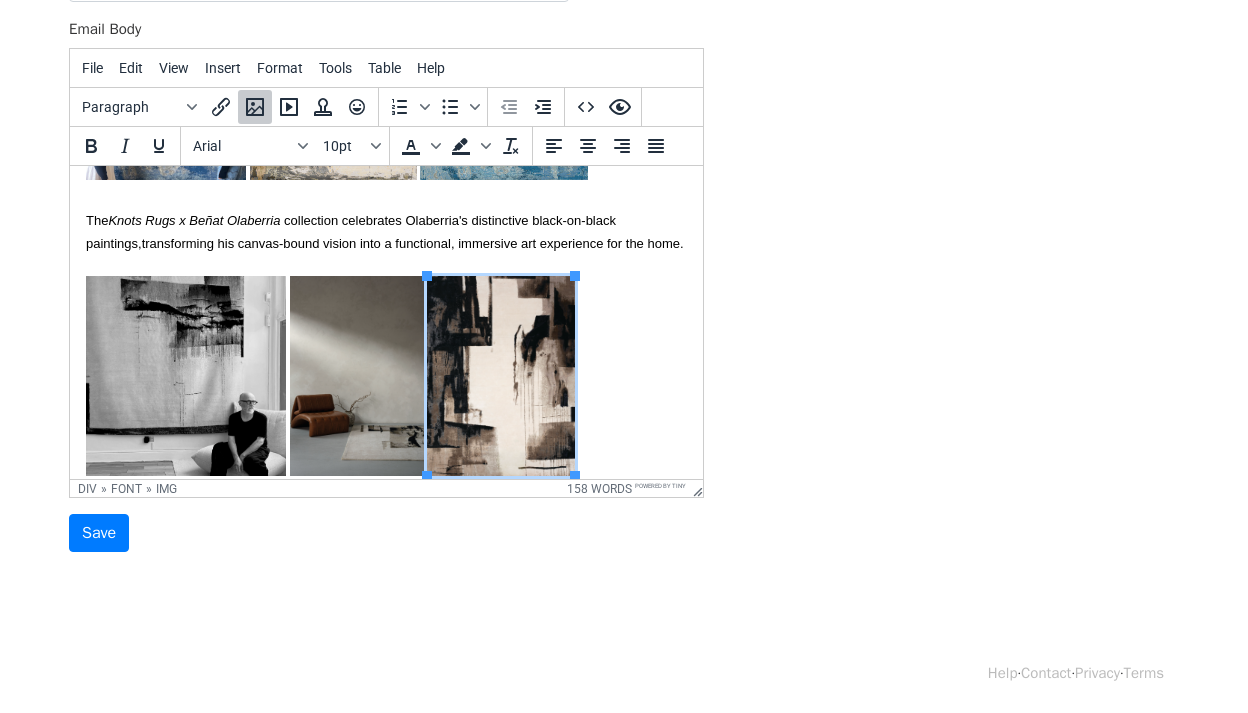 click on "Dear {{First name}}, Hope you are having a lovely summer? I'm delighted to share the upcoming details of two new rug collections by Knots Rugs.  Launching this September at their London-based showroom, as well as at COVER Connect New York (13–15 September) and Decorex London (12–15 October), Knots Rugs' latest collaborations embody the brand’s core ethos of championing artists and pushing the boundaries of contemporary rug design The  Knots Rugs x Sara Bopp  collection bring  Bopp’s emotive, abstract paintings into the world of textile design. The range entails three designs that are  anchored in neutral palettes with flashes of unexpected colour.      The  Knots Rugs x Beñat Olaberria   collection celebrates Olaberria's distinctive black-on-black paintings,  transforming his canvas-bound vision into a functional, immersive art experience for the home.      Lifestyle images will be available later this month but the press kits with profile shots and product shots are available to download now:" at bounding box center (386, 187) 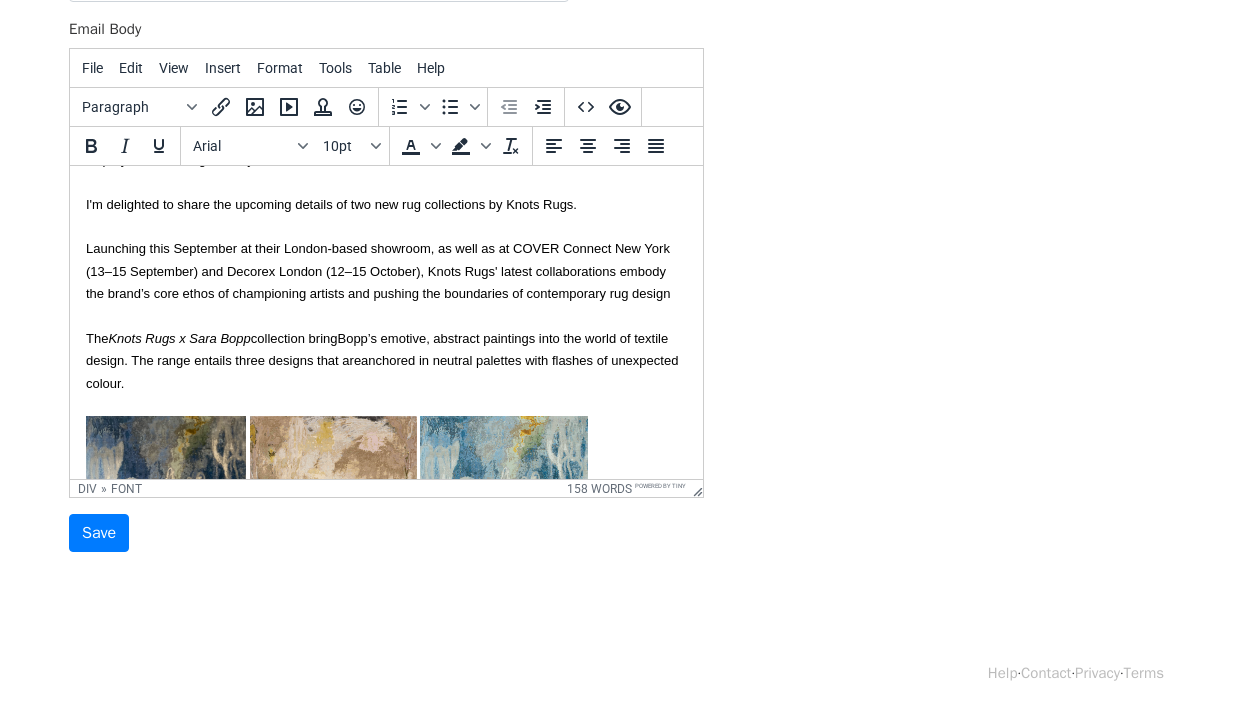 scroll, scrollTop: 0, scrollLeft: 0, axis: both 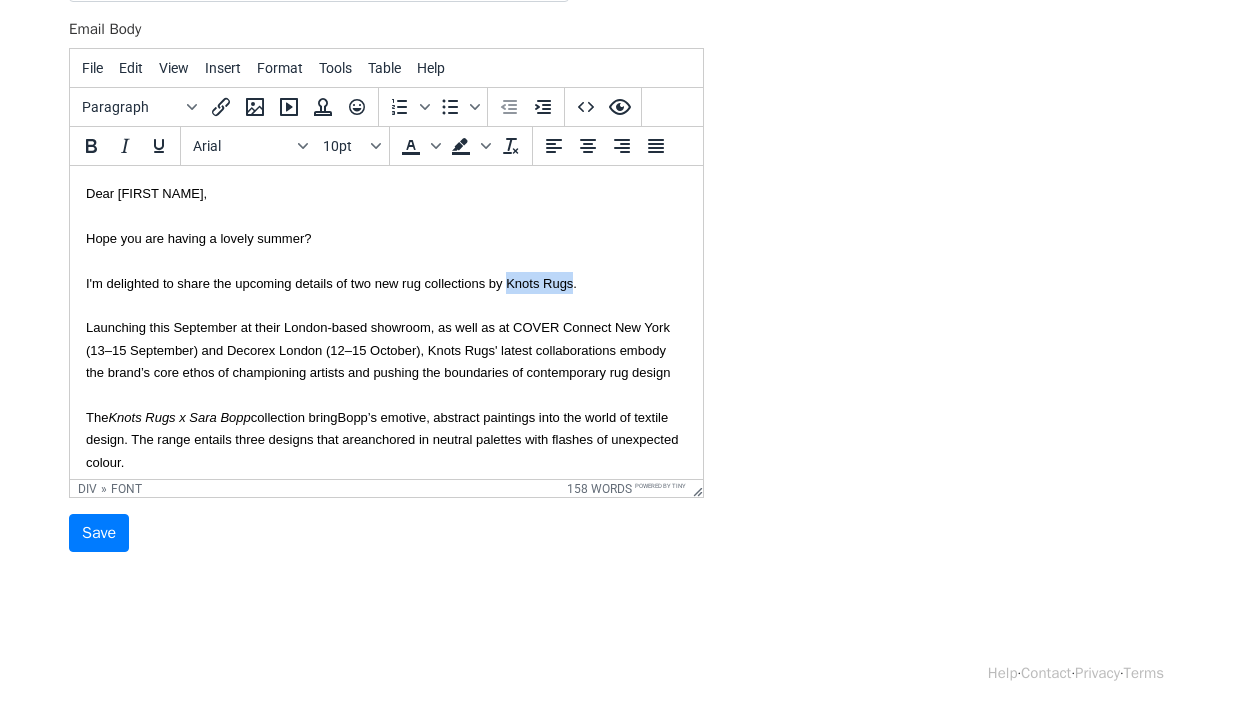 drag, startPoint x: 572, startPoint y: 278, endPoint x: 508, endPoint y: 282, distance: 64.12488 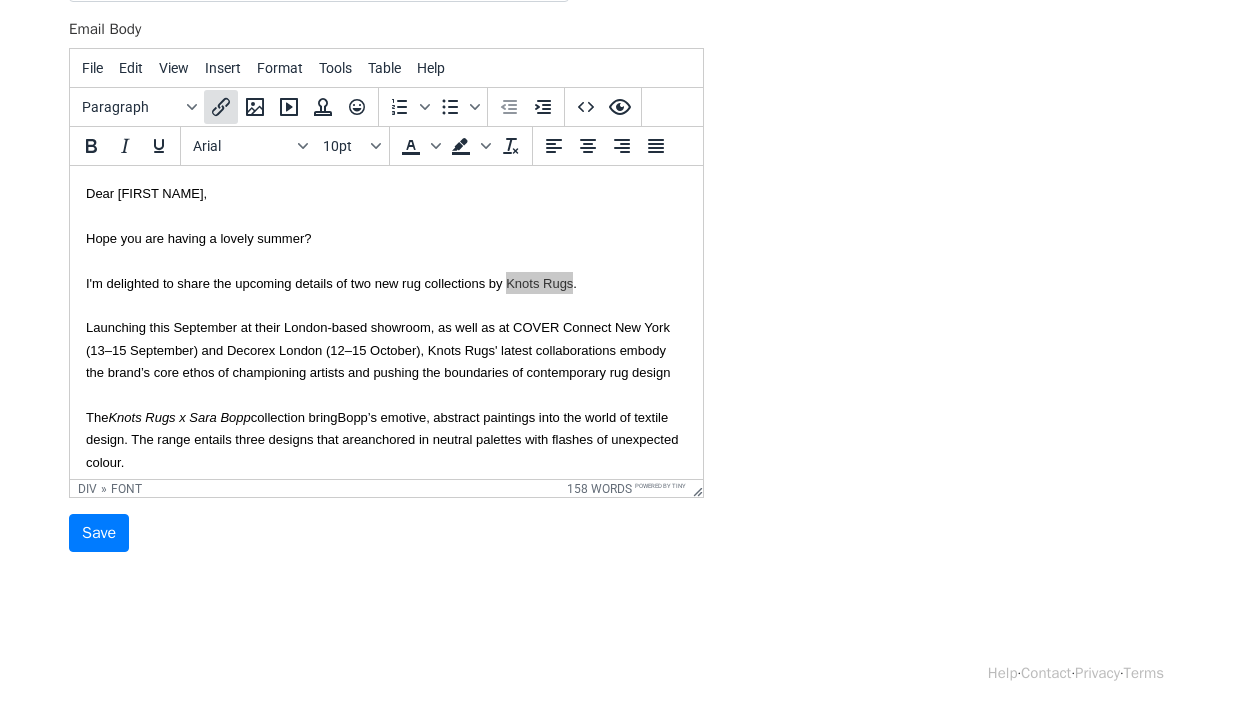 click 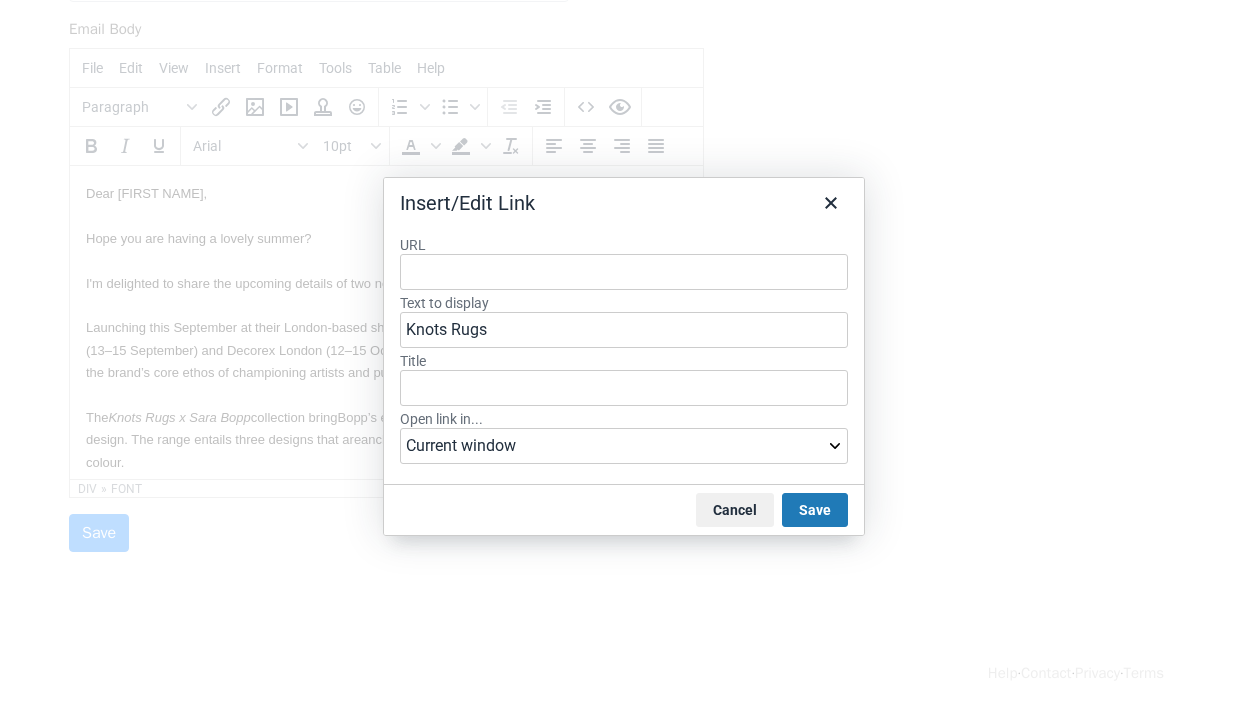 type on "https://knotsrugs.co.uk/" 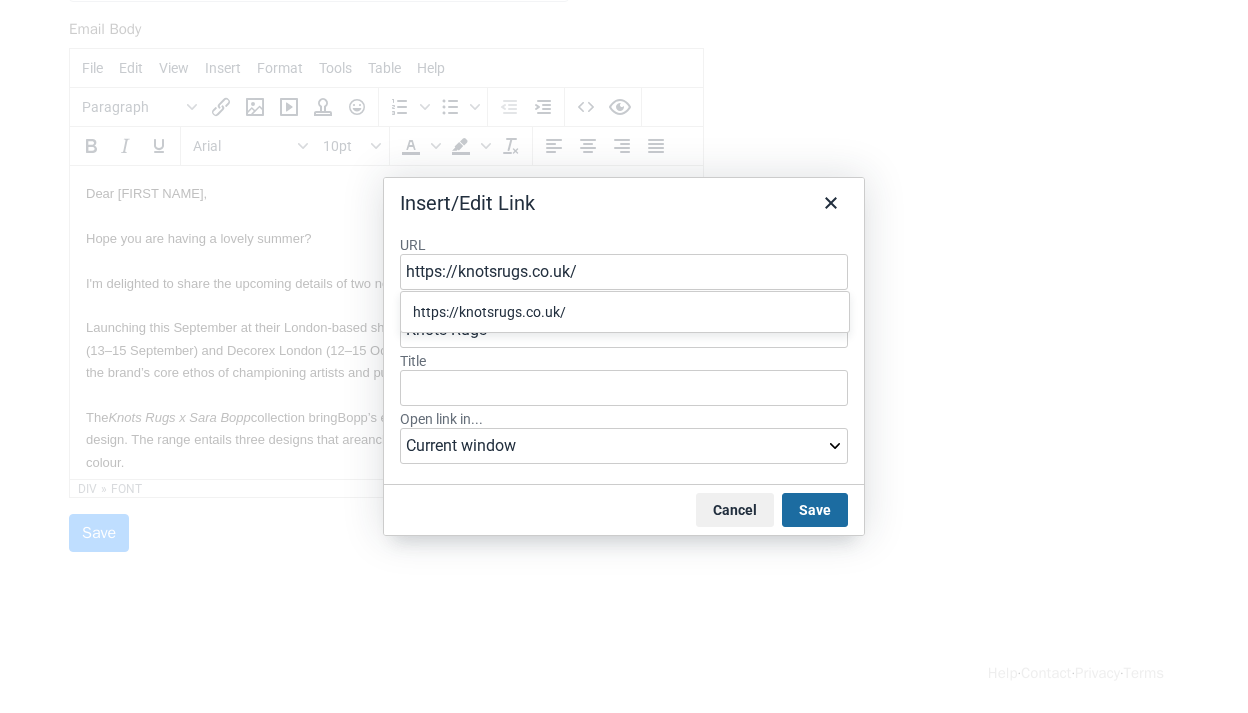 click on "Save" at bounding box center (815, 510) 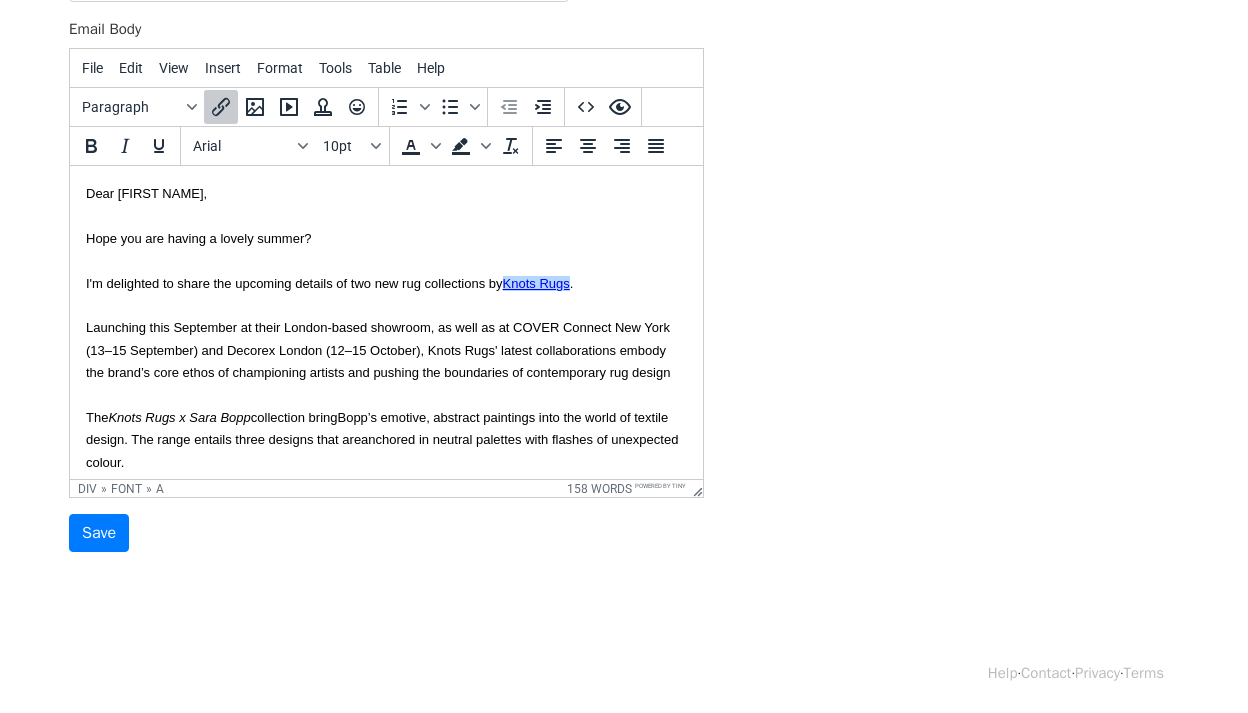click on "The  Knots Rugs x Sara Bopp  collection bring  Bopp’s emotive, abstract paintings into the world of textile design. The range entails three designs that are  anchored in neutral palettes with flashes of unexpected colour." at bounding box center [386, 554] 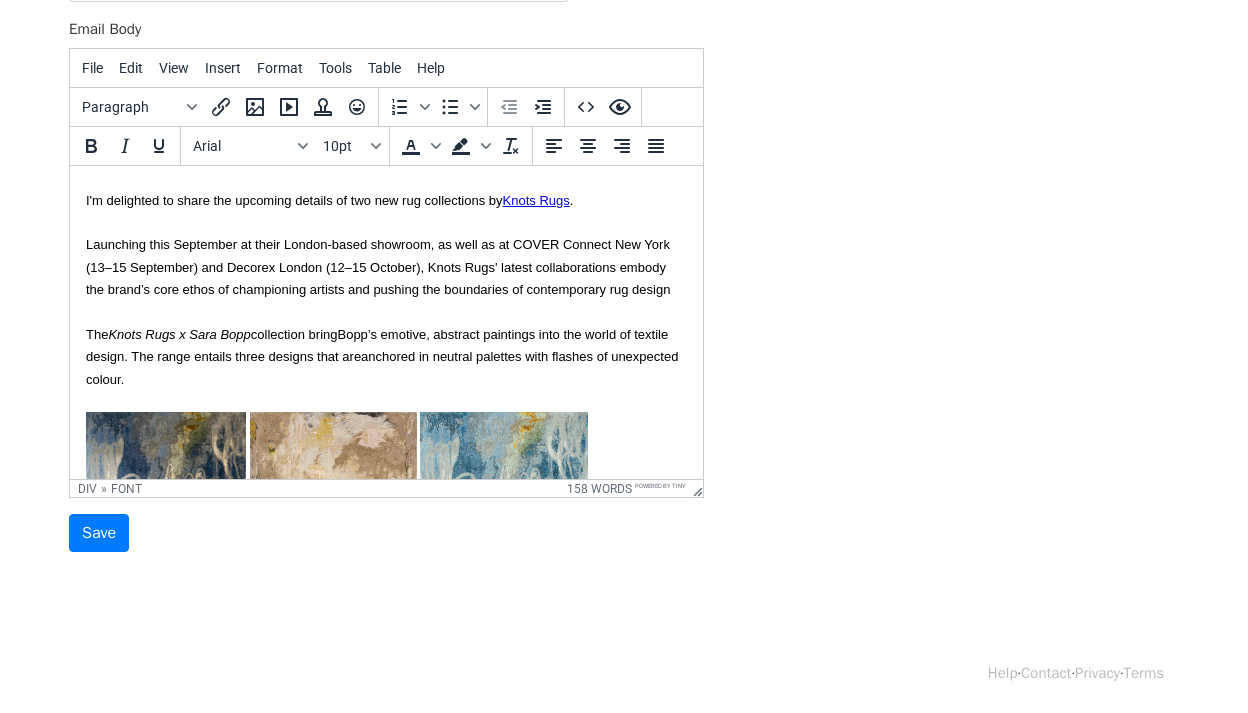 scroll, scrollTop: 85, scrollLeft: 0, axis: vertical 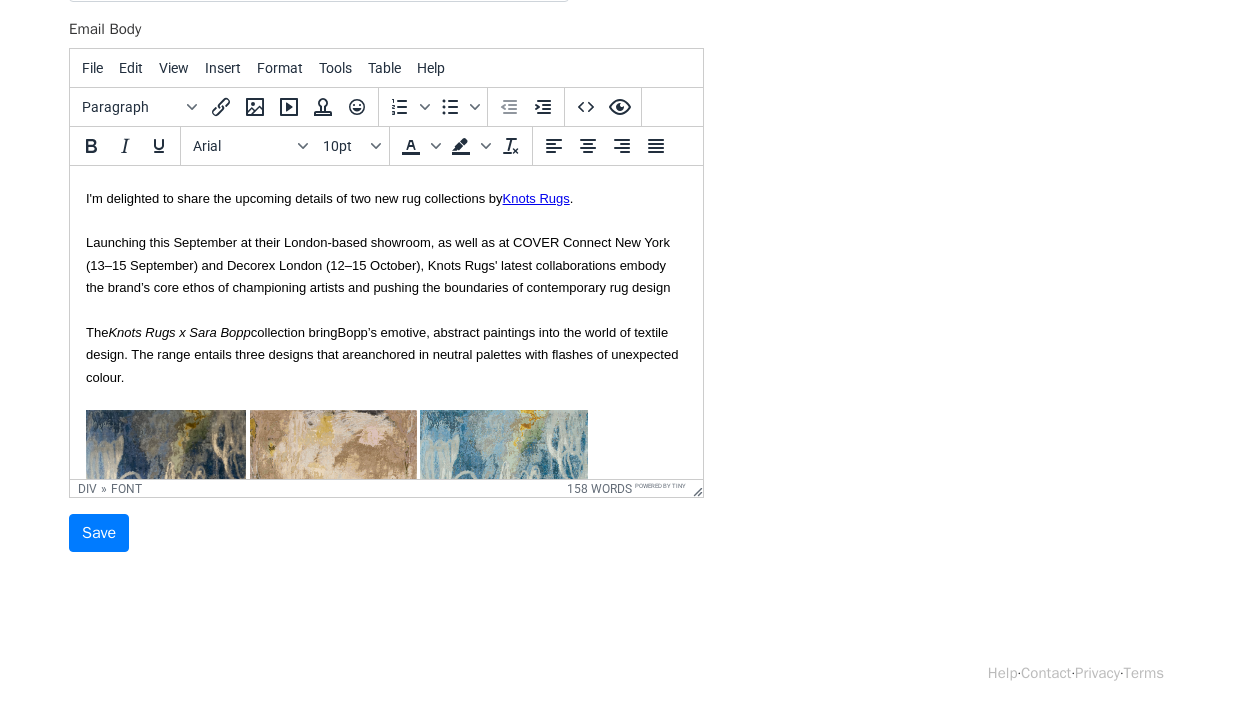 click on "The  Knots Rugs x Sara Bopp  collection bring  Bopp’s emotive, abstract paintings into the world of textile design. The range entails three designs that are  anchored in neutral palettes with flashes of unexpected colour." at bounding box center [386, 469] 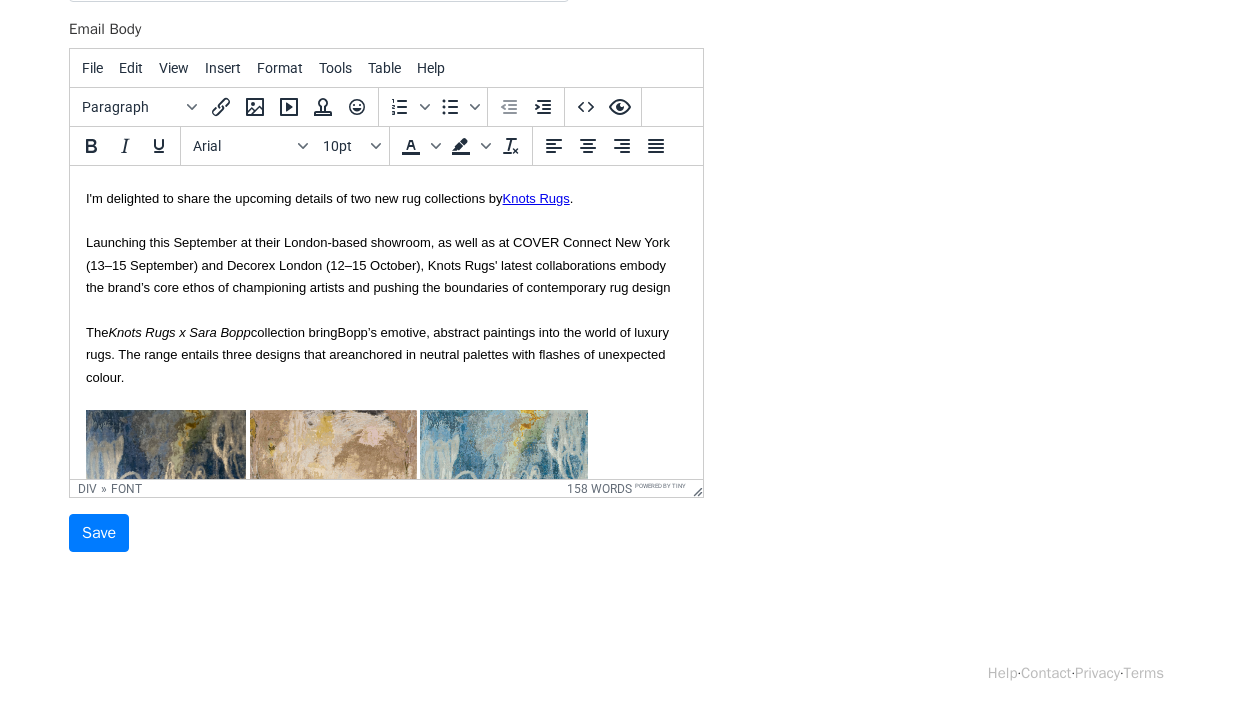 click on "The  Knots Rugs x Sara Bopp  collection bring  Bopp’s emotive, abstract paintings into the world of luxury rugs. The range entails three designs that are  anchored in neutral palettes with flashes of unexpected colour." at bounding box center [386, 469] 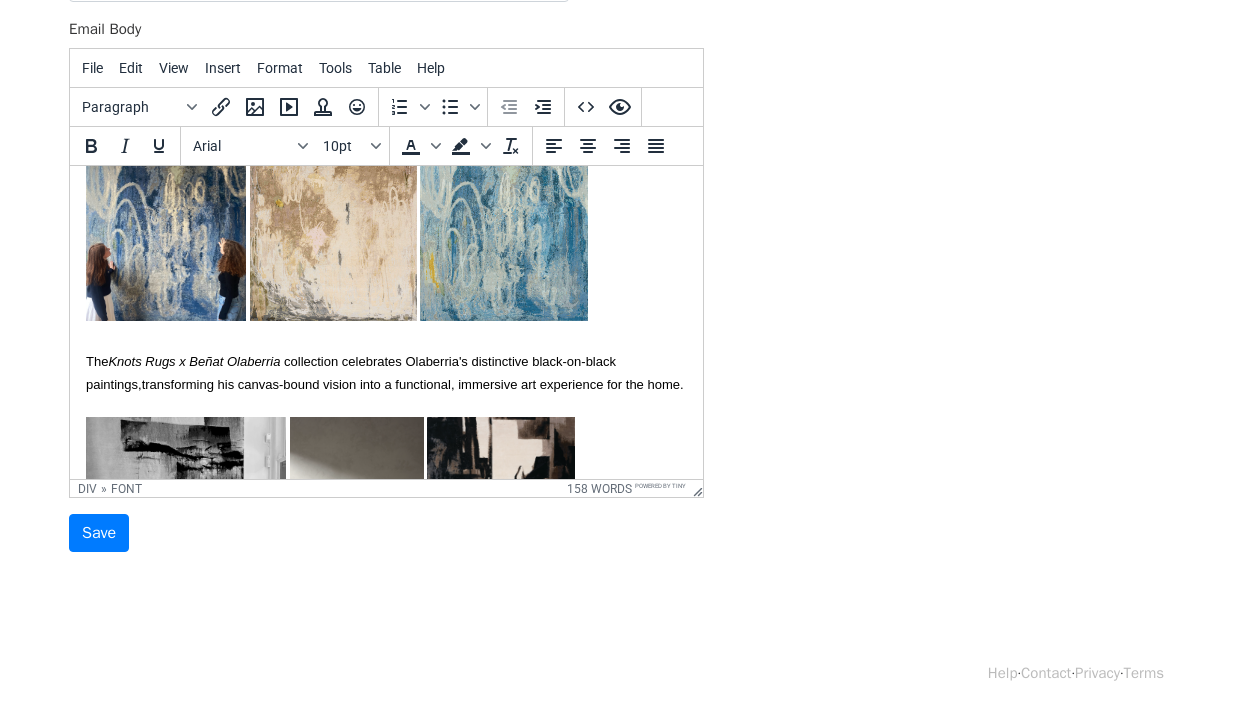 scroll, scrollTop: 386, scrollLeft: 0, axis: vertical 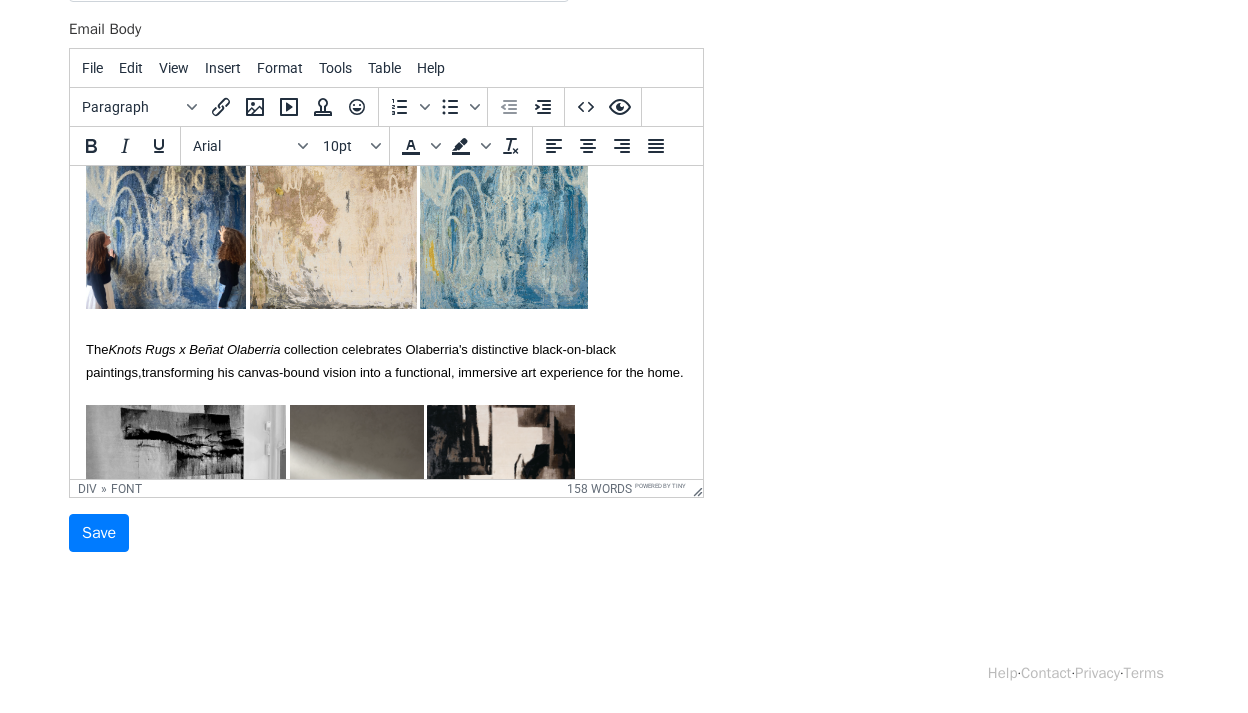 click on "The  Knots Rugs x Beñat Olaberria   collection celebrates Olaberria's distinctive black-on-black paintings,  transforming his canvas-bound vision into a functional, immersive art experience for the home." at bounding box center [385, 475] 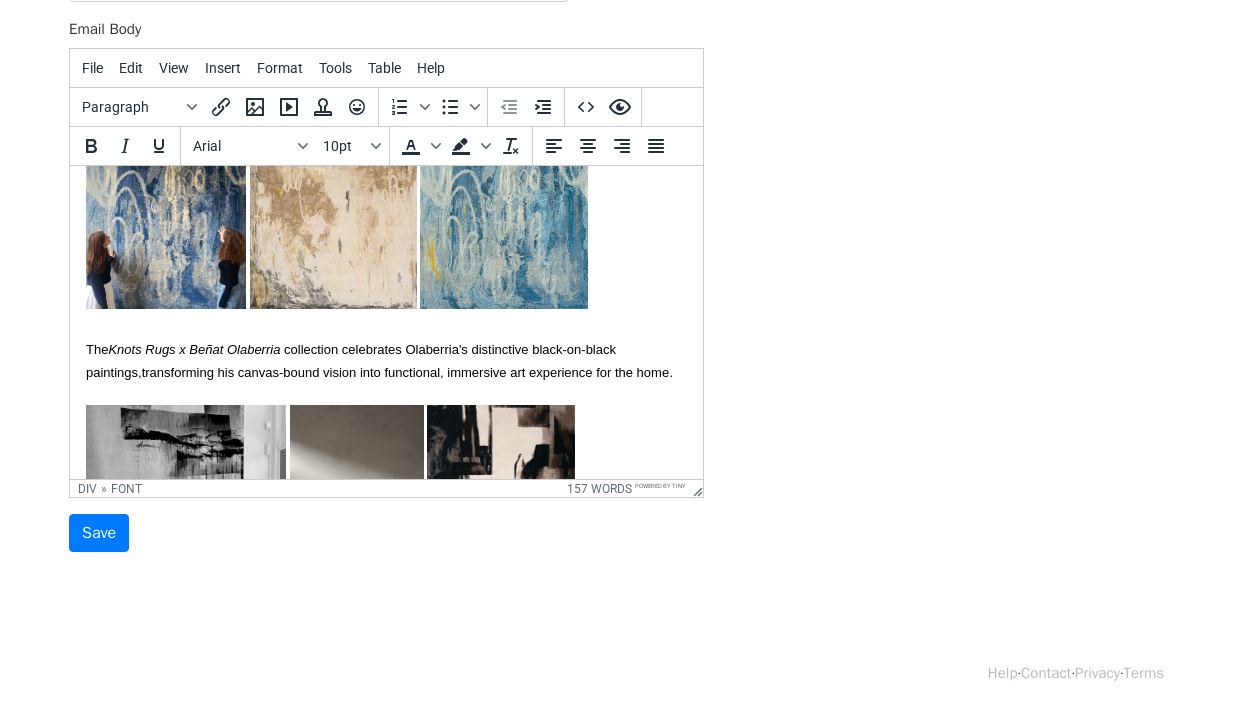 click on "The  Knots Rugs x Beñat Olaberria   collection celebrates Olaberria's distinctive black-on-black paintings,  transforming his canvas-bound vision into functional, immersive art experience for the home." at bounding box center (386, 475) 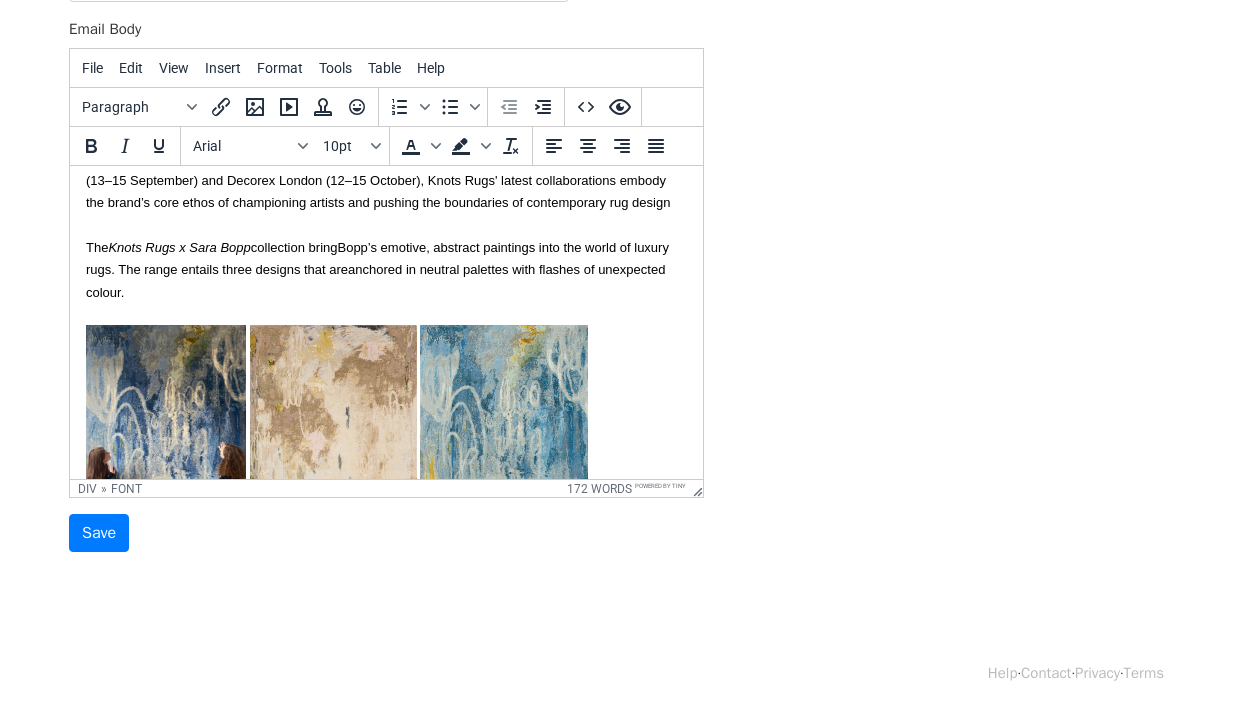 scroll, scrollTop: 169, scrollLeft: 0, axis: vertical 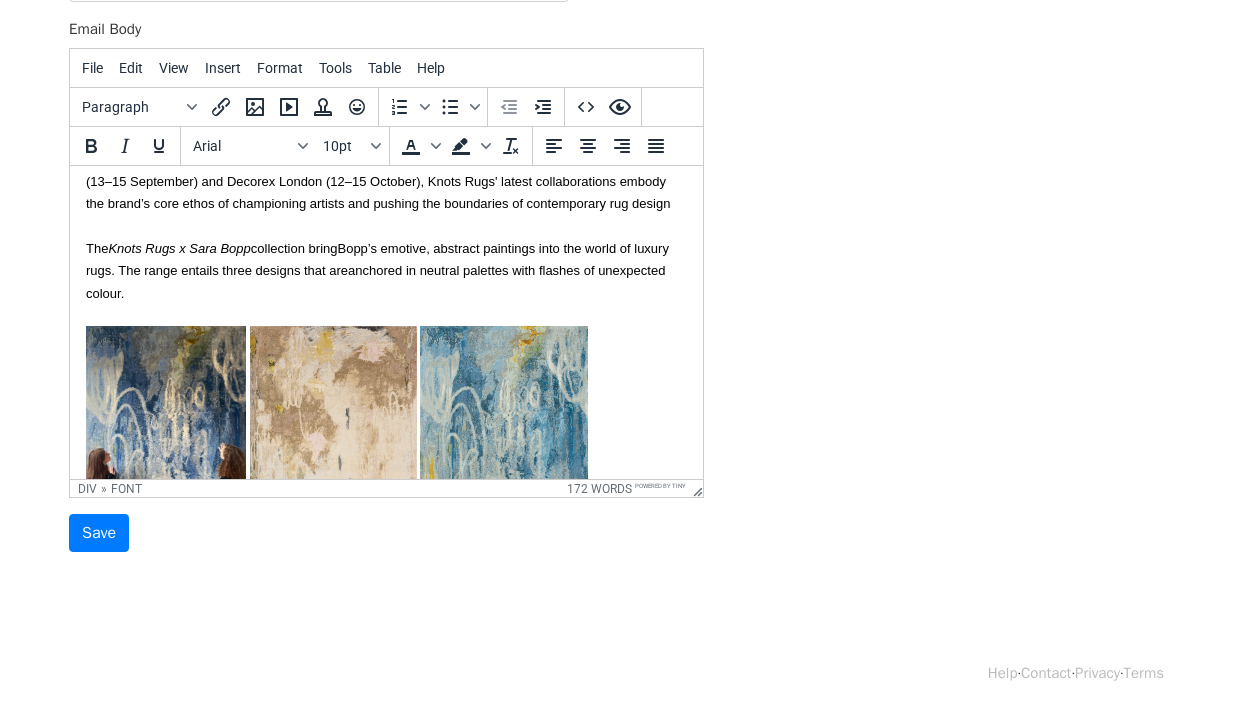click on "The  Knots Rugs x Sara Bopp  collection bring  Bopp’s emotive, abstract paintings into the world of luxury rugs. The range entails three designs that are  anchored in neutral palettes with flashes of unexpected colour." at bounding box center [386, 385] 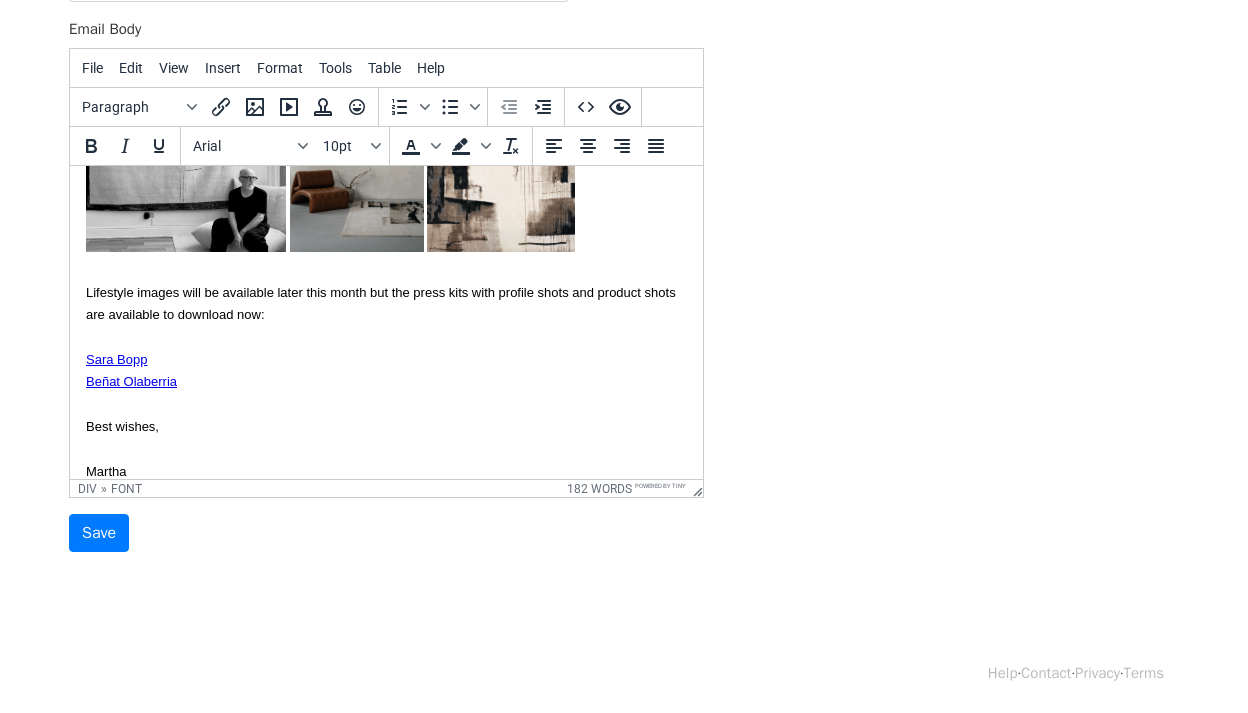scroll, scrollTop: 779, scrollLeft: 0, axis: vertical 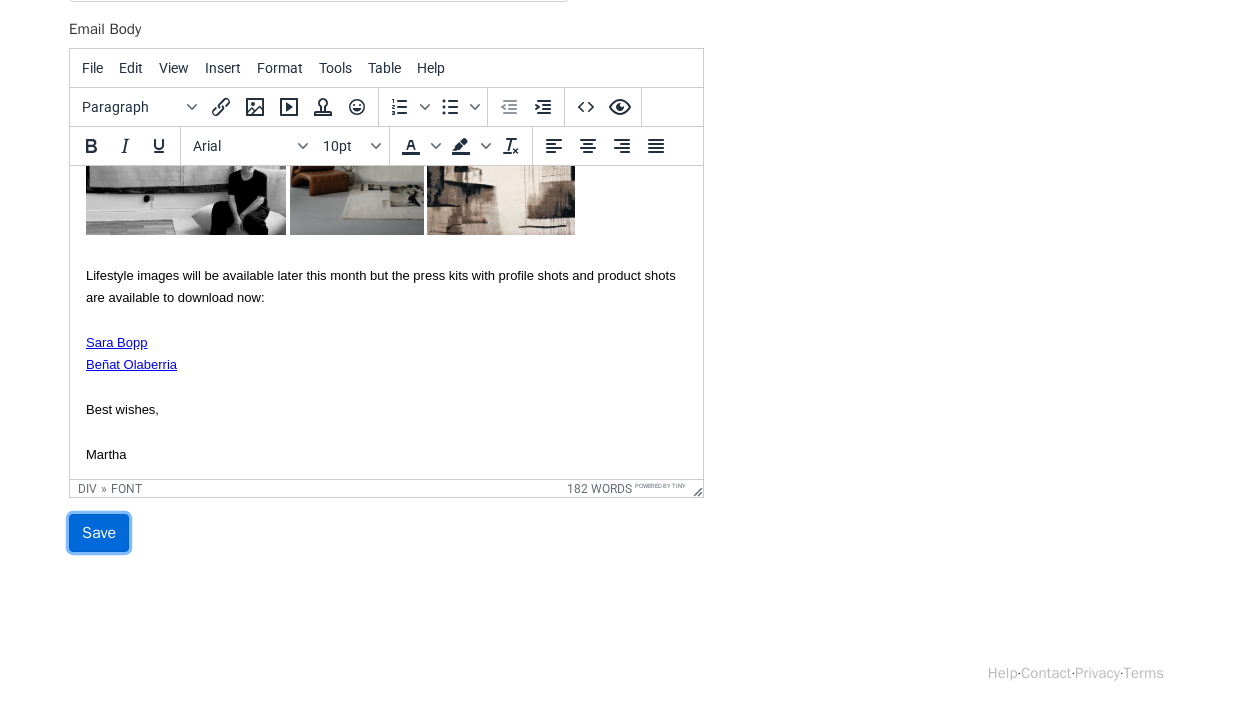 click on "Save" at bounding box center [99, 533] 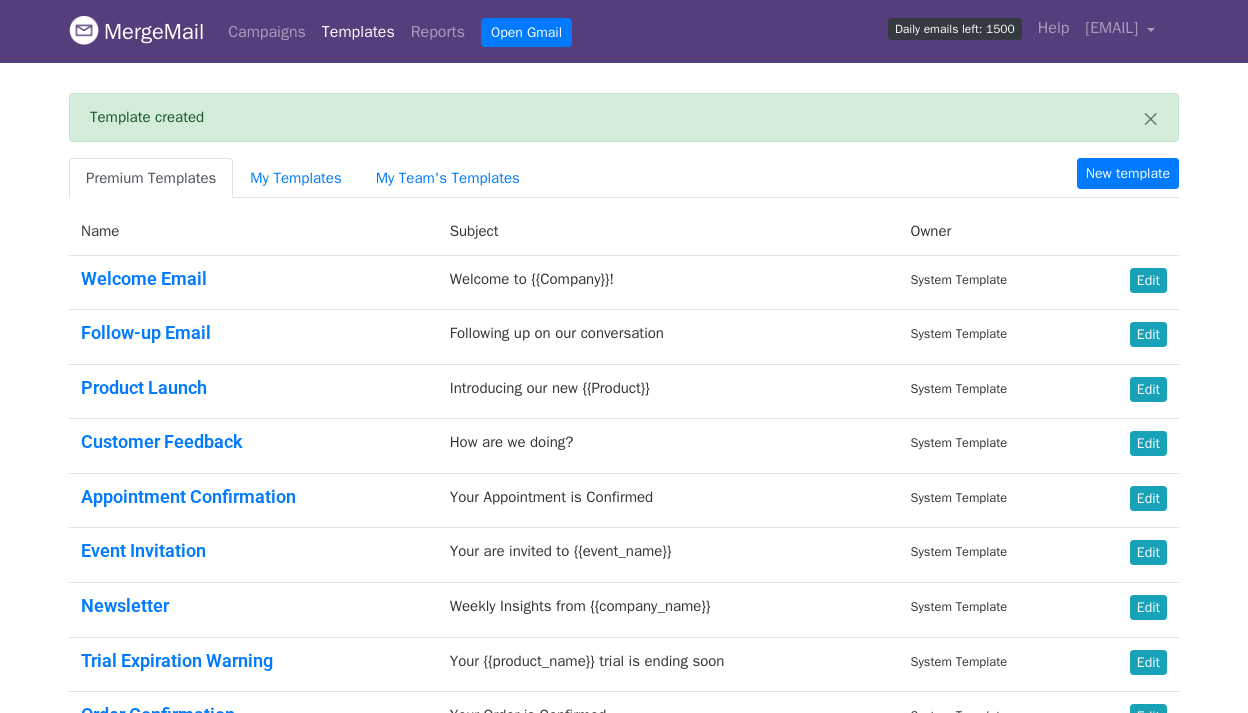 scroll, scrollTop: 0, scrollLeft: 0, axis: both 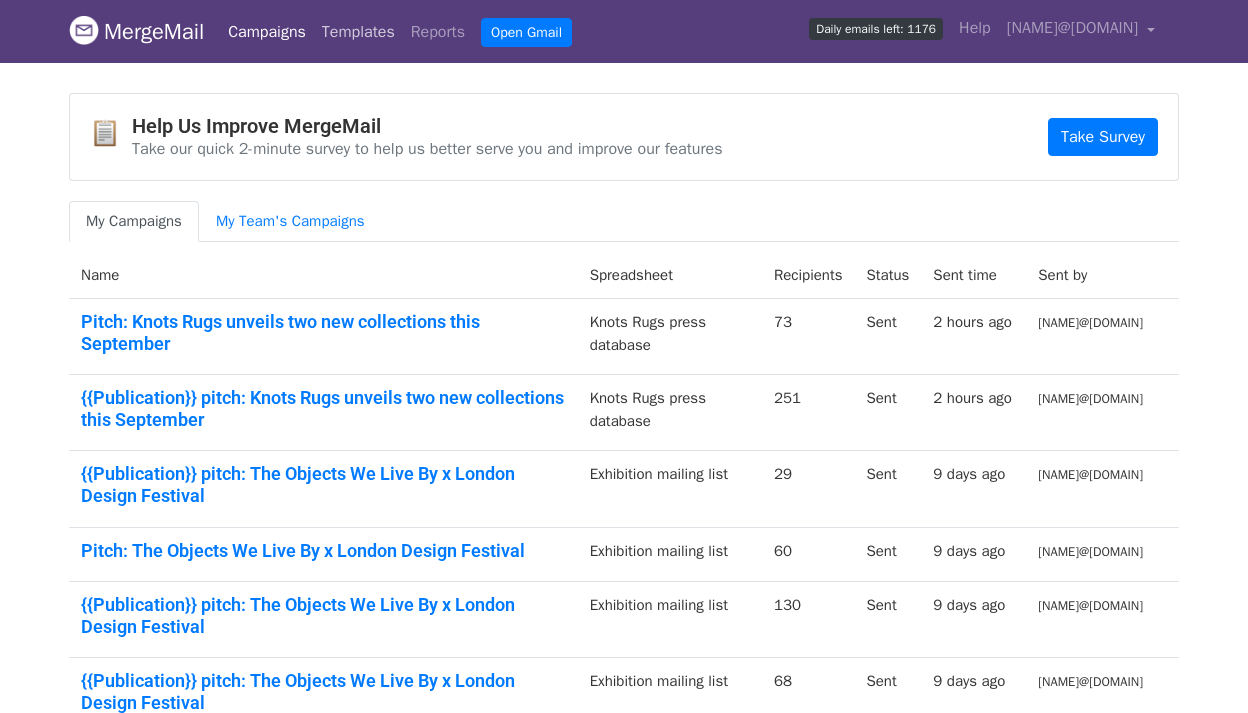 click on "Templates" at bounding box center (358, 32) 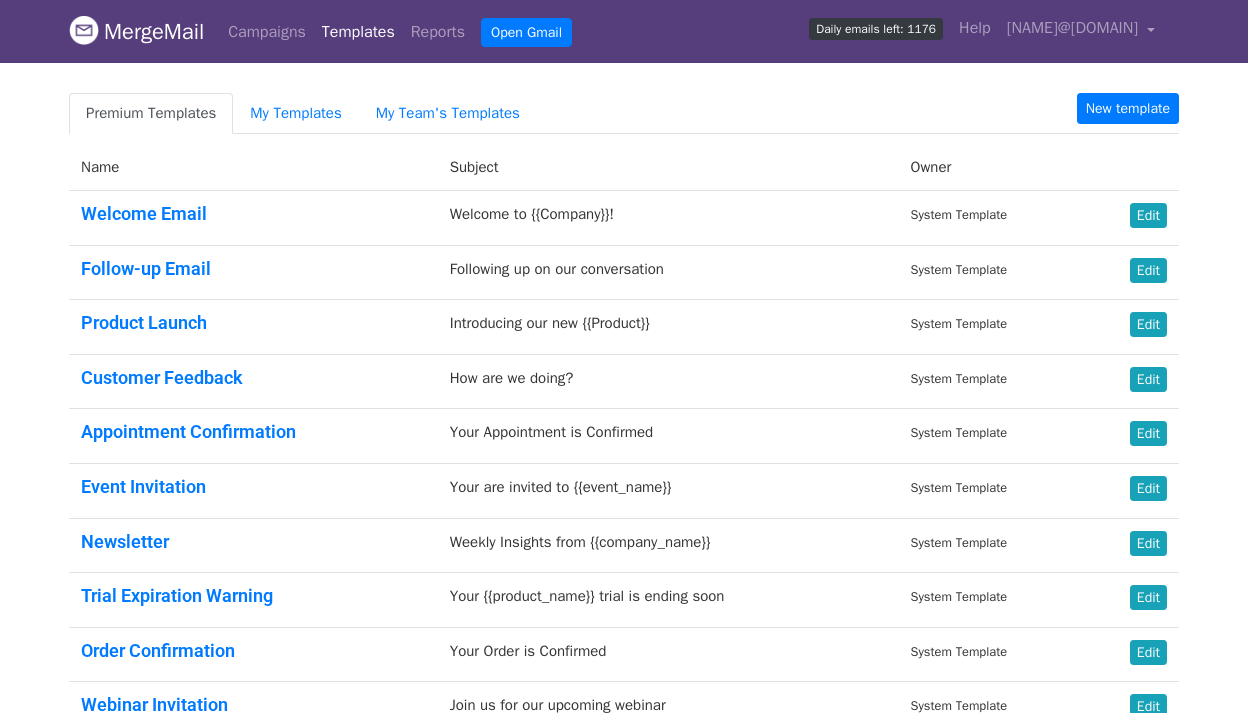 scroll, scrollTop: 0, scrollLeft: 0, axis: both 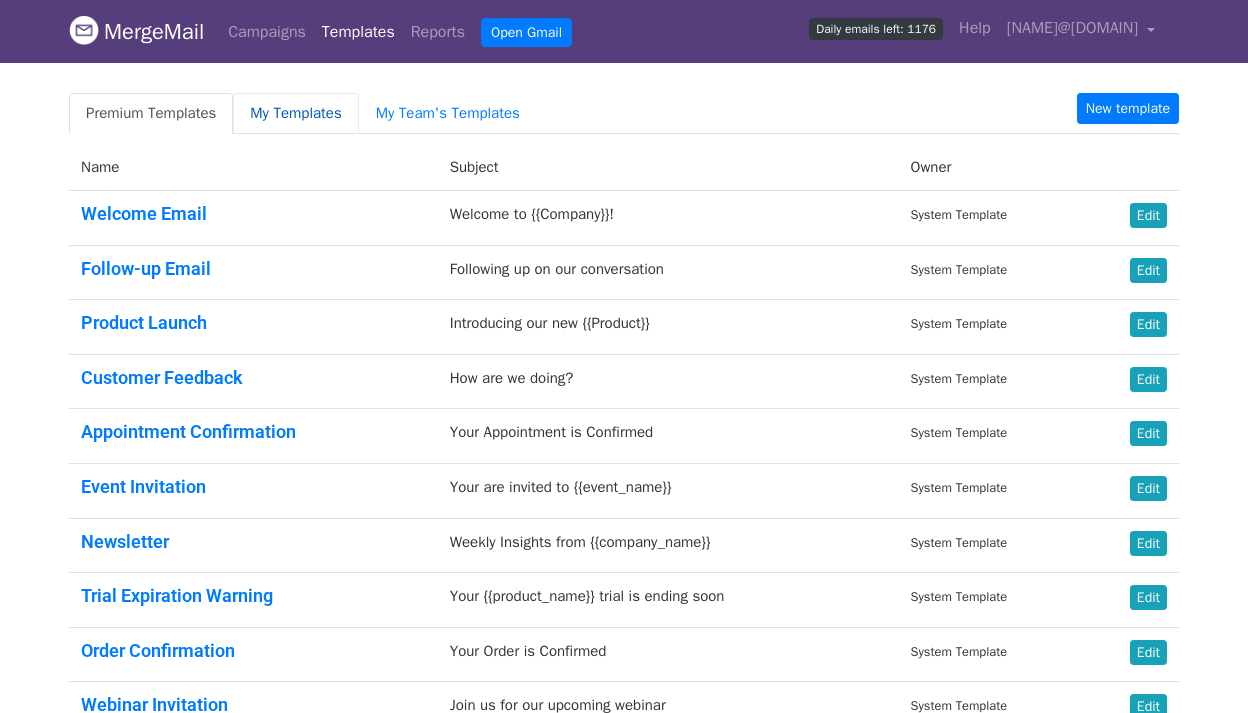 click on "My Templates" at bounding box center (295, 113) 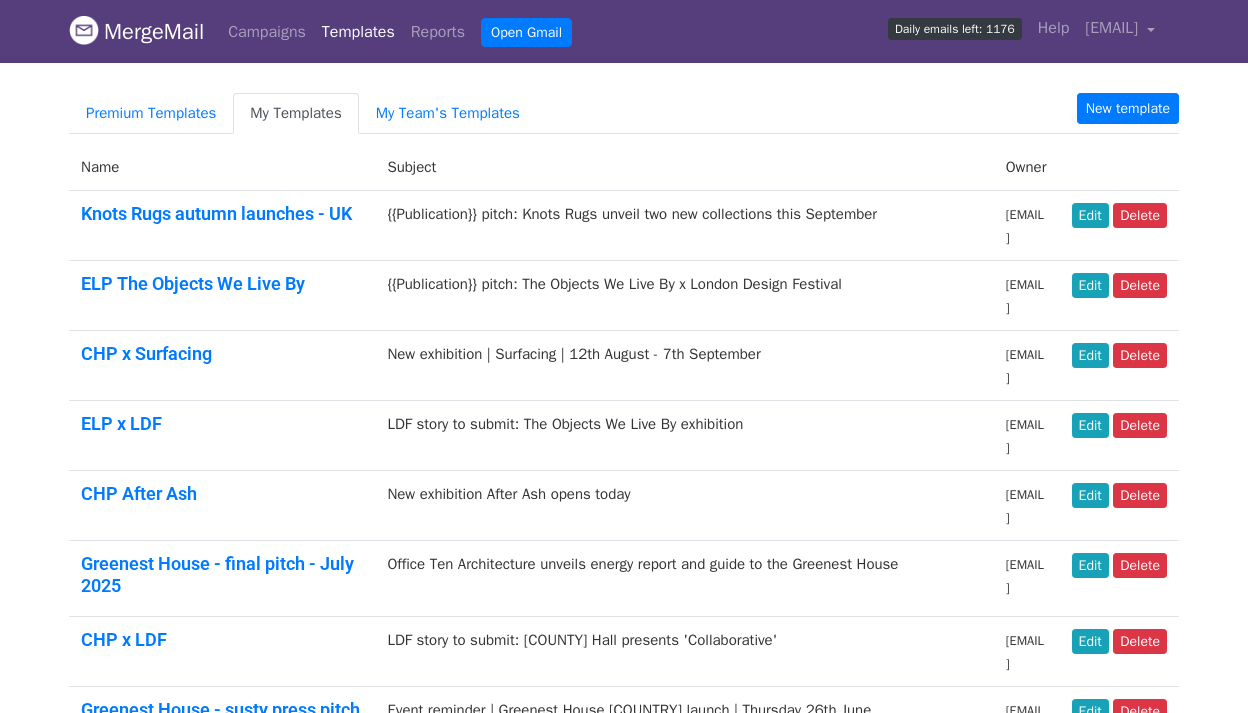 scroll, scrollTop: 0, scrollLeft: 0, axis: both 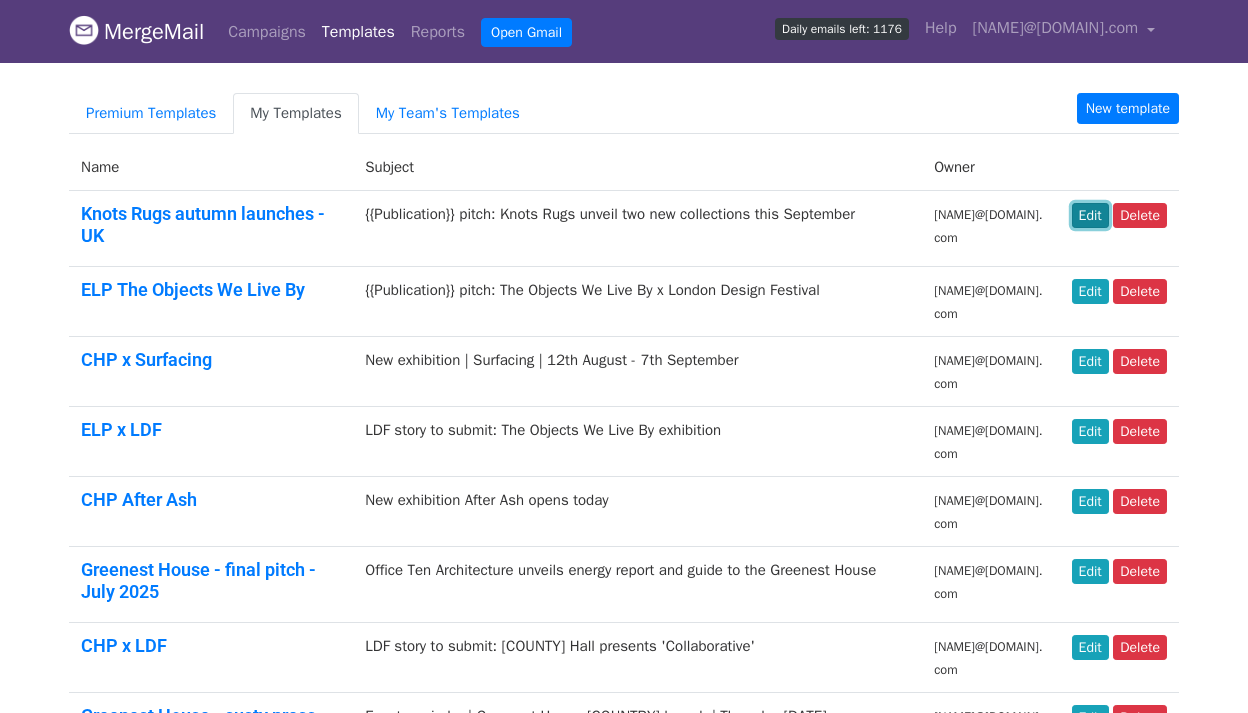 click on "Edit" at bounding box center (1090, 215) 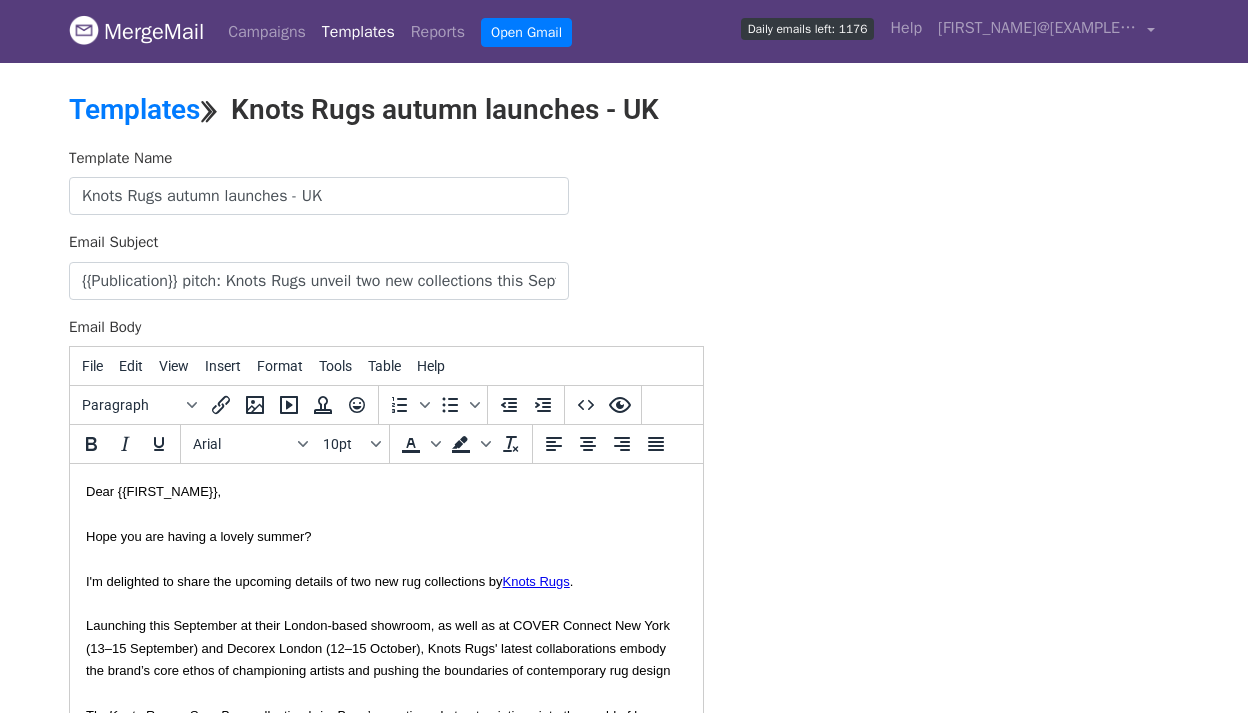 scroll, scrollTop: 0, scrollLeft: 0, axis: both 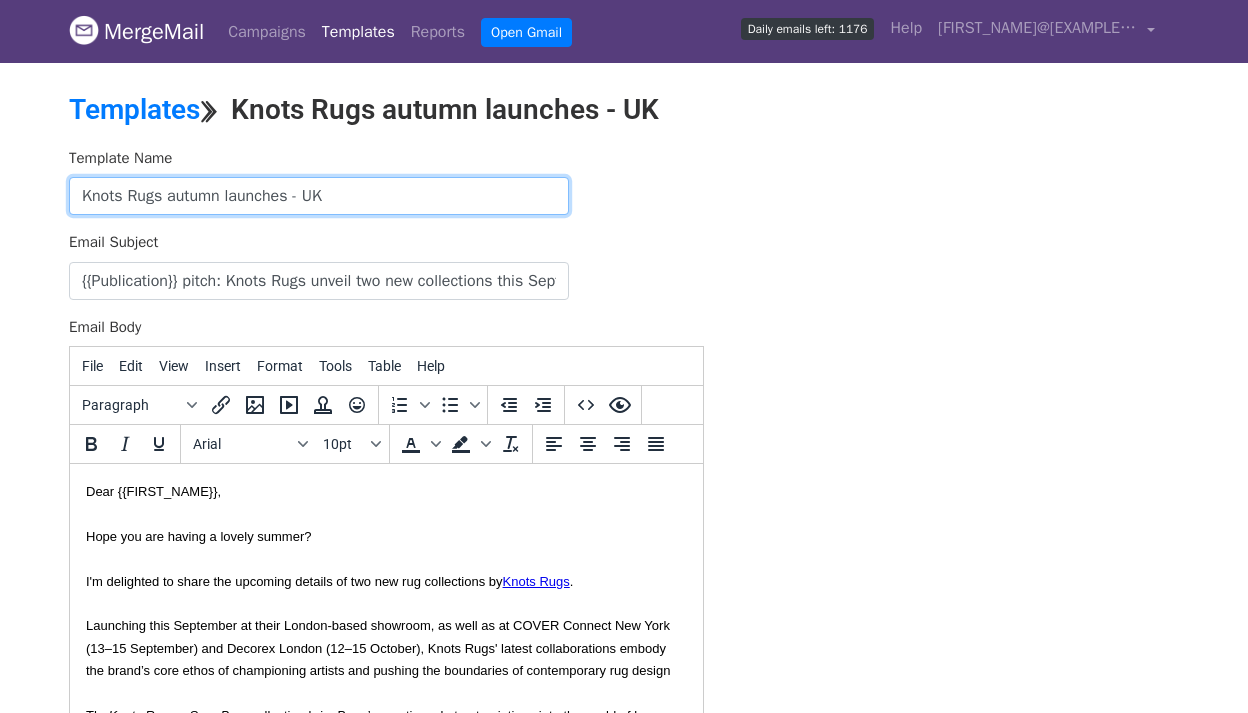 click on "Knots Rugs autumn launches - UK" at bounding box center (319, 196) 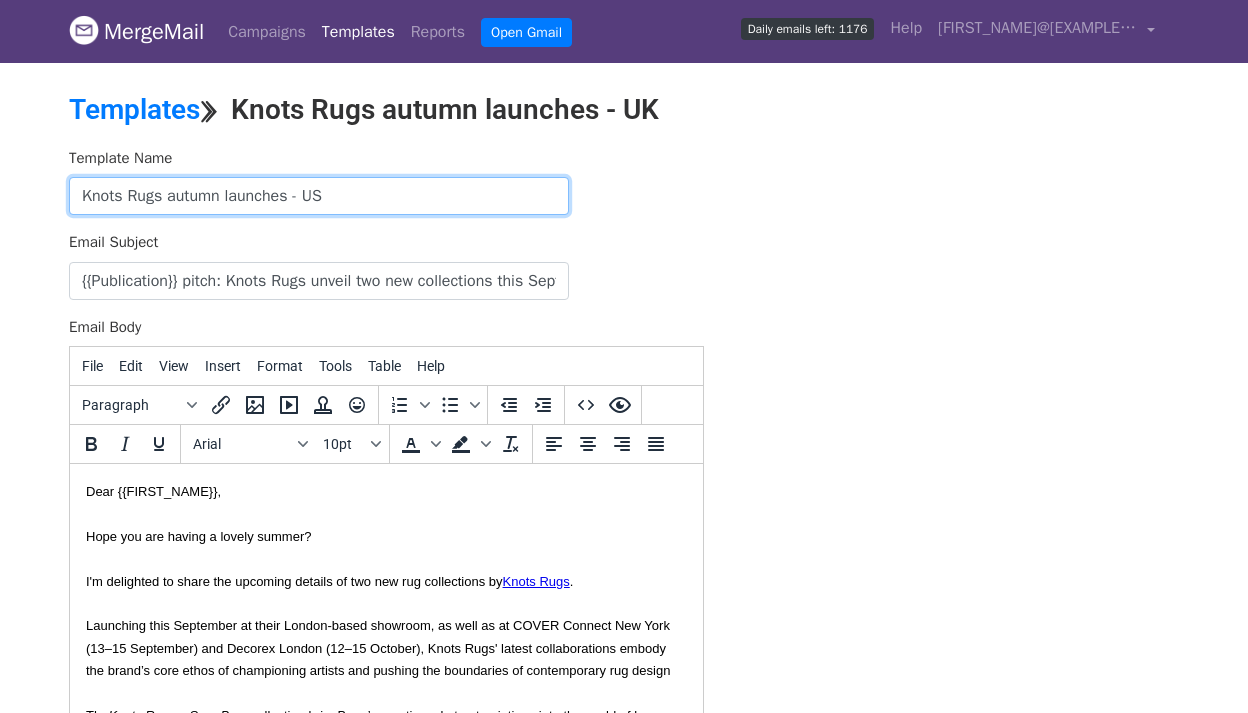 scroll, scrollTop: 81, scrollLeft: 0, axis: vertical 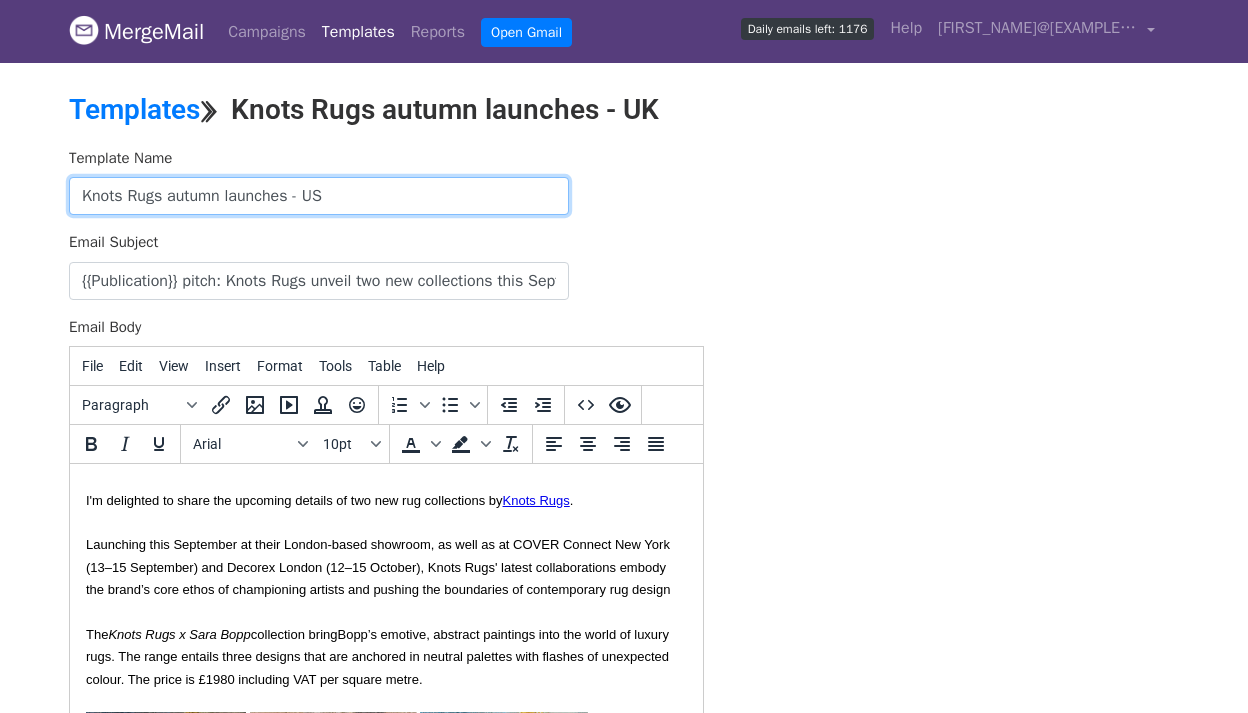 type on "Knots Rugs autumn launches - US" 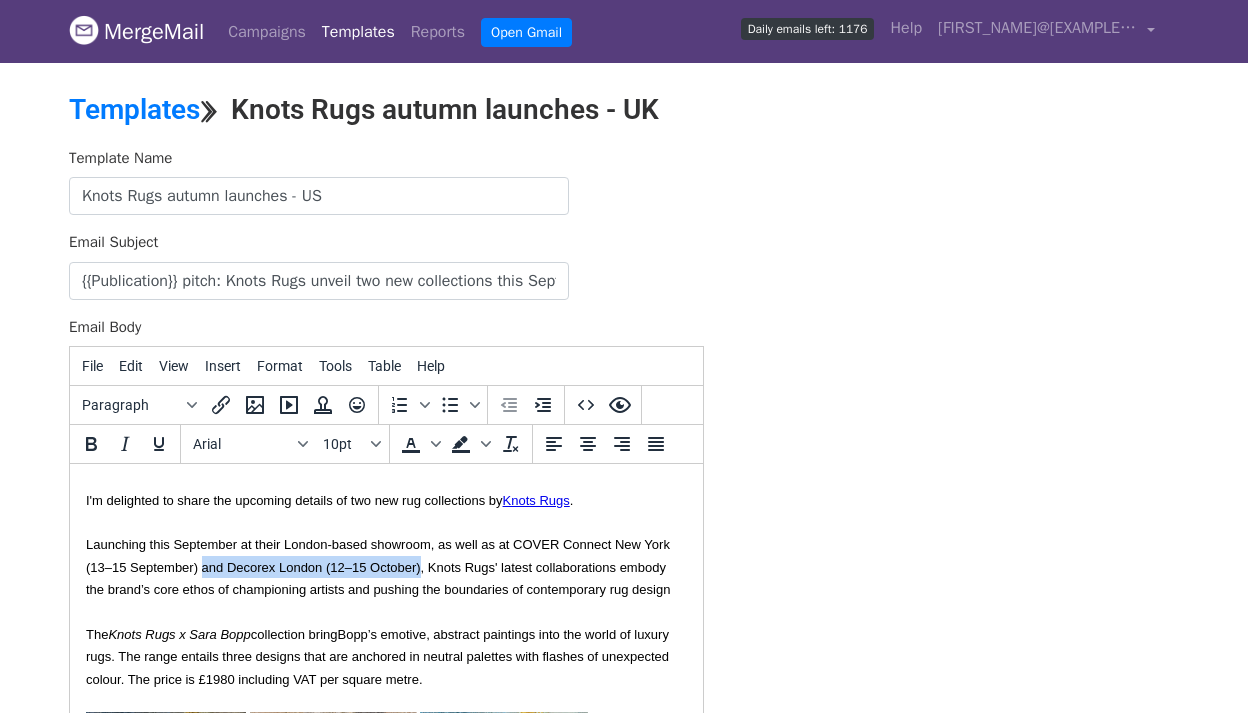 drag, startPoint x: 419, startPoint y: 568, endPoint x: 204, endPoint y: 567, distance: 215.00232 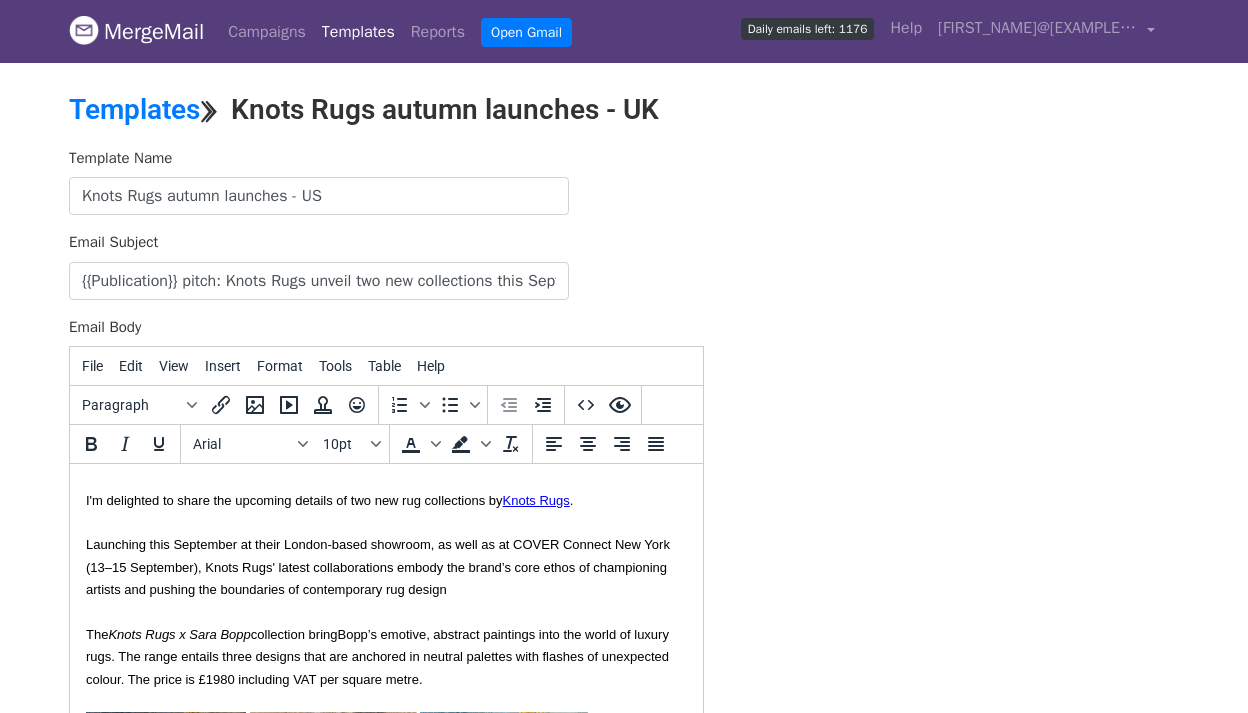 click on "Hope you are having a lovely summer? I'm delighted to share the upcoming details of two new rug collections by  Knots Rugs .  Launching this September at their London-based showroom, as well as at COVER Connect New York (13–15 September), Knots Rugs' latest collaborations embody the brand’s core ethos of championing artists and pushing the boundaries of contemporary rug design" at bounding box center [386, 510] 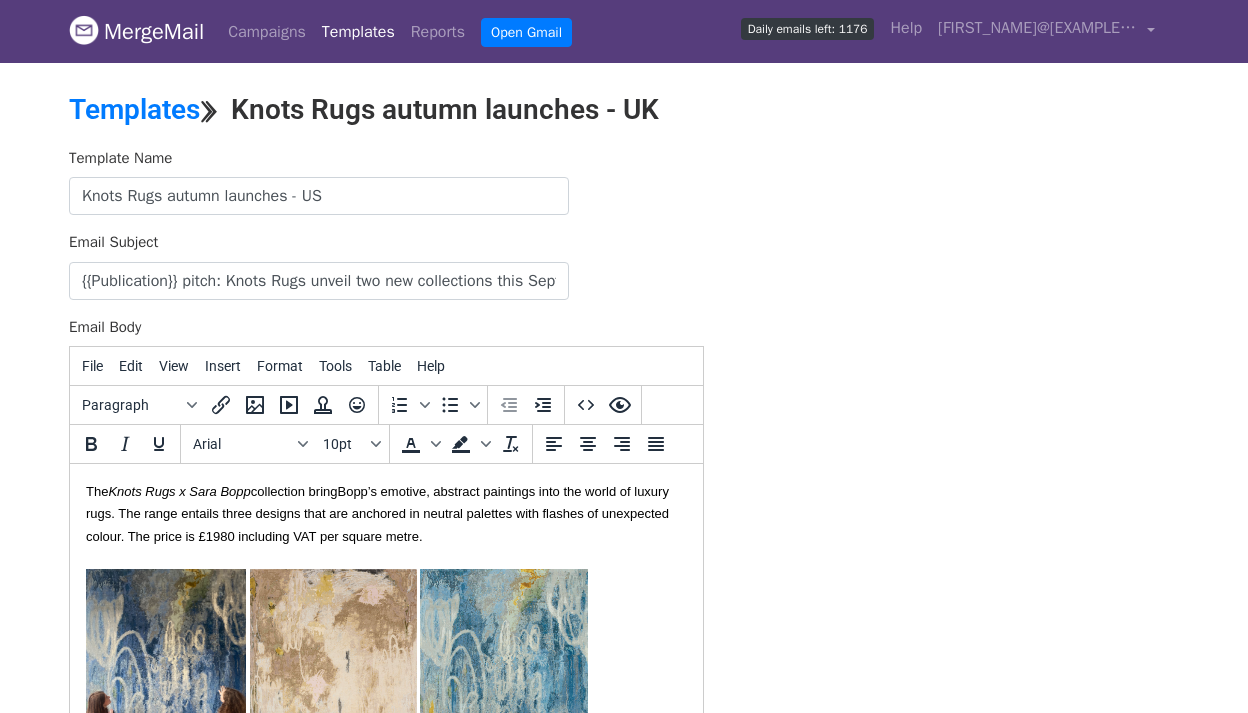 scroll, scrollTop: 257, scrollLeft: 0, axis: vertical 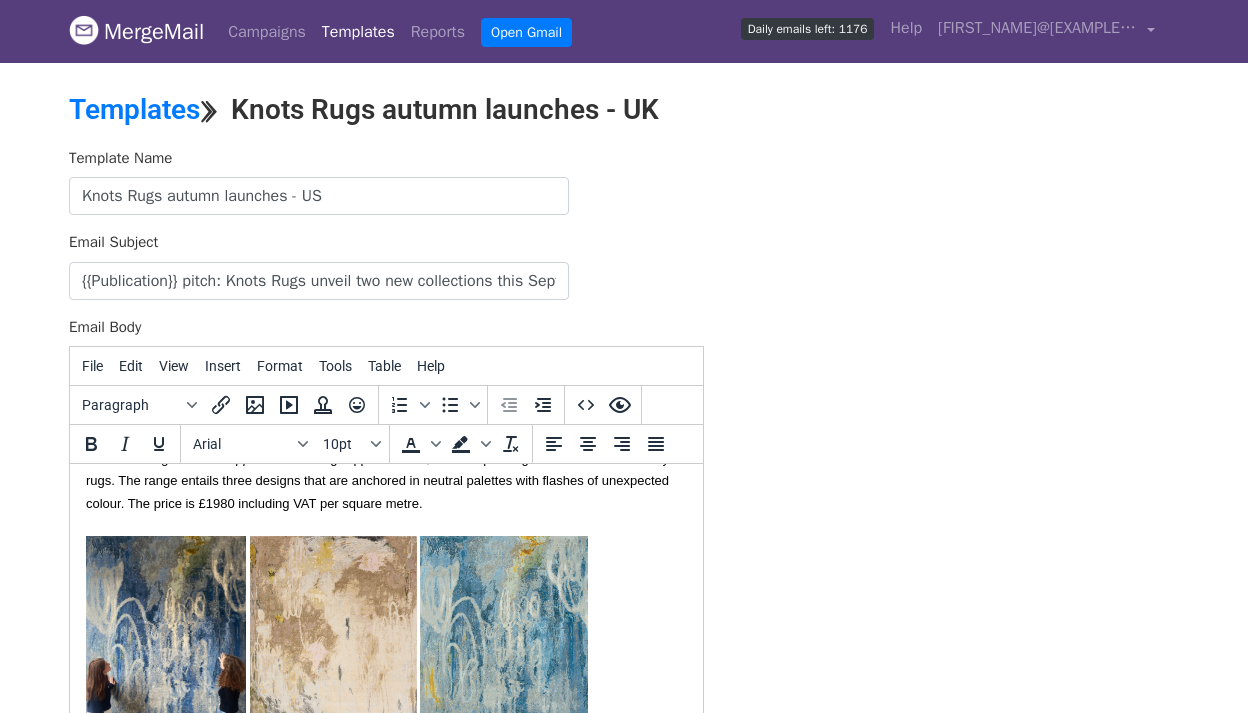 click on "Bopp’s emotive, abstract paintings into the world of luxury rugs. The range entails three designs that are anchored in neutral palettes with flashes of unexpected colour. The price is £1980 including VAT per square metre." at bounding box center [377, 595] 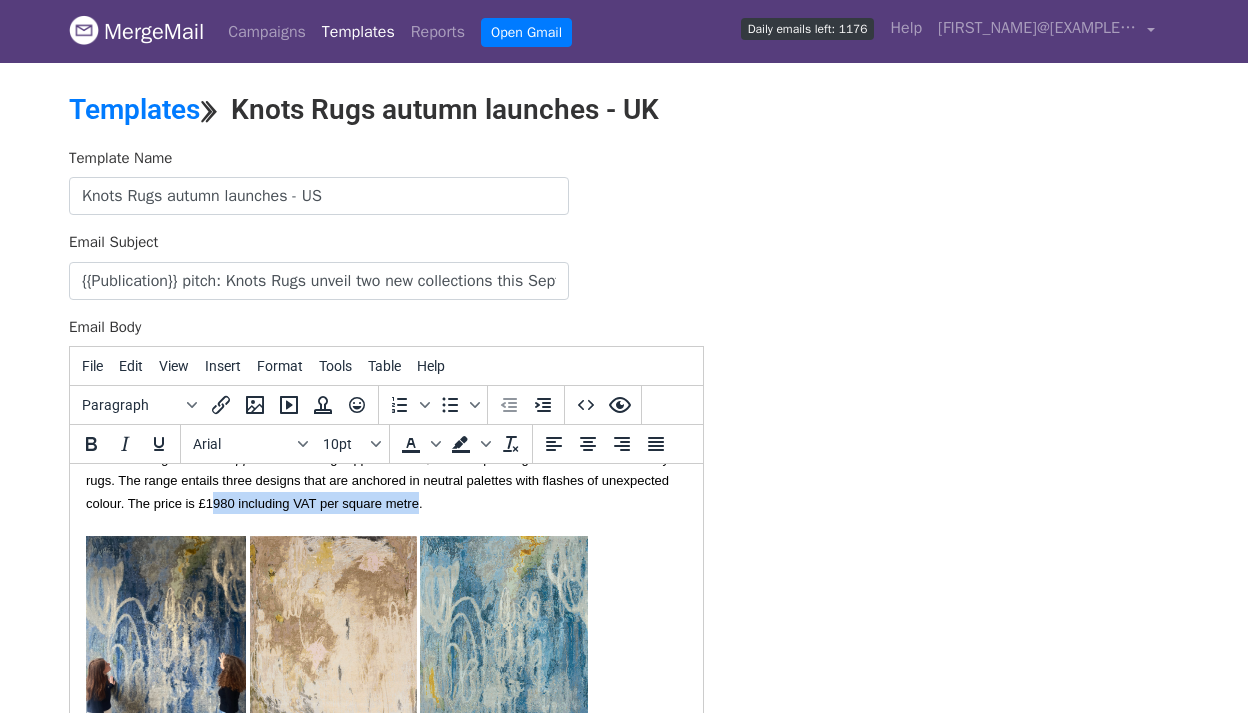 drag, startPoint x: 416, startPoint y: 503, endPoint x: 214, endPoint y: 501, distance: 202.0099 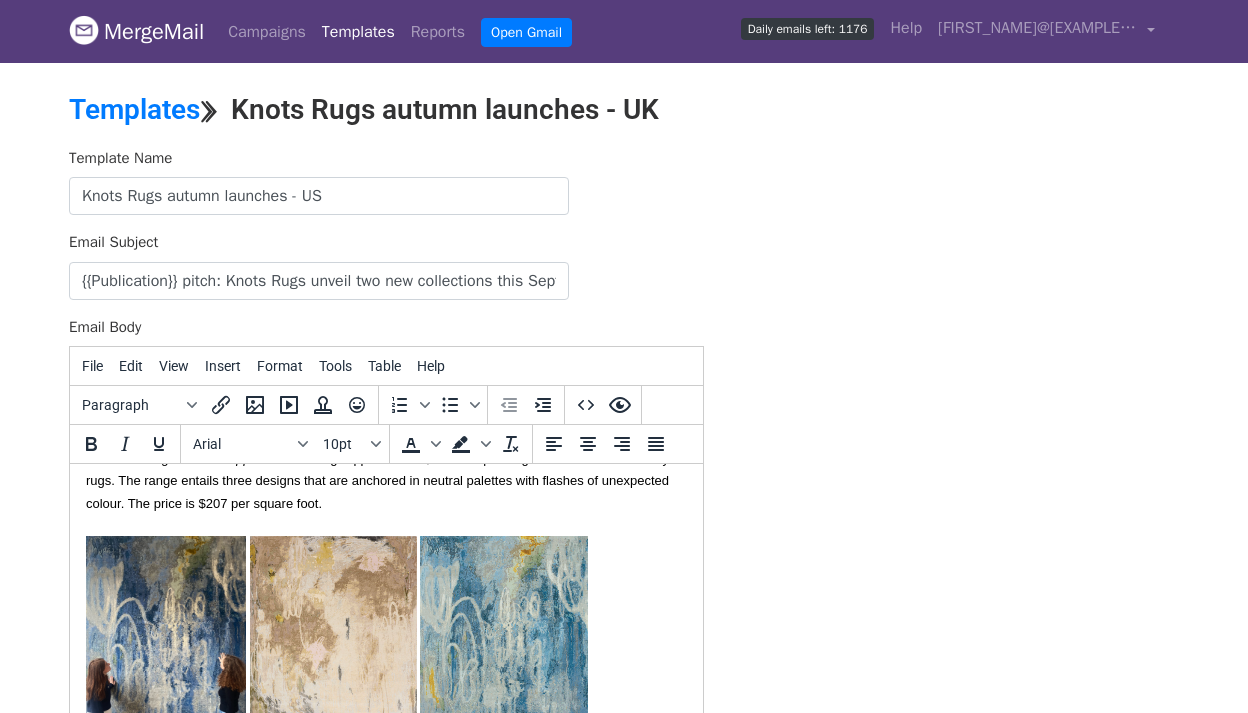 click on "The  Knots Rugs x Sara Bopp  collection bring  Bopp’s emotive, abstract paintings into the world of luxury rugs. The range entails three designs that are anchored in neutral palettes with flashes of unexpected colour. The price is $207 per square foot." at bounding box center (386, 595) 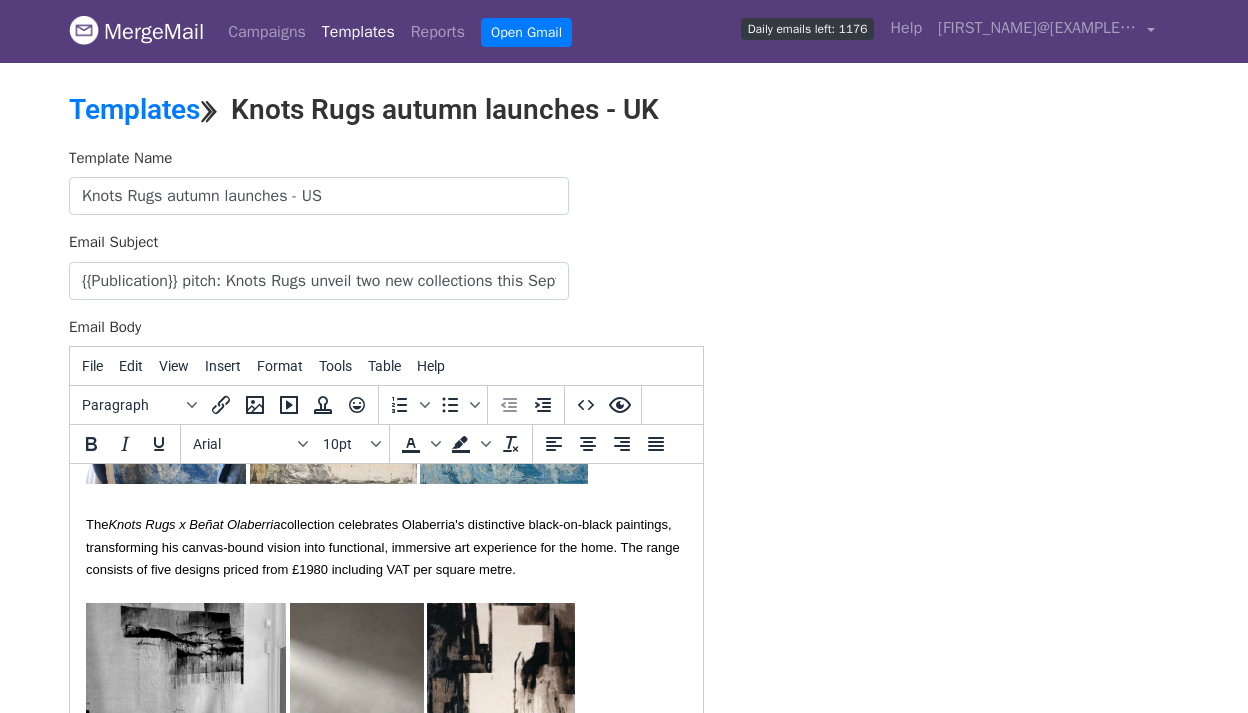 scroll, scrollTop: 511, scrollLeft: 0, axis: vertical 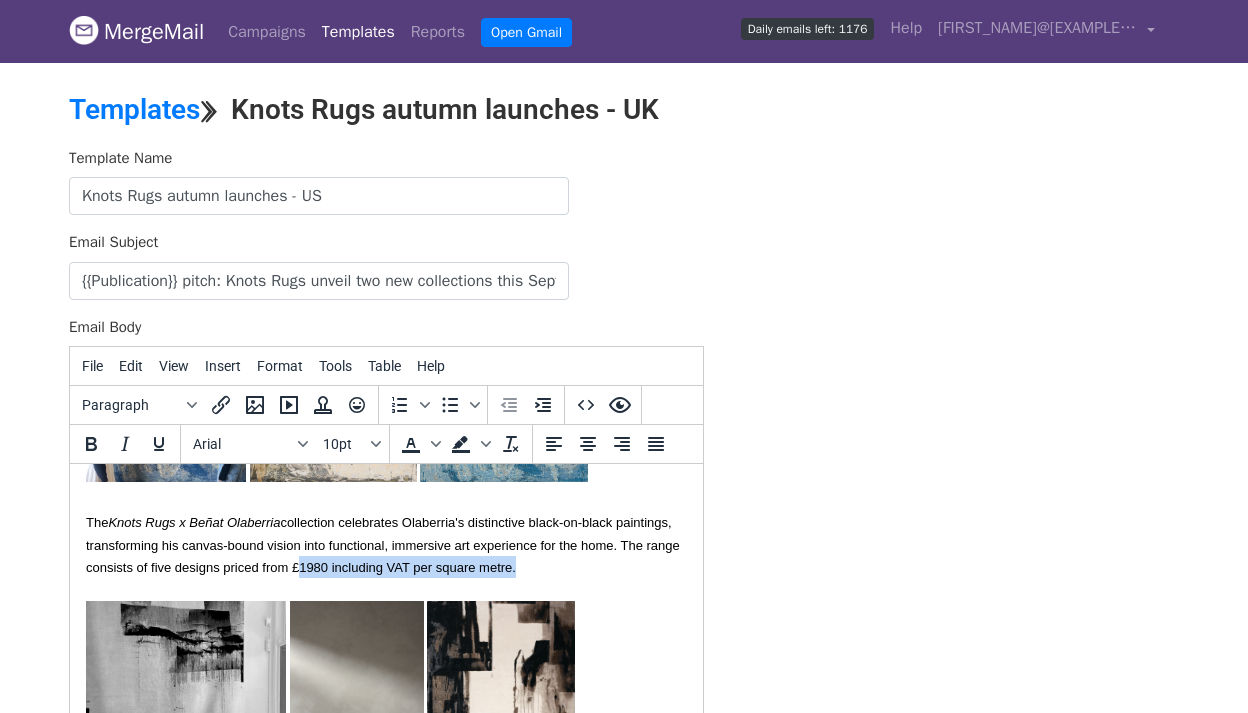 drag, startPoint x: 509, startPoint y: 567, endPoint x: 292, endPoint y: 568, distance: 217.0023 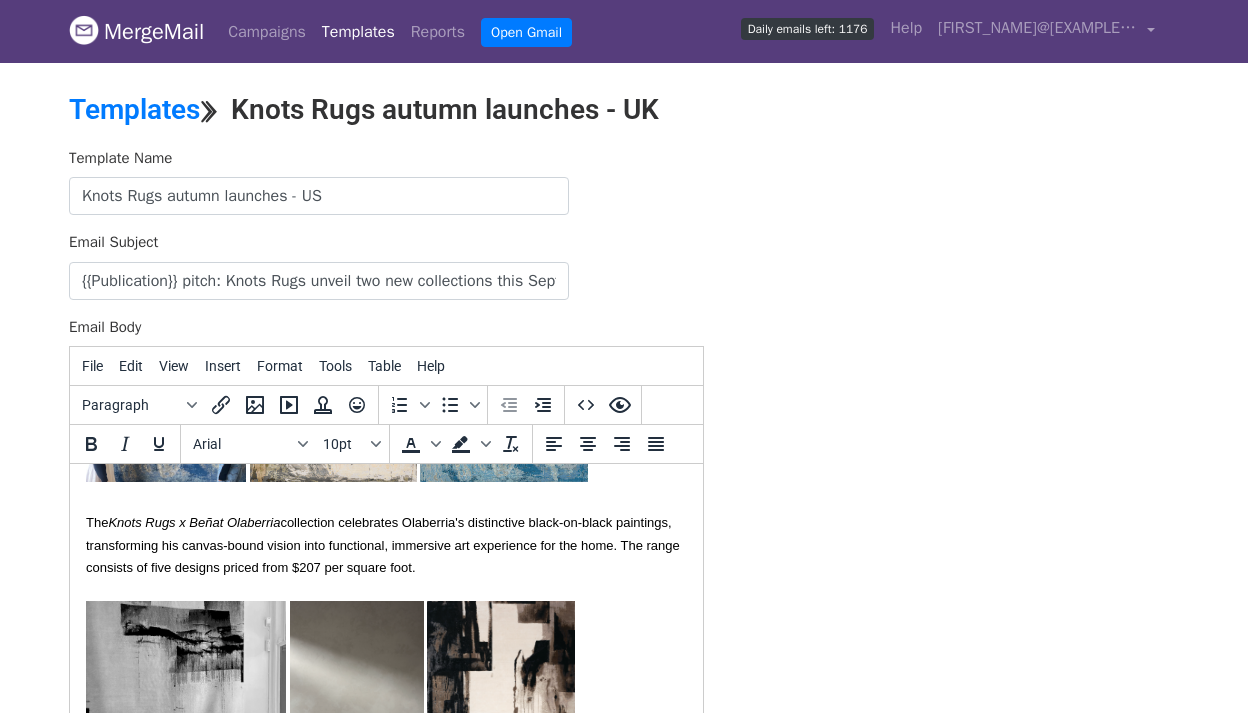 click on "The  Knots Rugs x Beñat Olaberria  collection celebrates Olaberria's distinctive black-on-black paintings, transforming his canvas-bound vision into functional, immersive art experience for the home. The range consists of five designs priced from $207 per square foot." at bounding box center (386, 659) 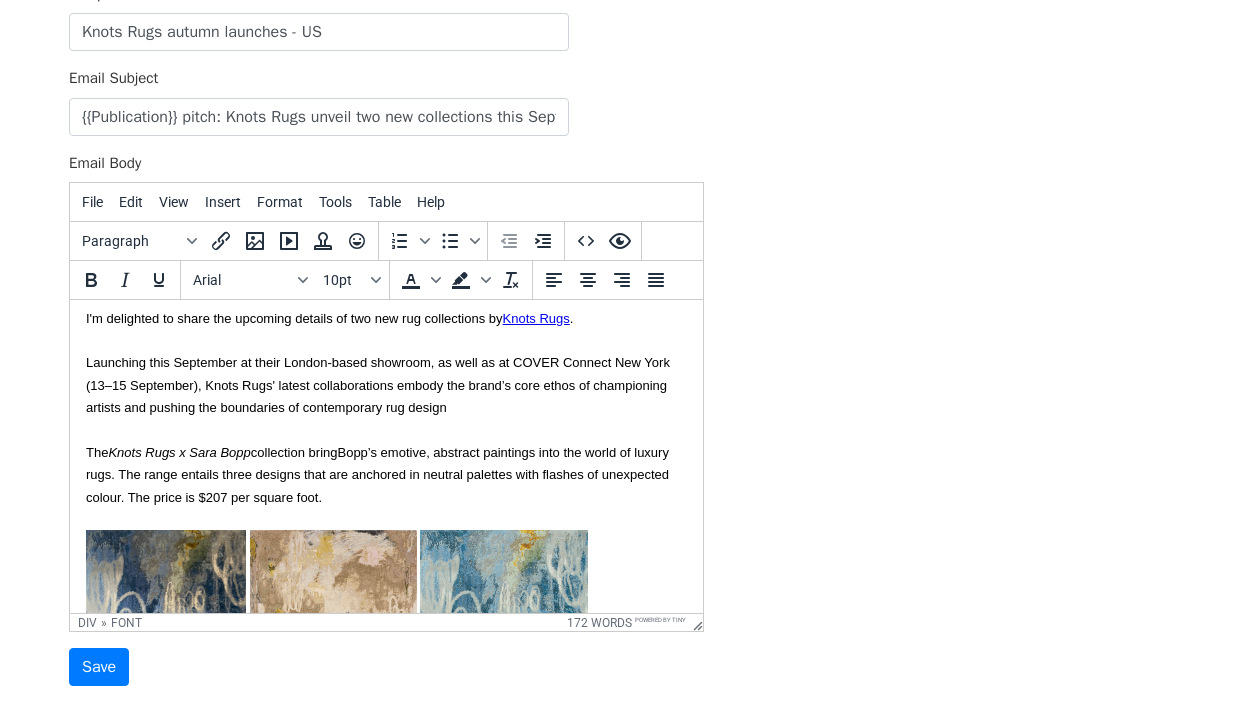 scroll, scrollTop: 80, scrollLeft: 0, axis: vertical 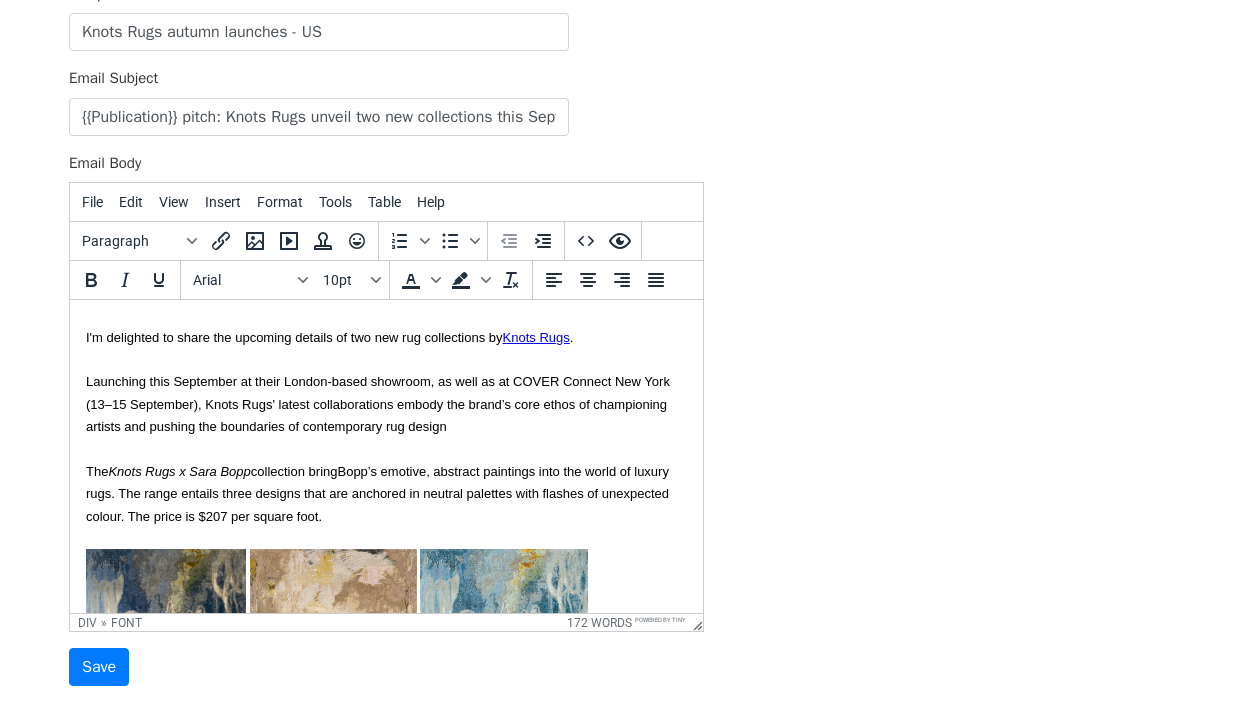 click on "Launching this September at their London-based showroom, as well as at COVER Connect New York (13–15 September), Knots Rugs' latest collaborations embody the brand’s core ethos of championing artists and pushing the boundaries of contemporary rug design" at bounding box center [378, 404] 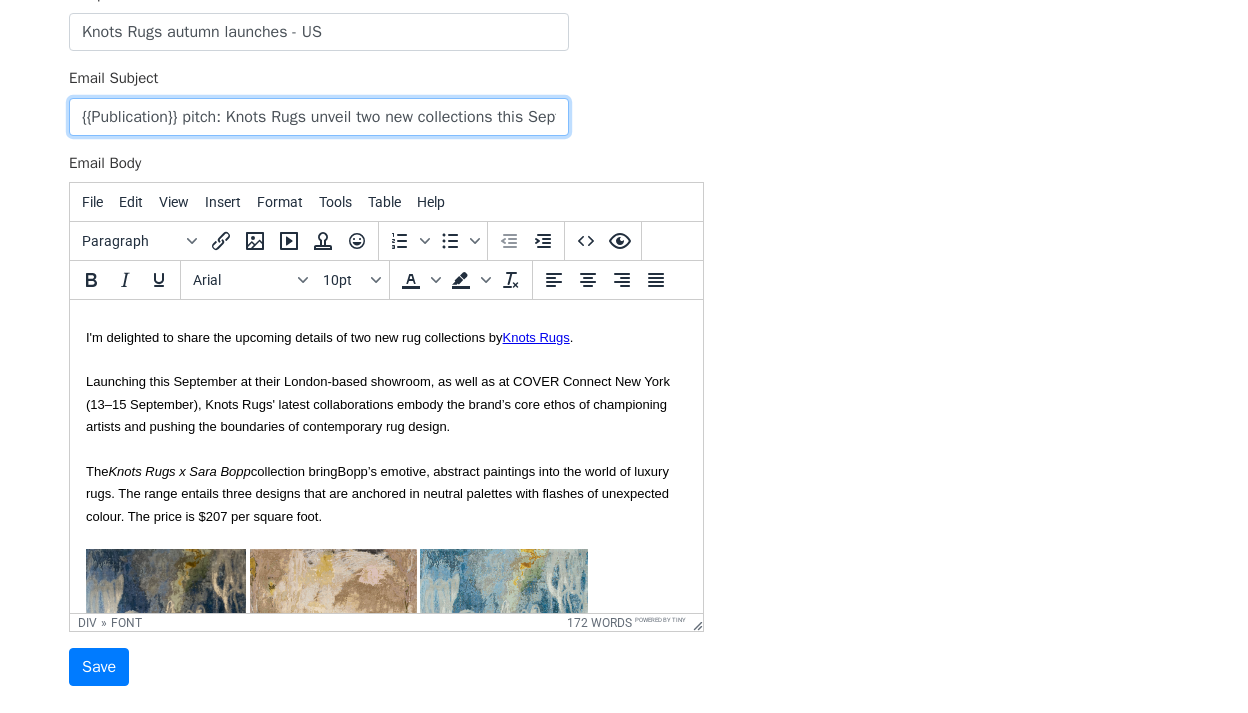 click on "{{Publication}} pitch: Knots Rugs unveil two new collections this September" at bounding box center [319, 117] 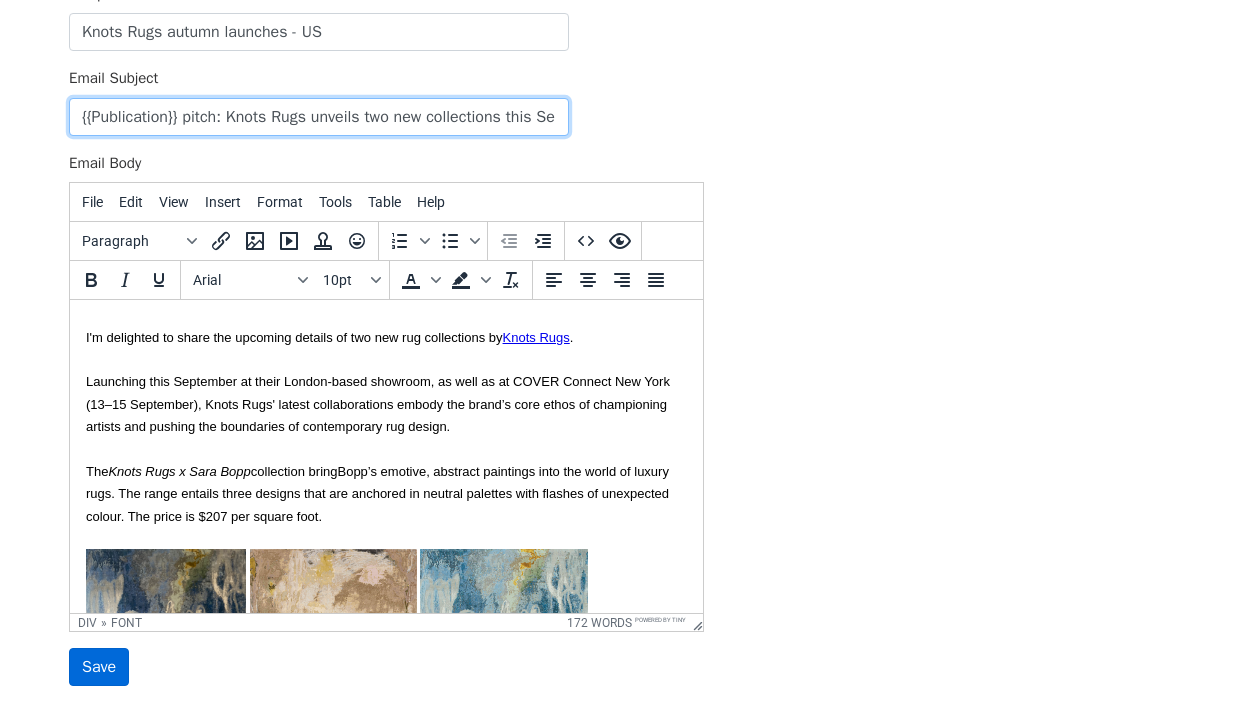 type on "{{Publication}} pitch: Knots Rugs unveils two new collections this September" 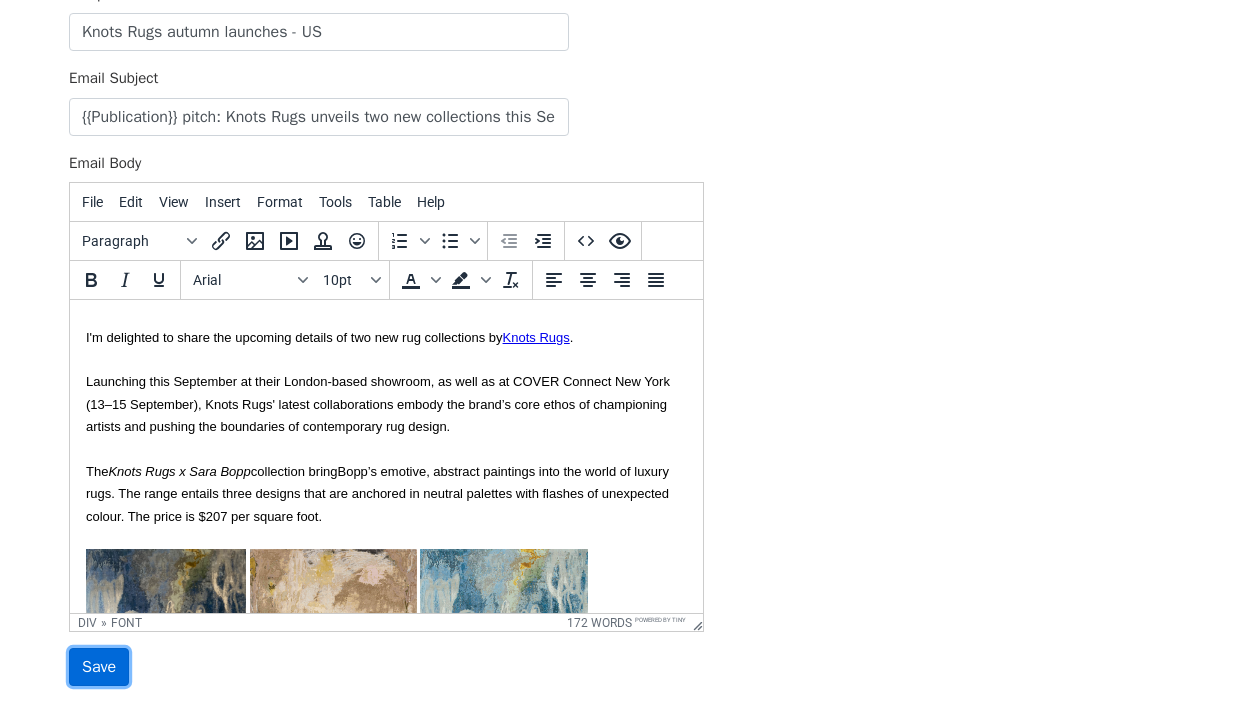 click on "Save" at bounding box center (99, 667) 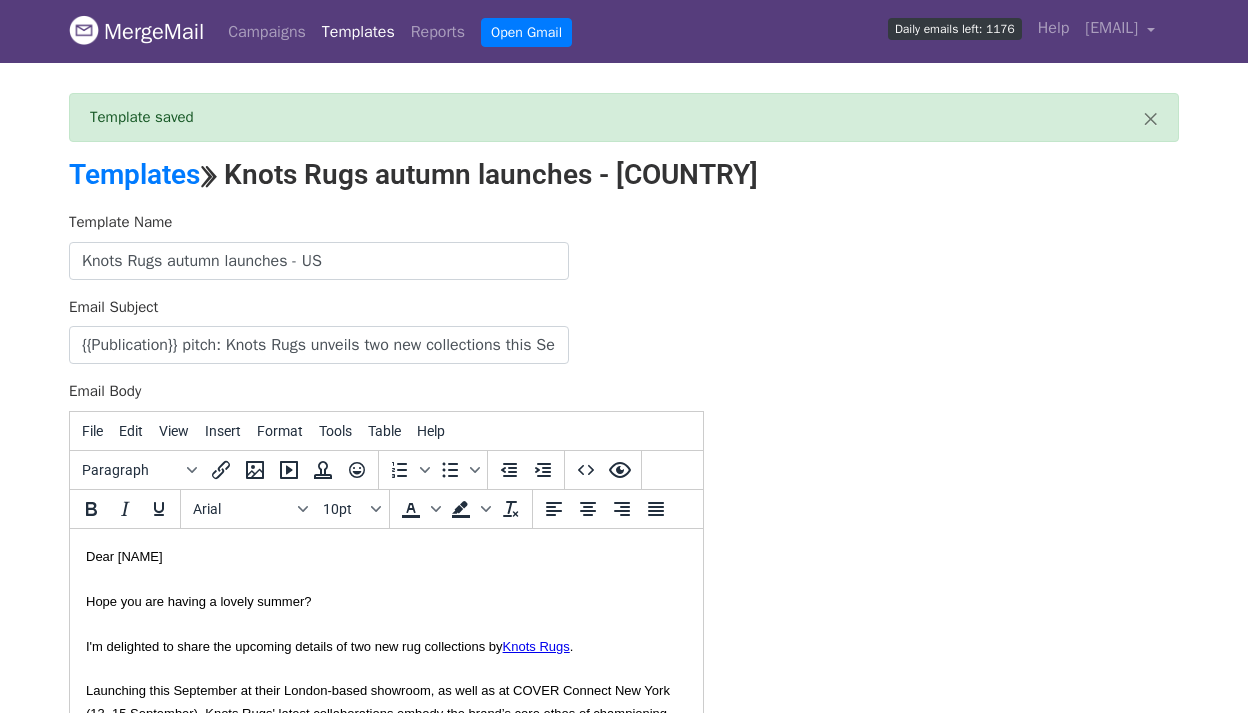 scroll, scrollTop: 0, scrollLeft: 0, axis: both 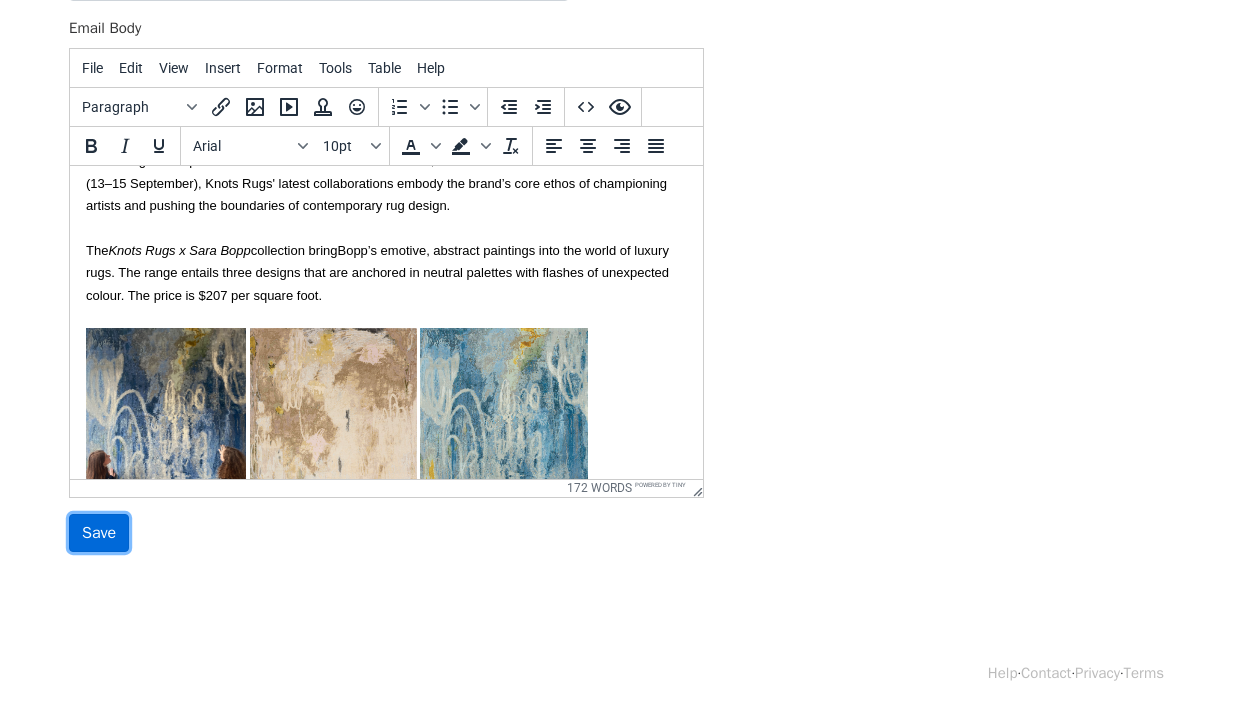 click on "Save" at bounding box center [99, 533] 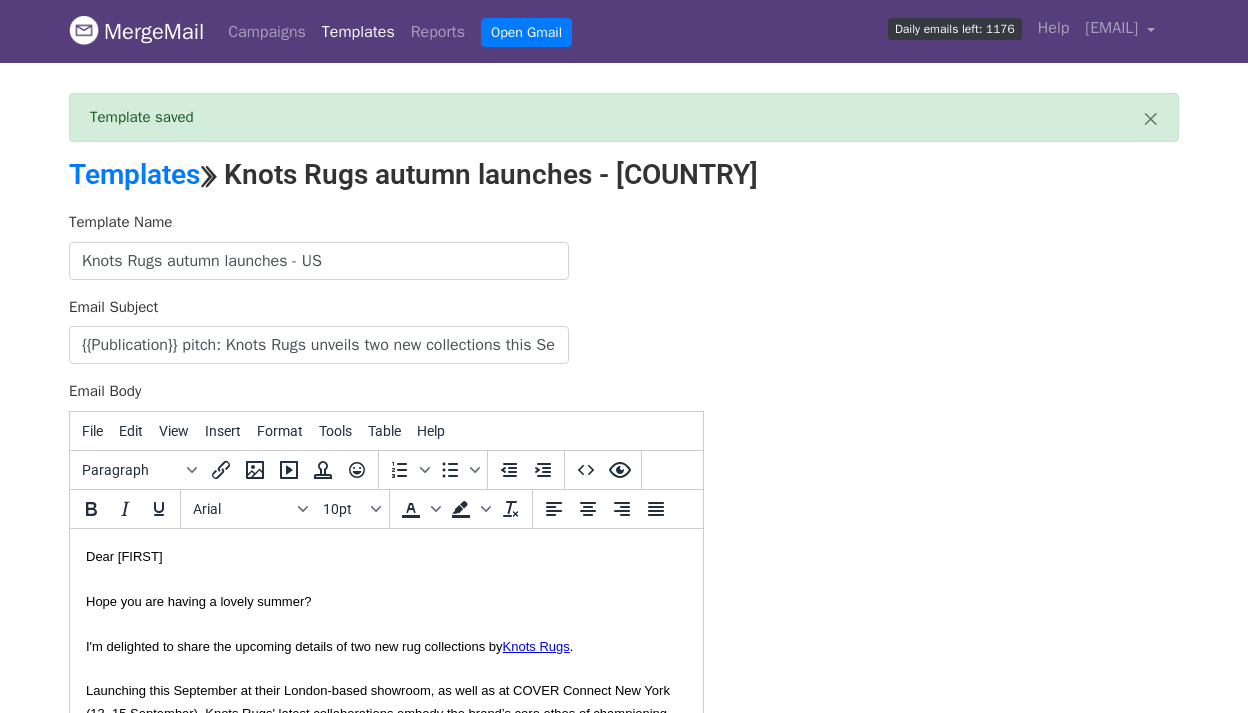 scroll, scrollTop: 0, scrollLeft: 0, axis: both 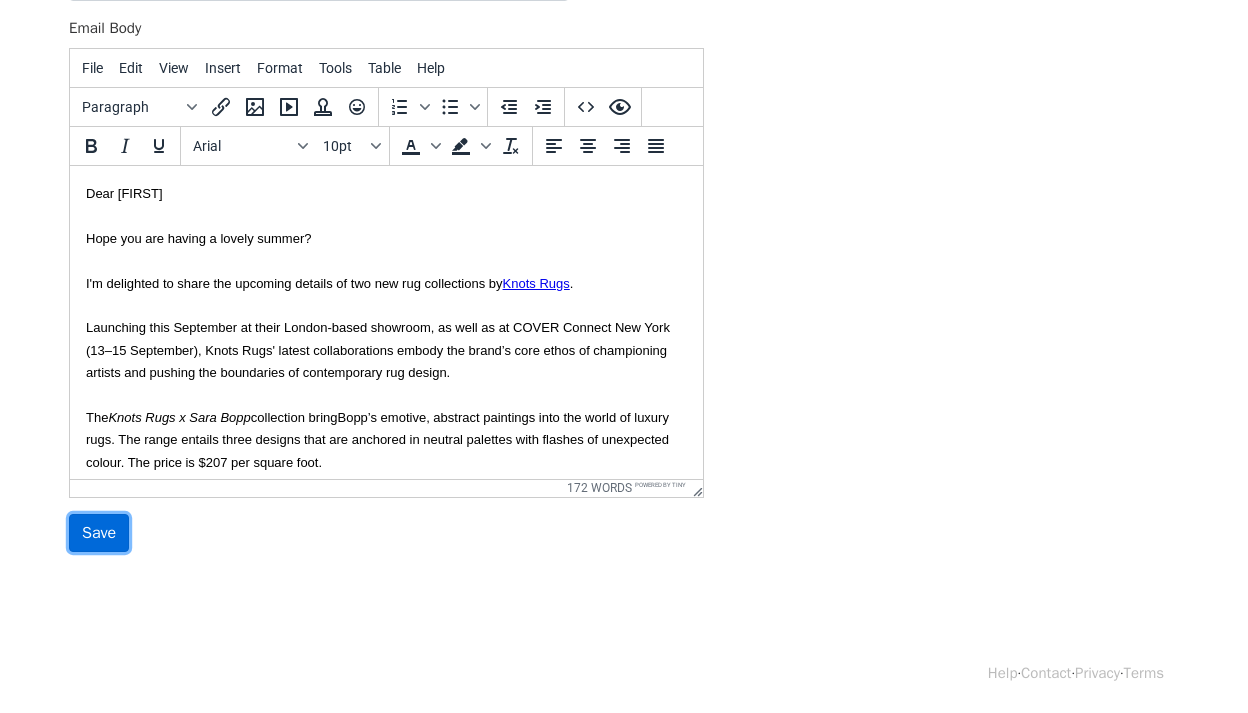 click on "Save" at bounding box center (99, 533) 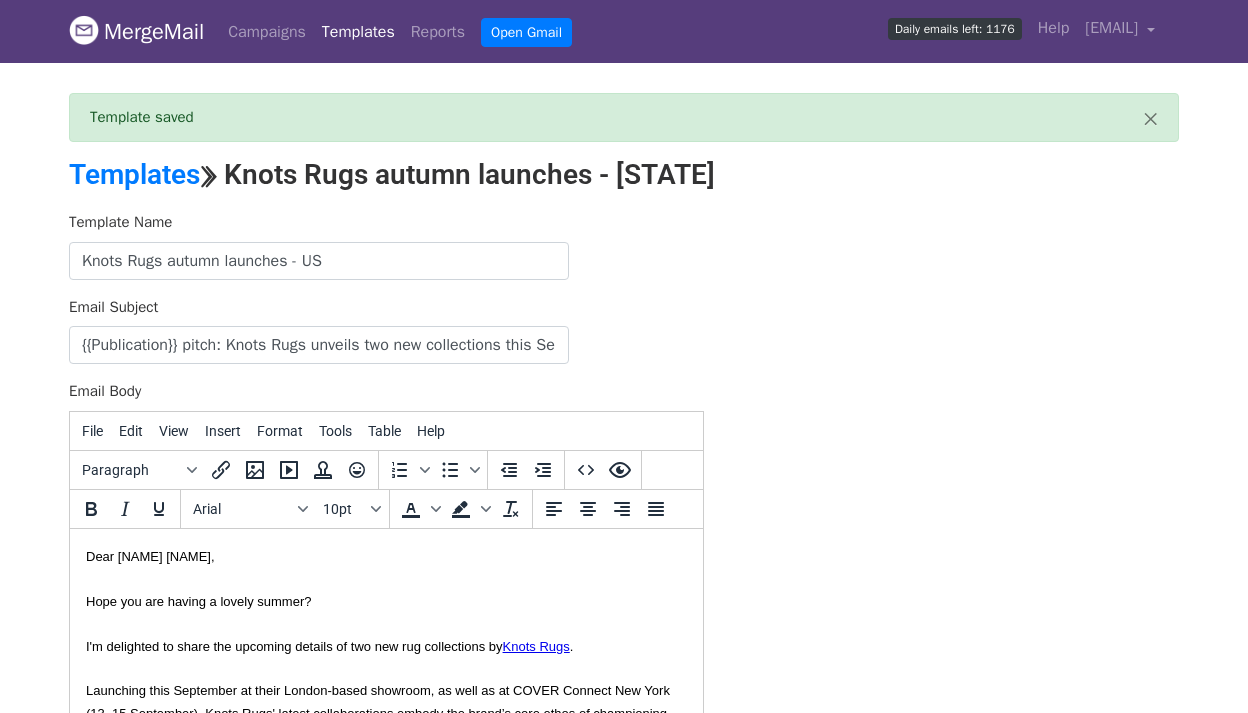 scroll, scrollTop: 0, scrollLeft: 0, axis: both 